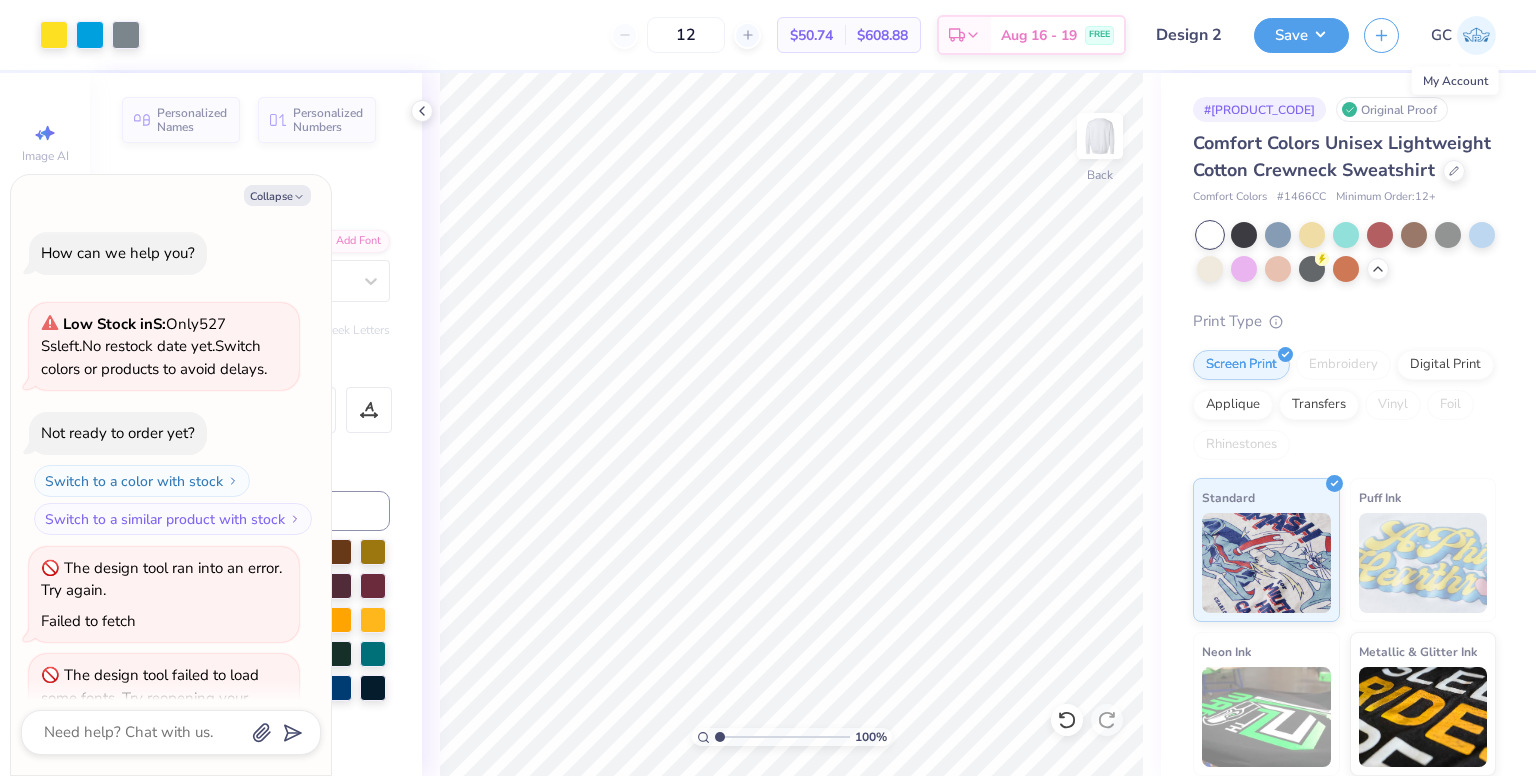 scroll, scrollTop: 0, scrollLeft: 0, axis: both 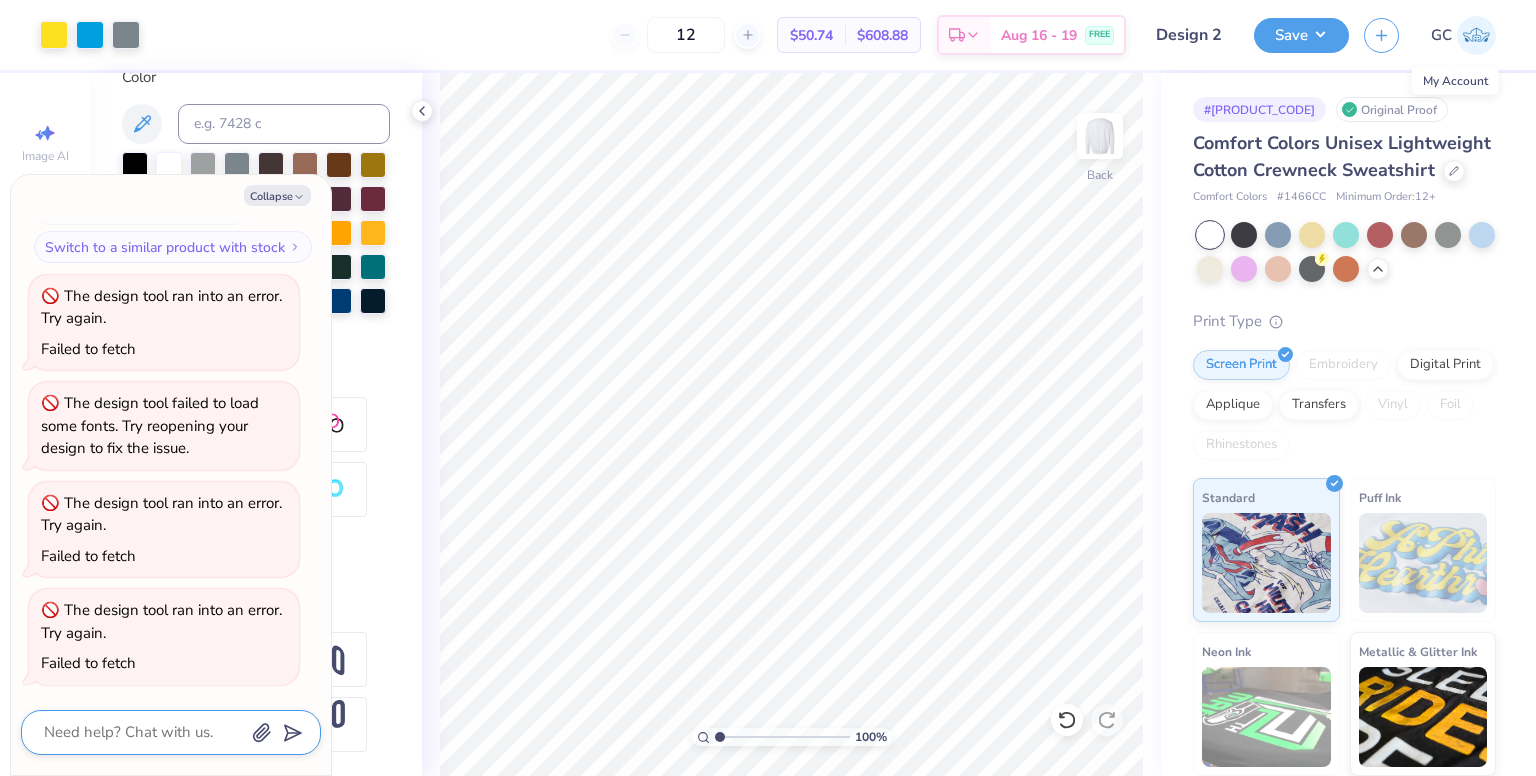 click at bounding box center (143, 732) 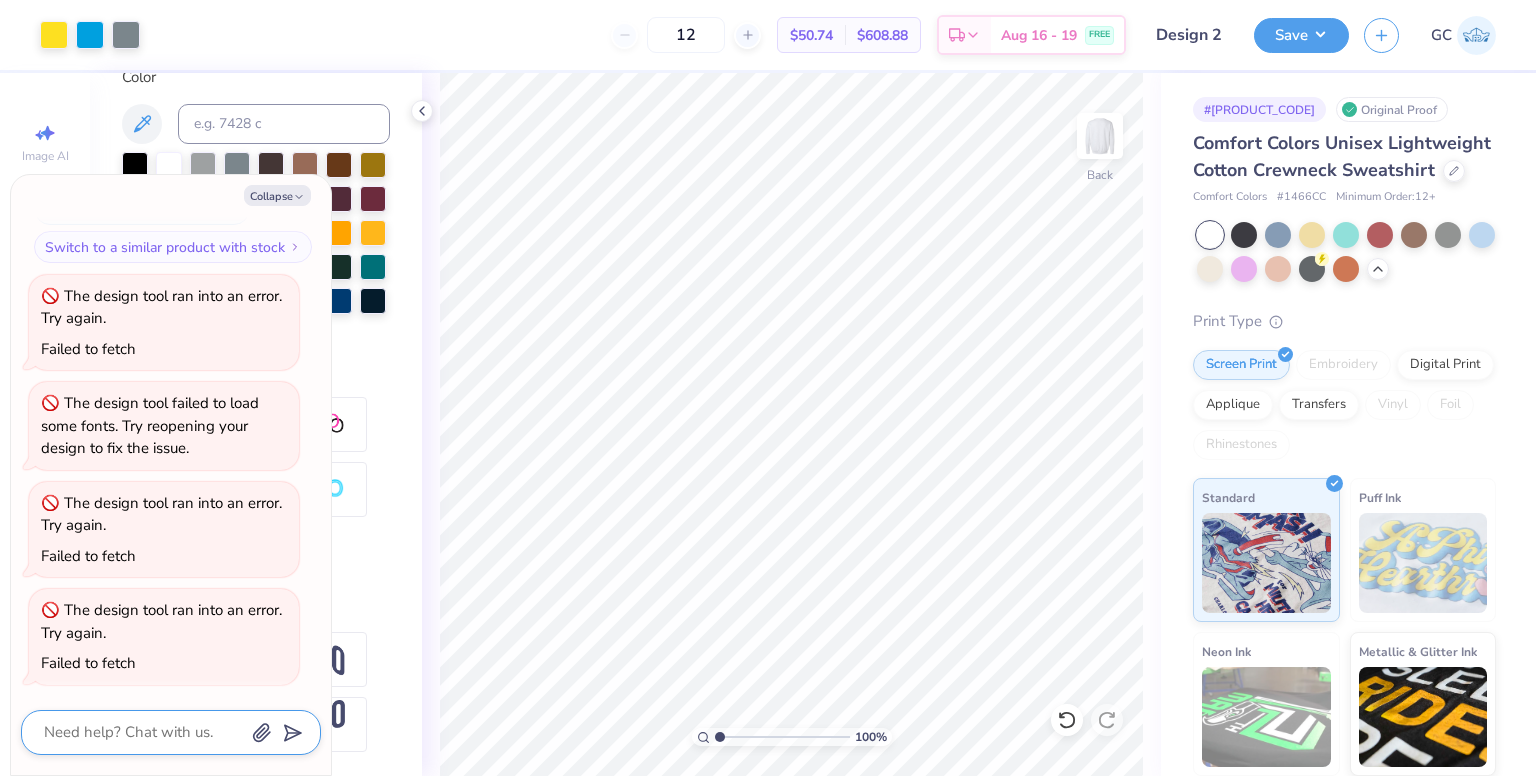 type on "x" 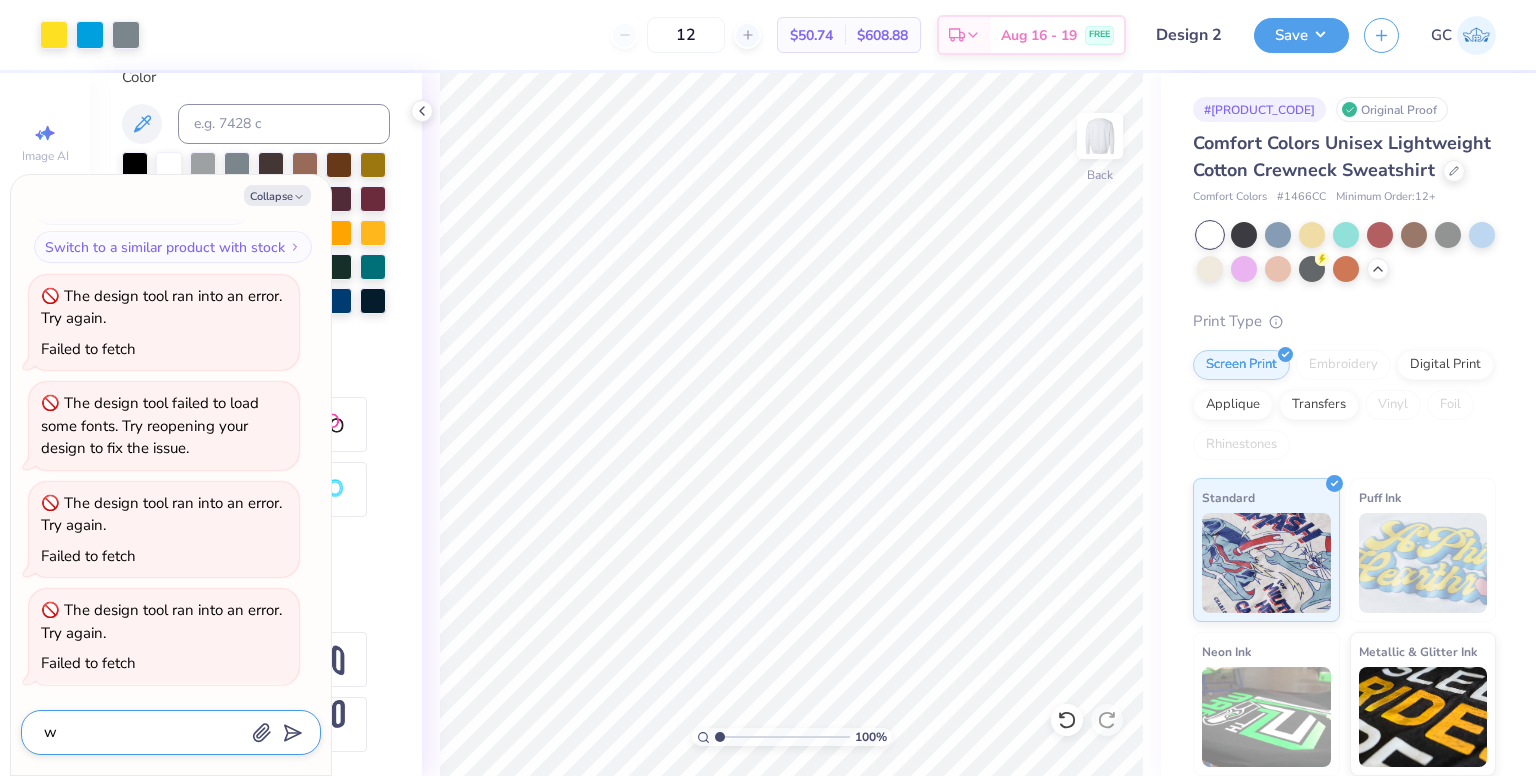 type on "x" 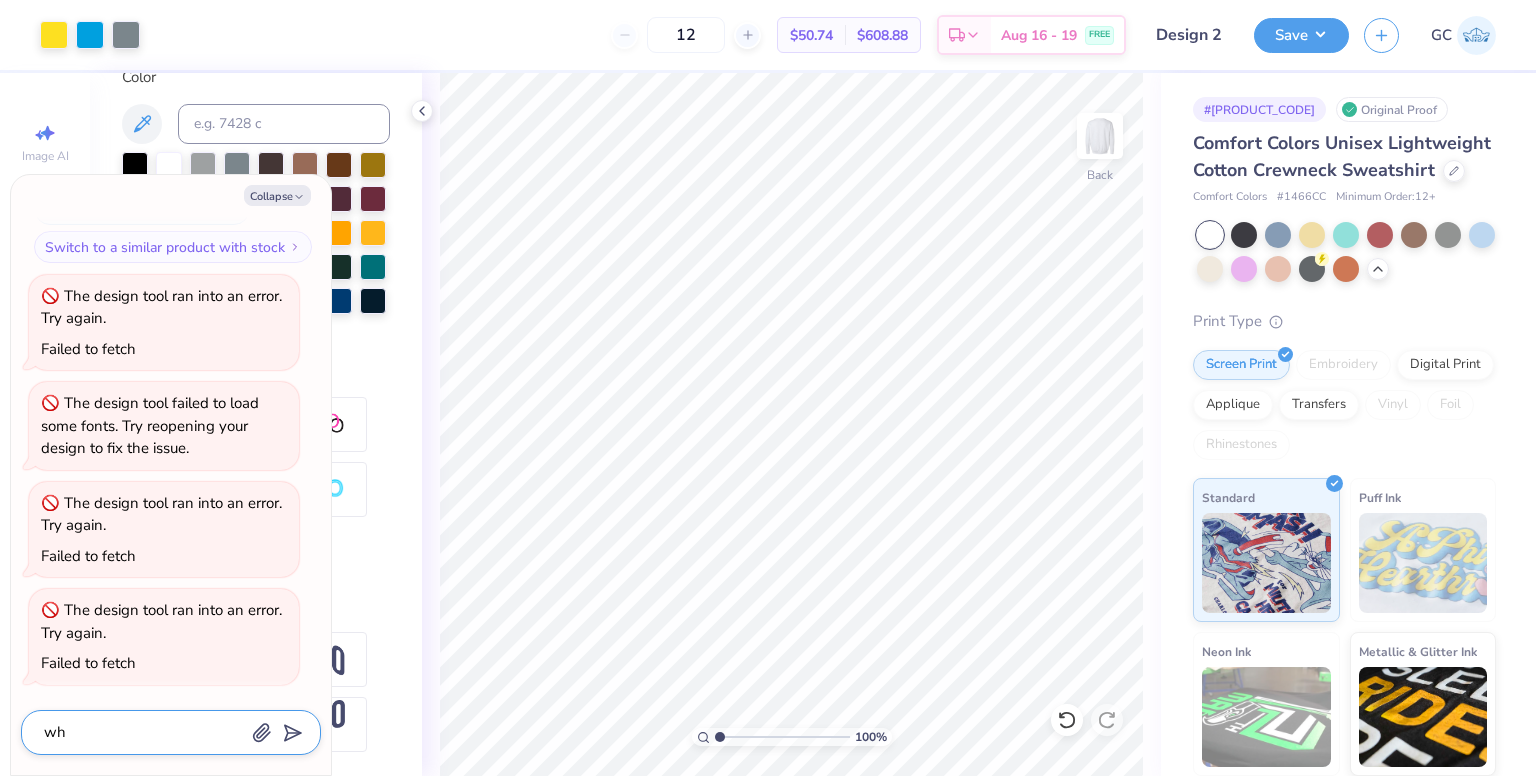 type on "x" 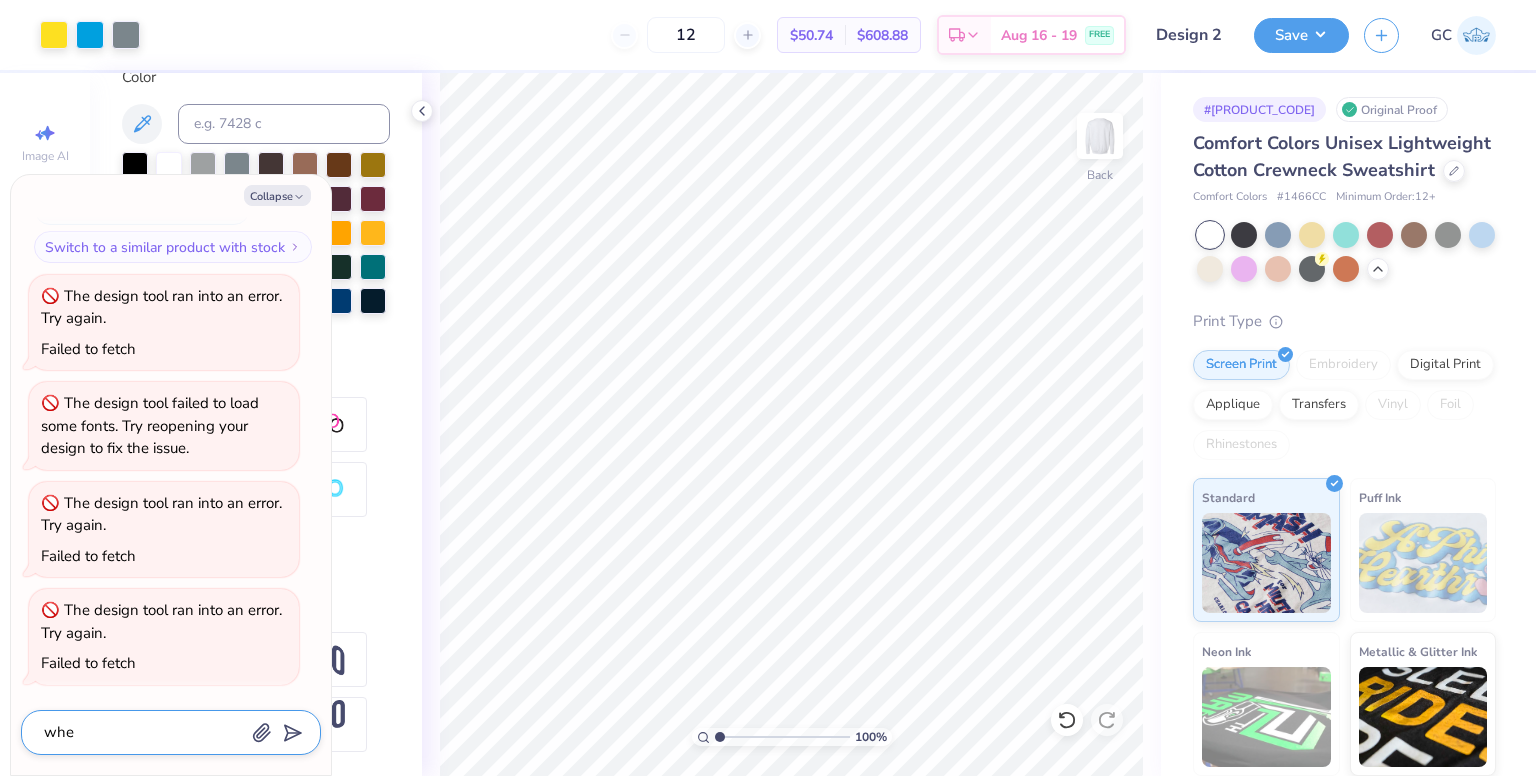 type on "x" 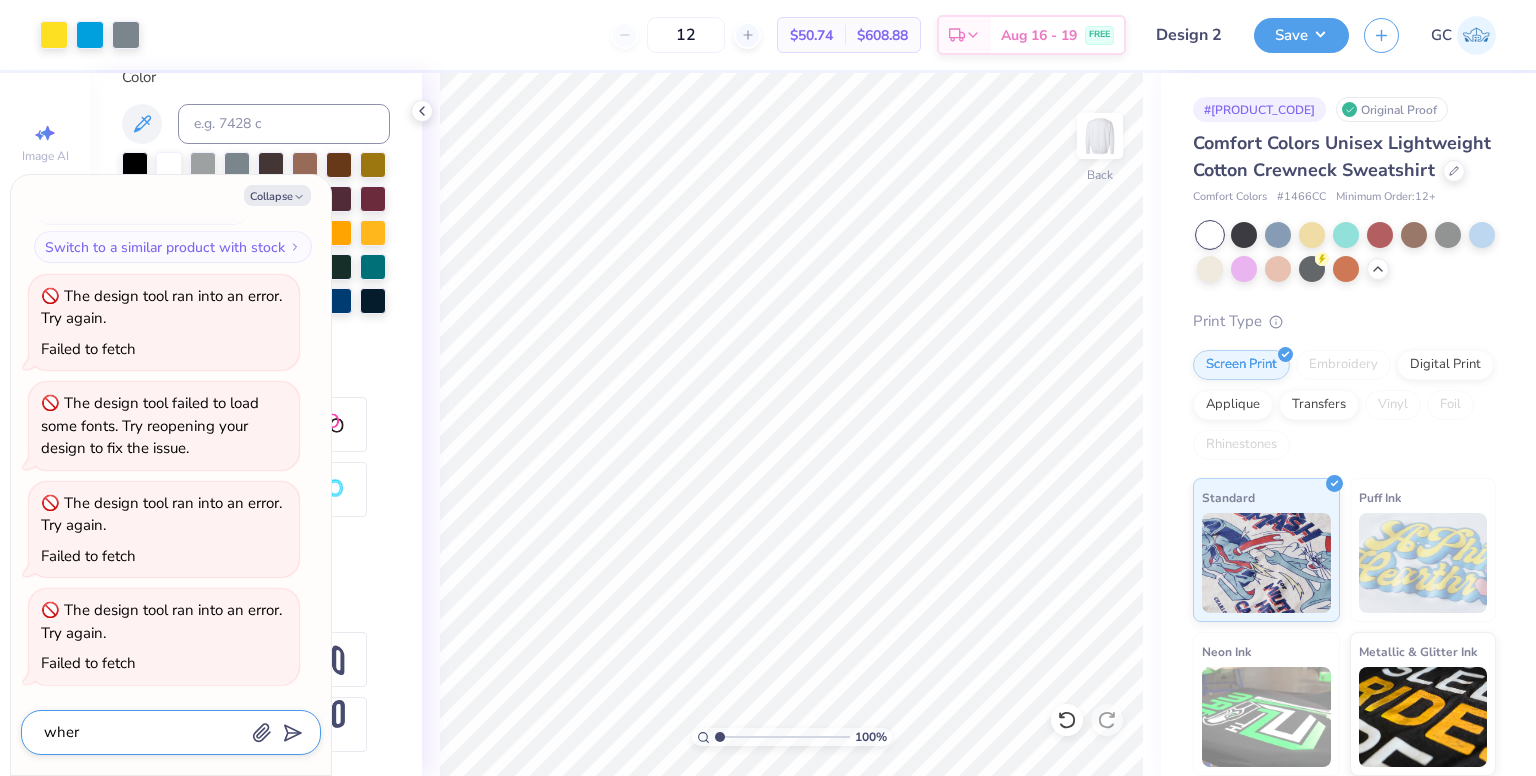 type on "x" 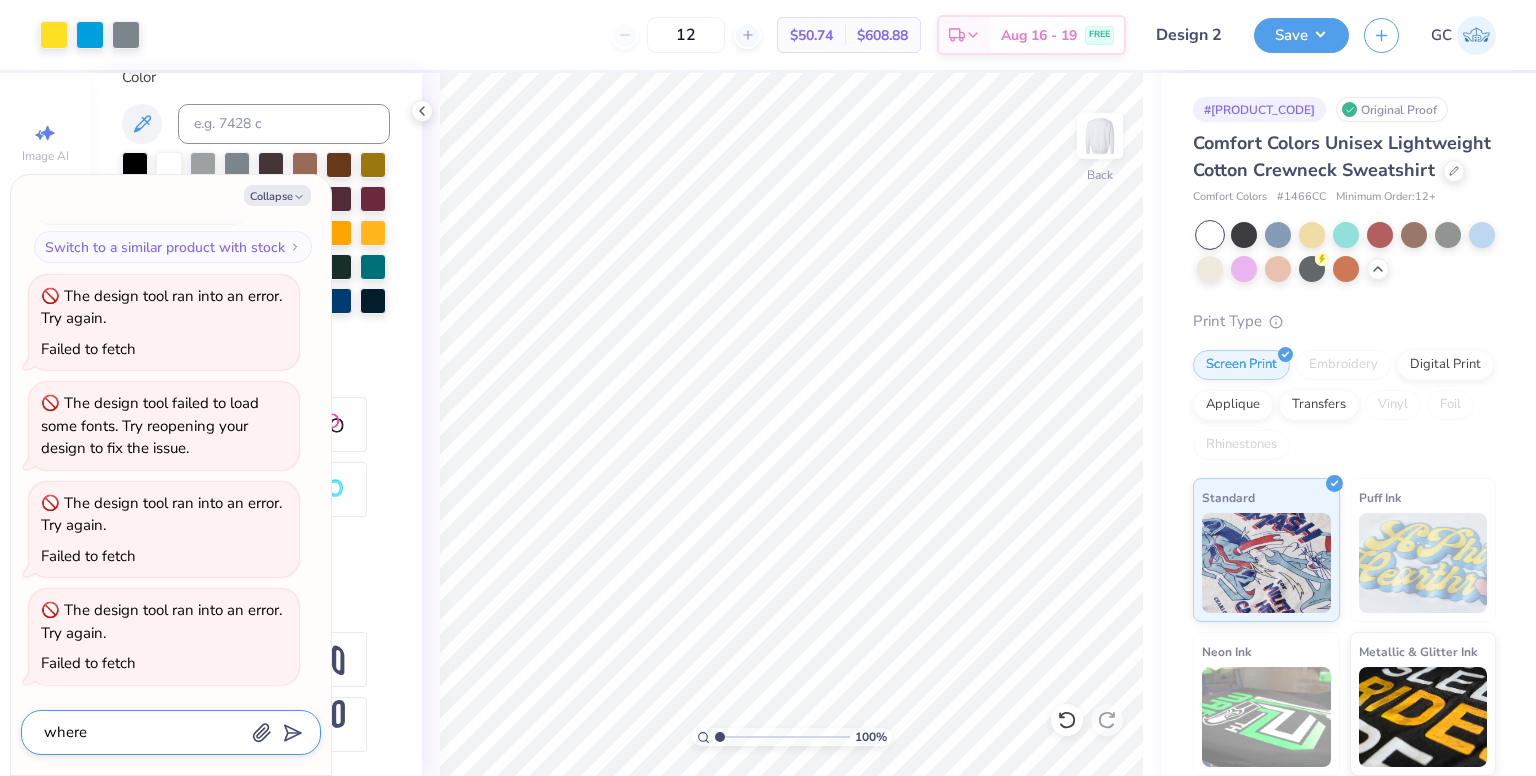 type on "x" 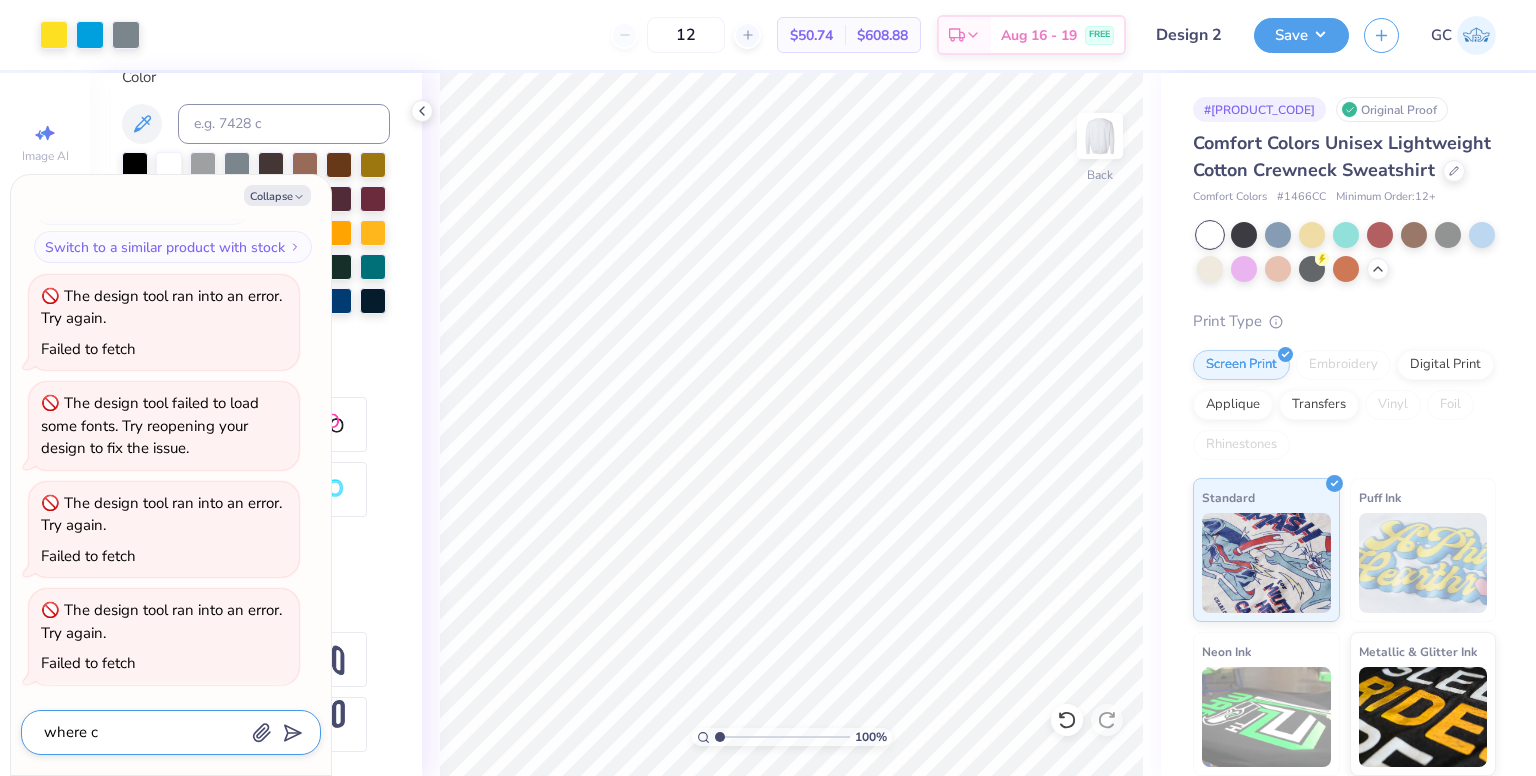 type on "x" 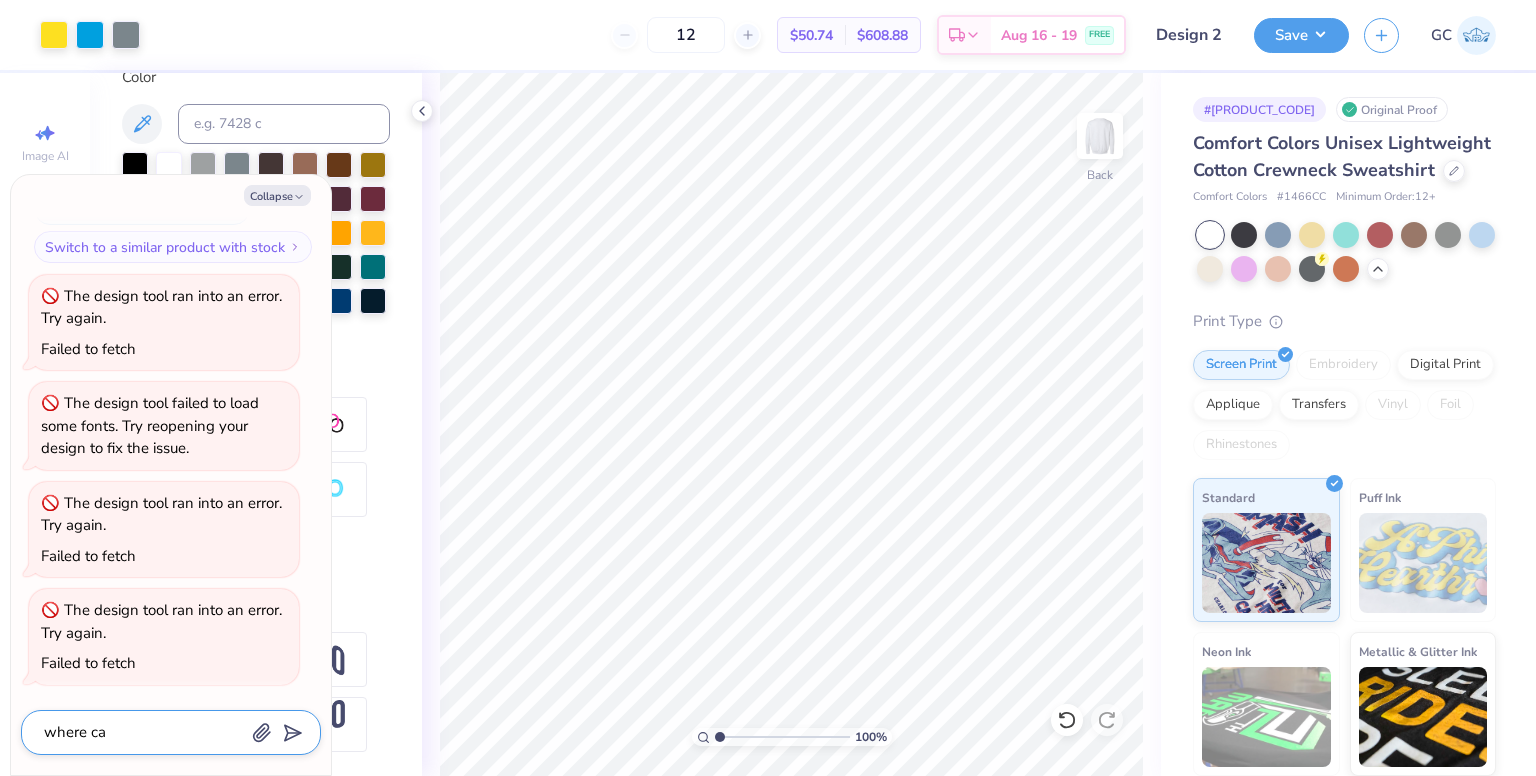 type on "x" 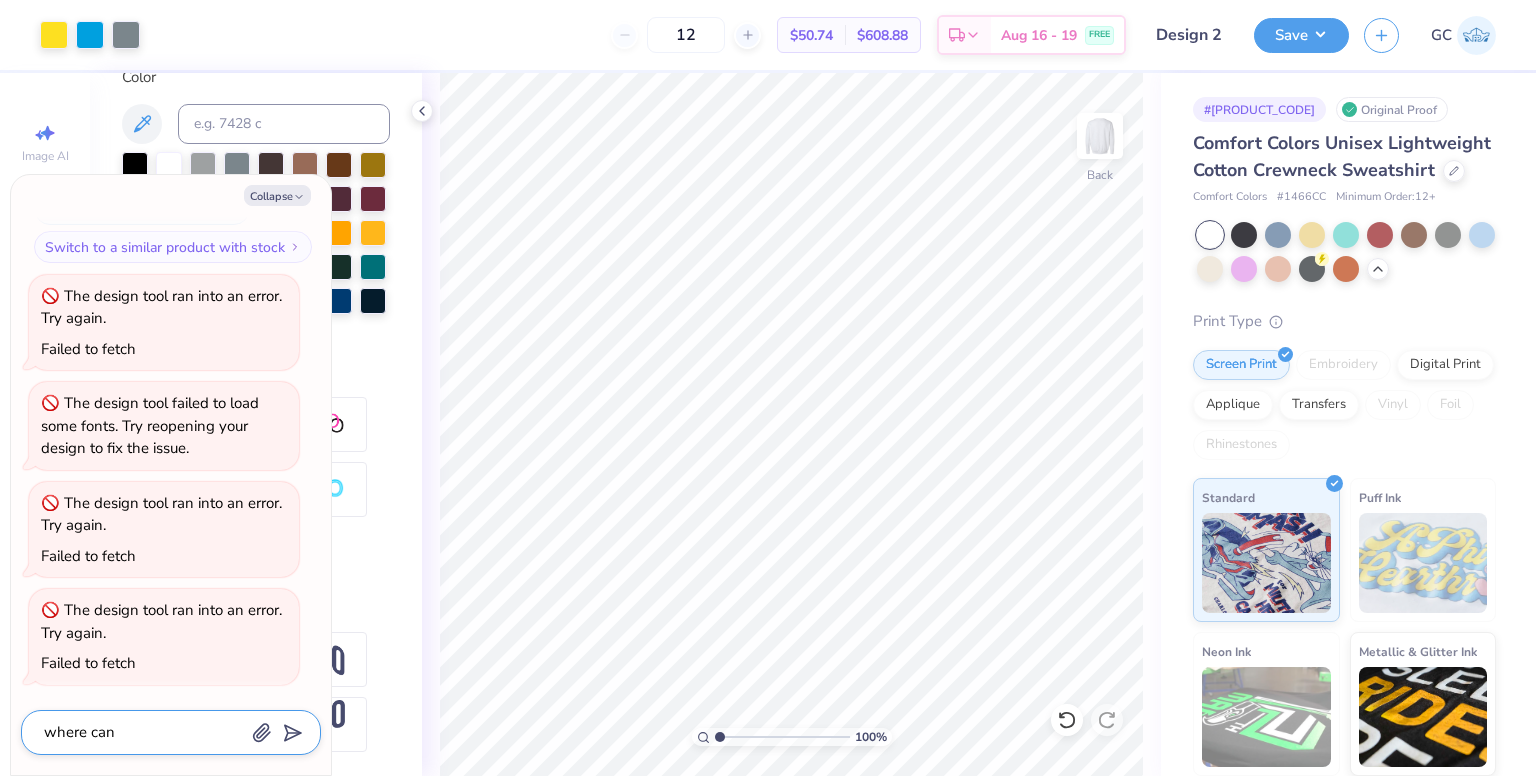 type on "x" 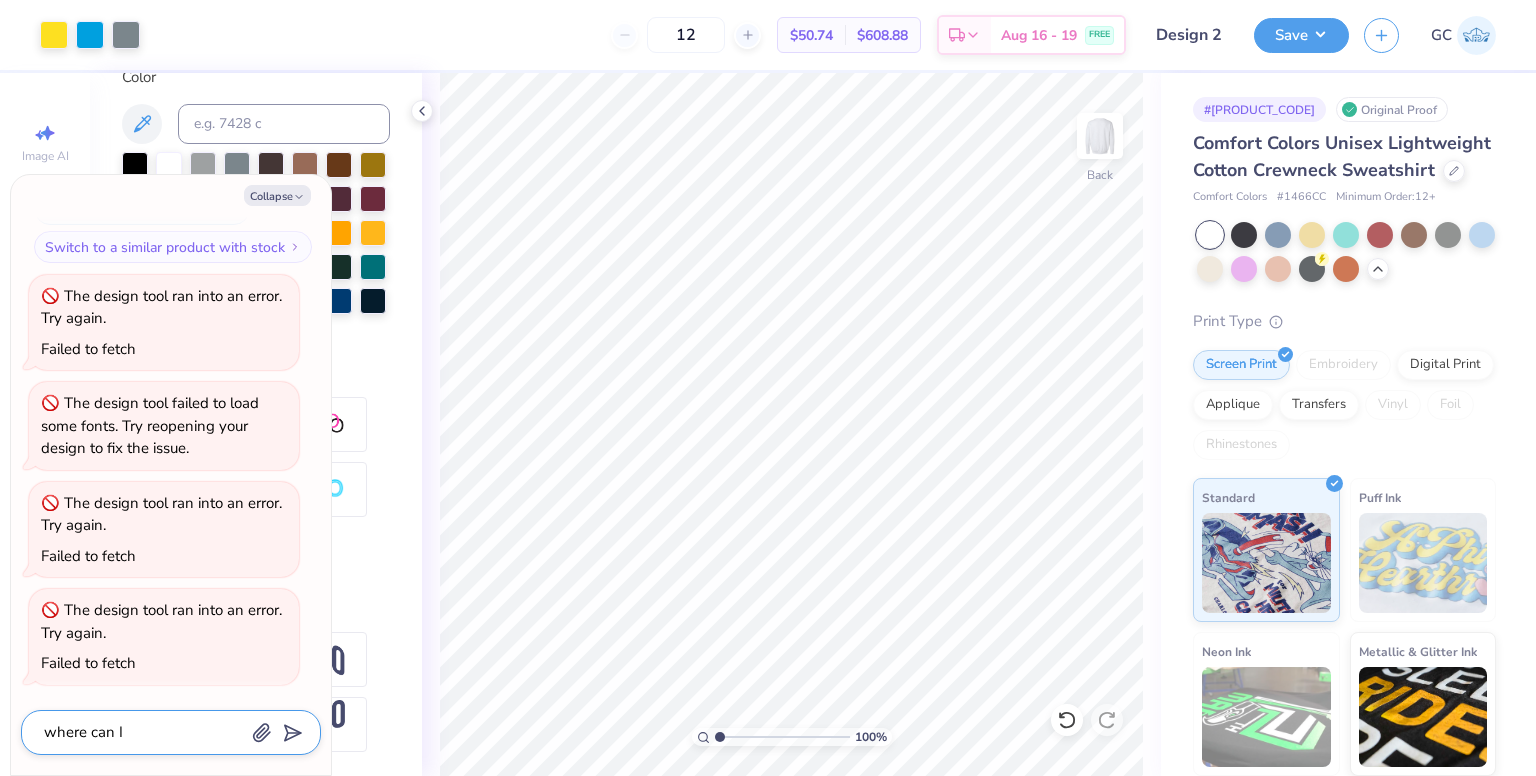 type on "x" 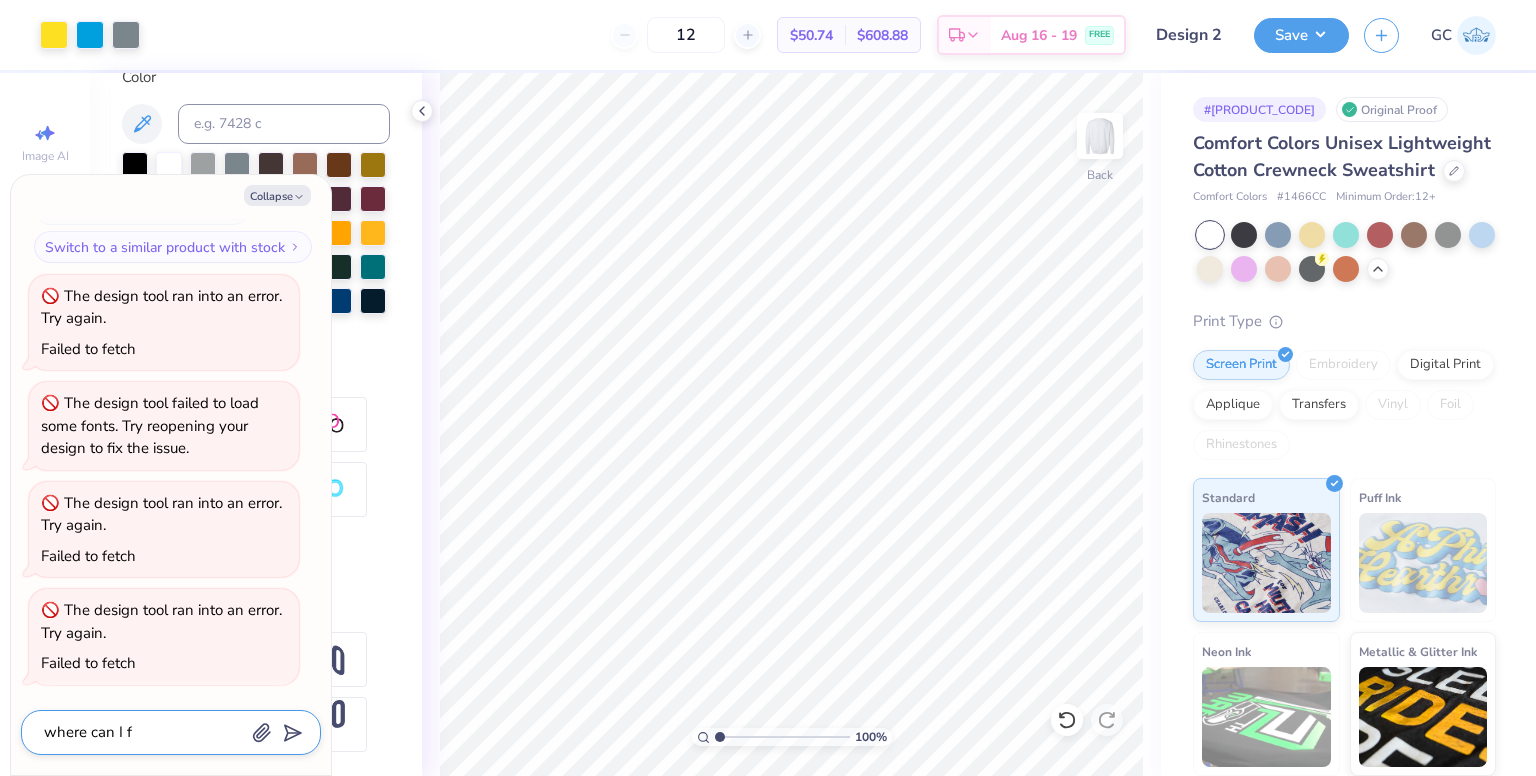 type on "x" 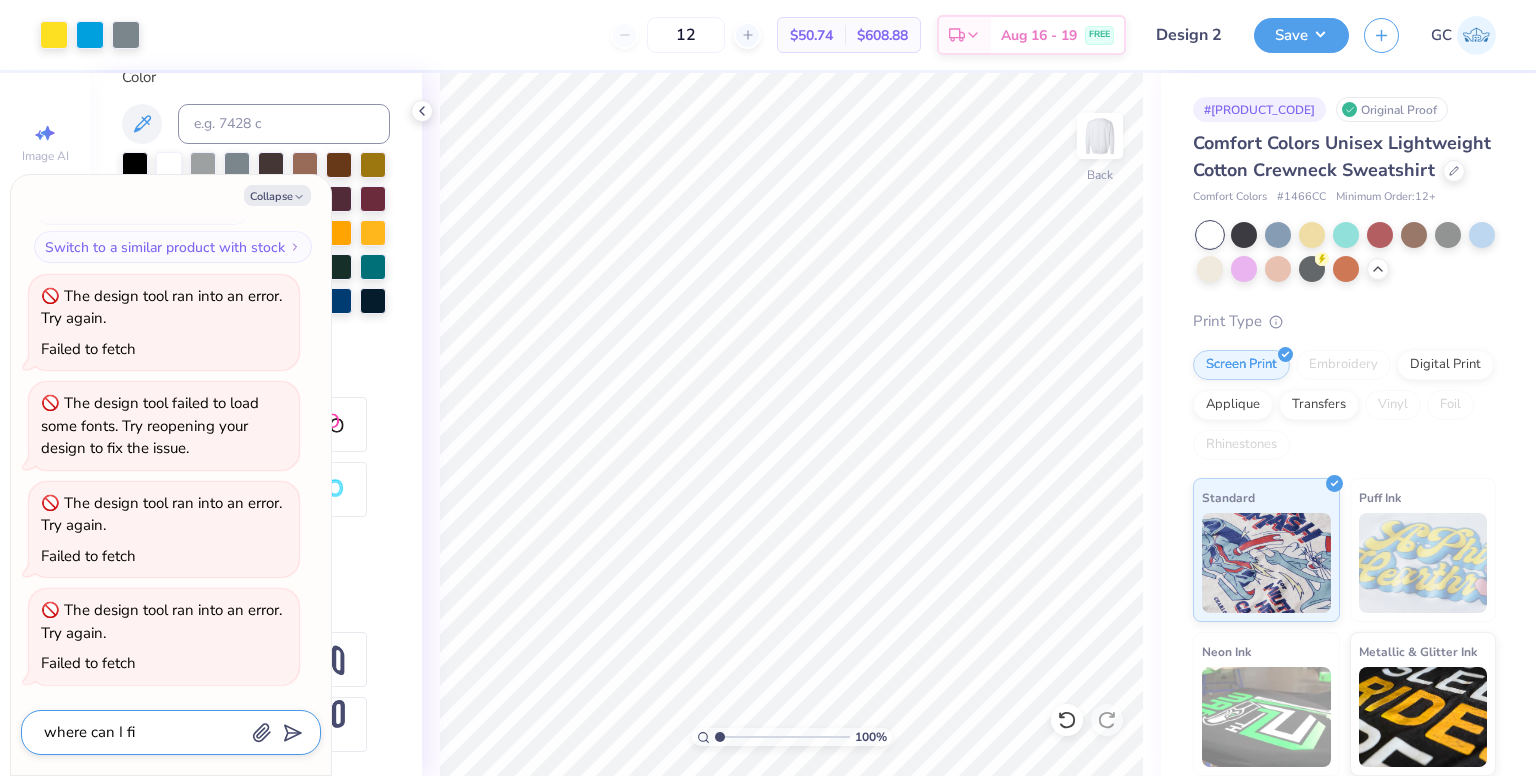 type on "x" 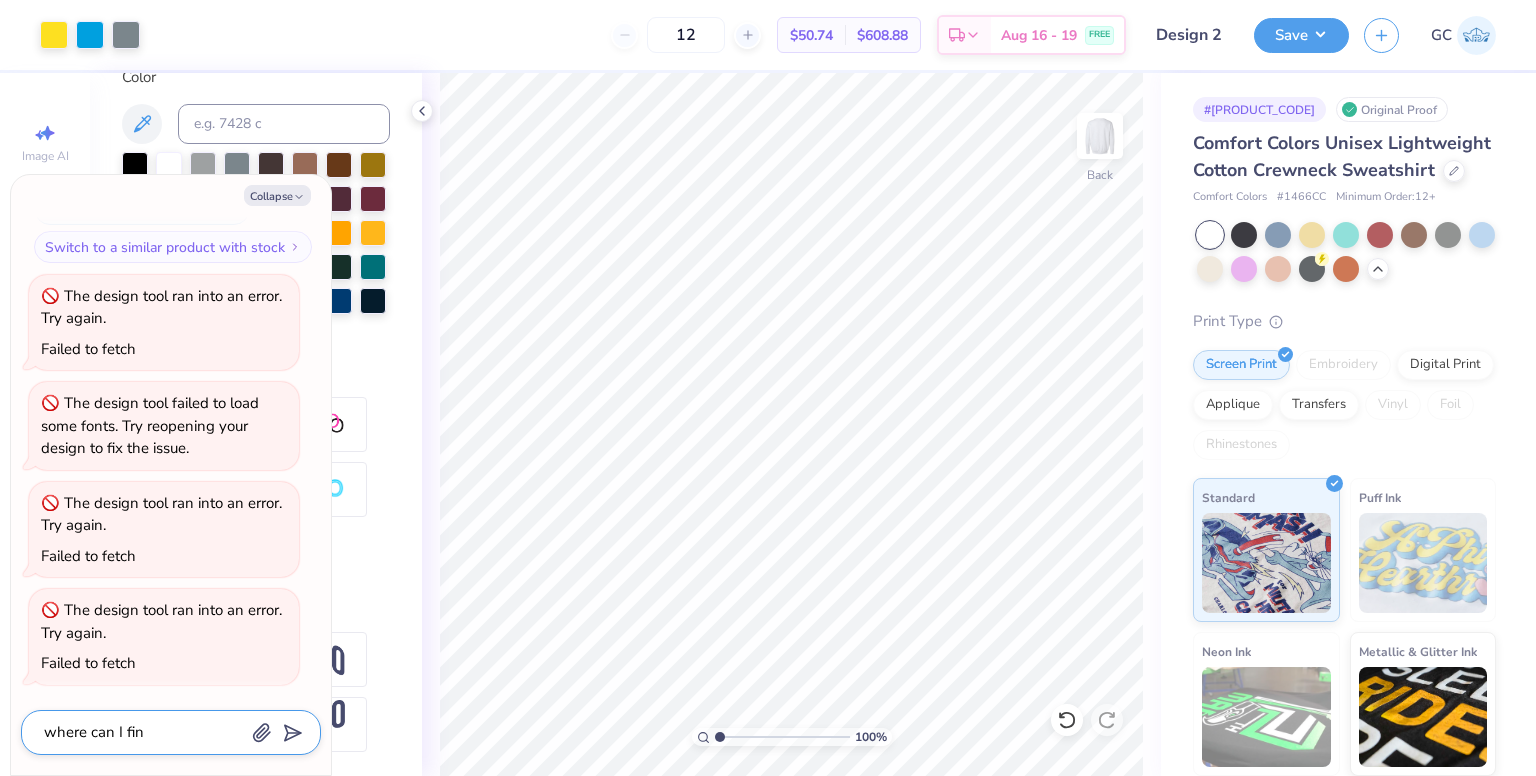 type on "x" 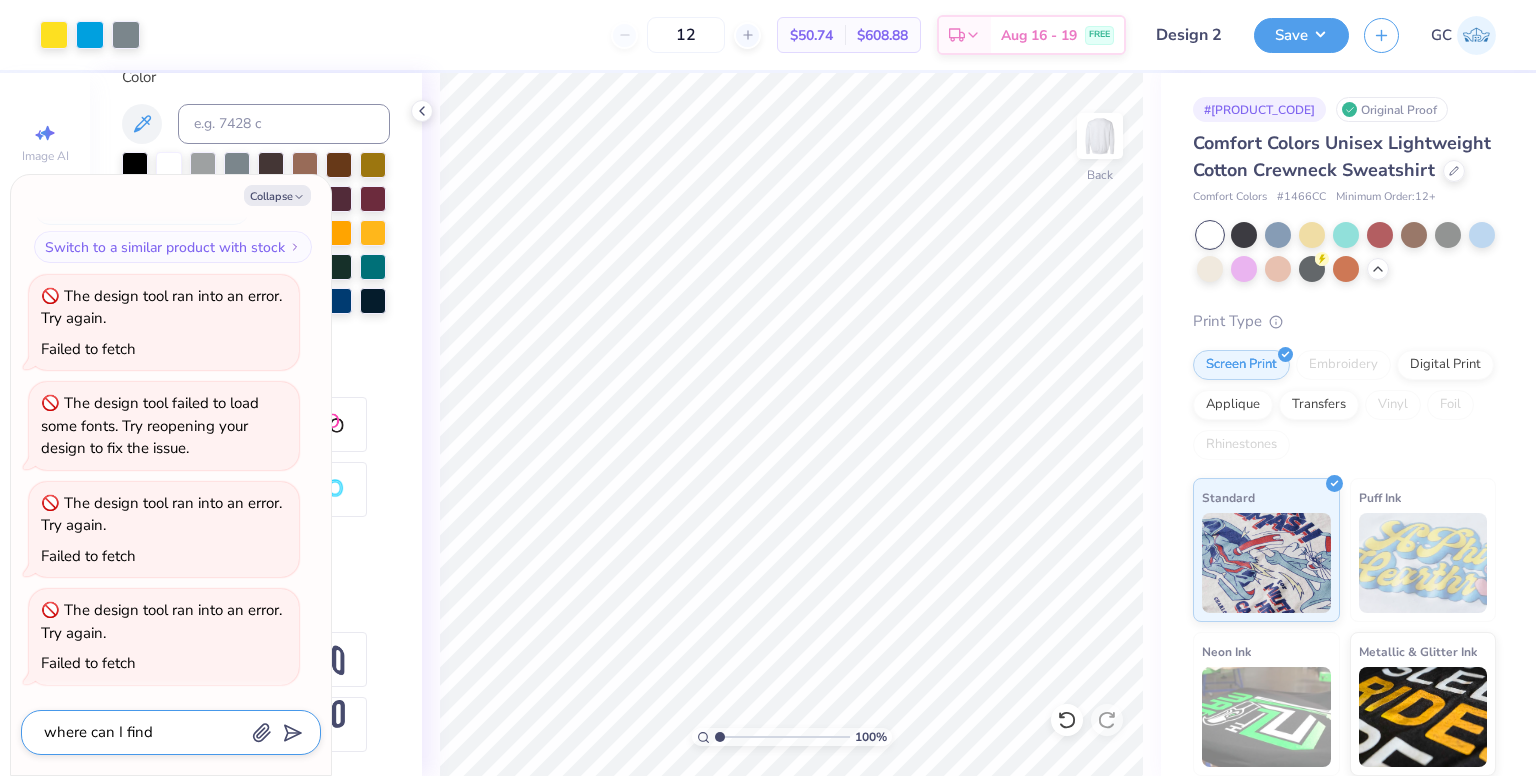 type on "x" 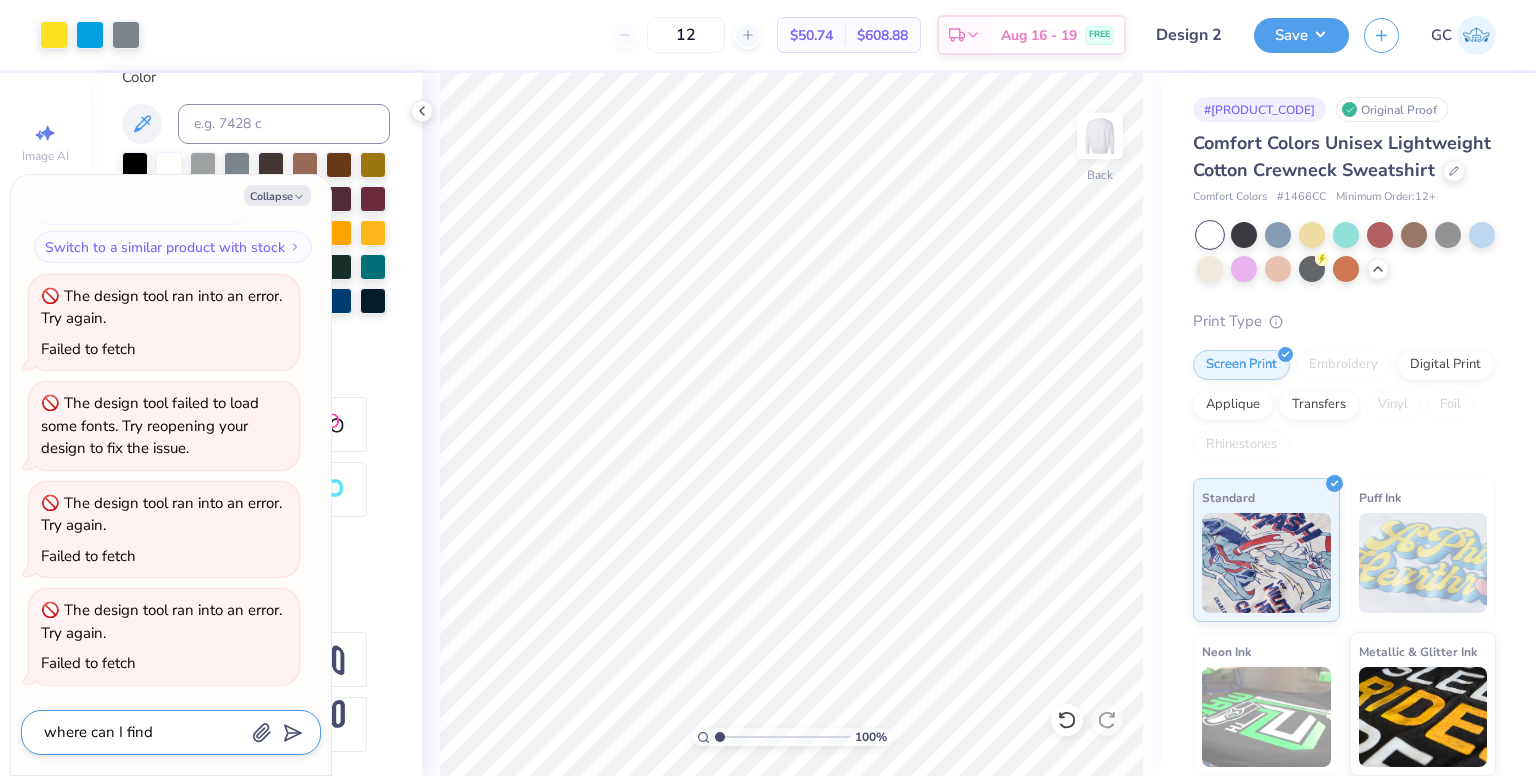 type on "x" 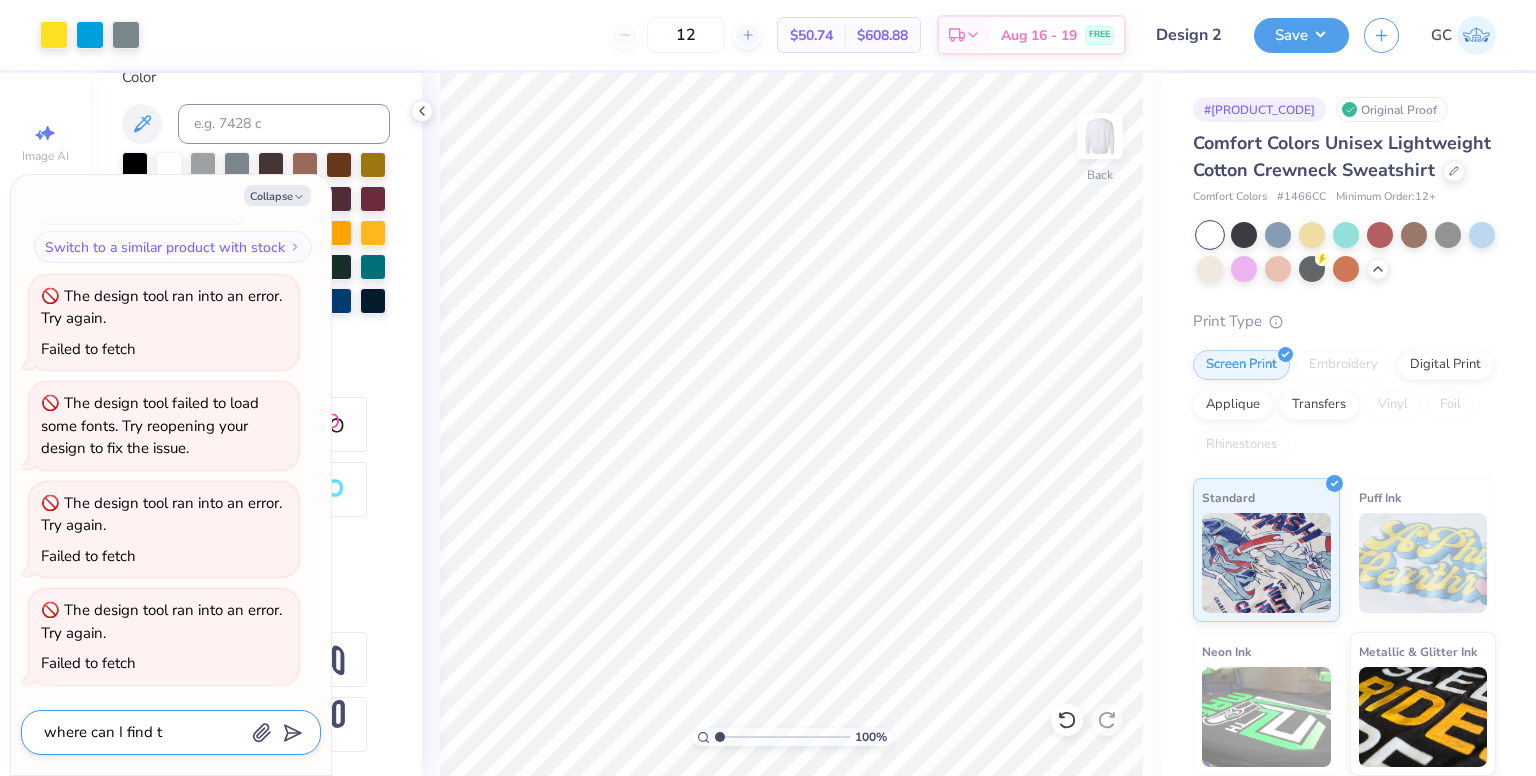 type on "x" 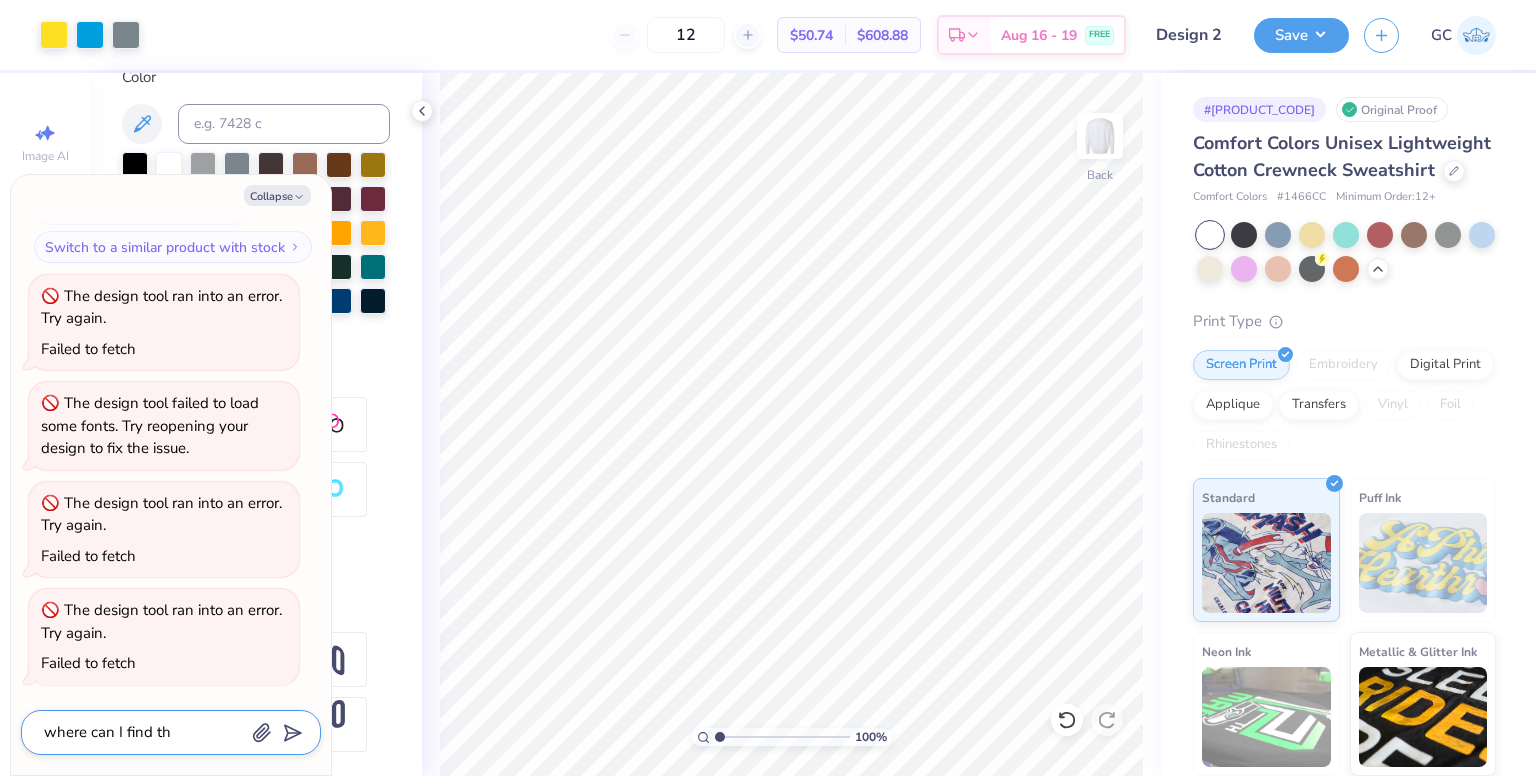 type on "x" 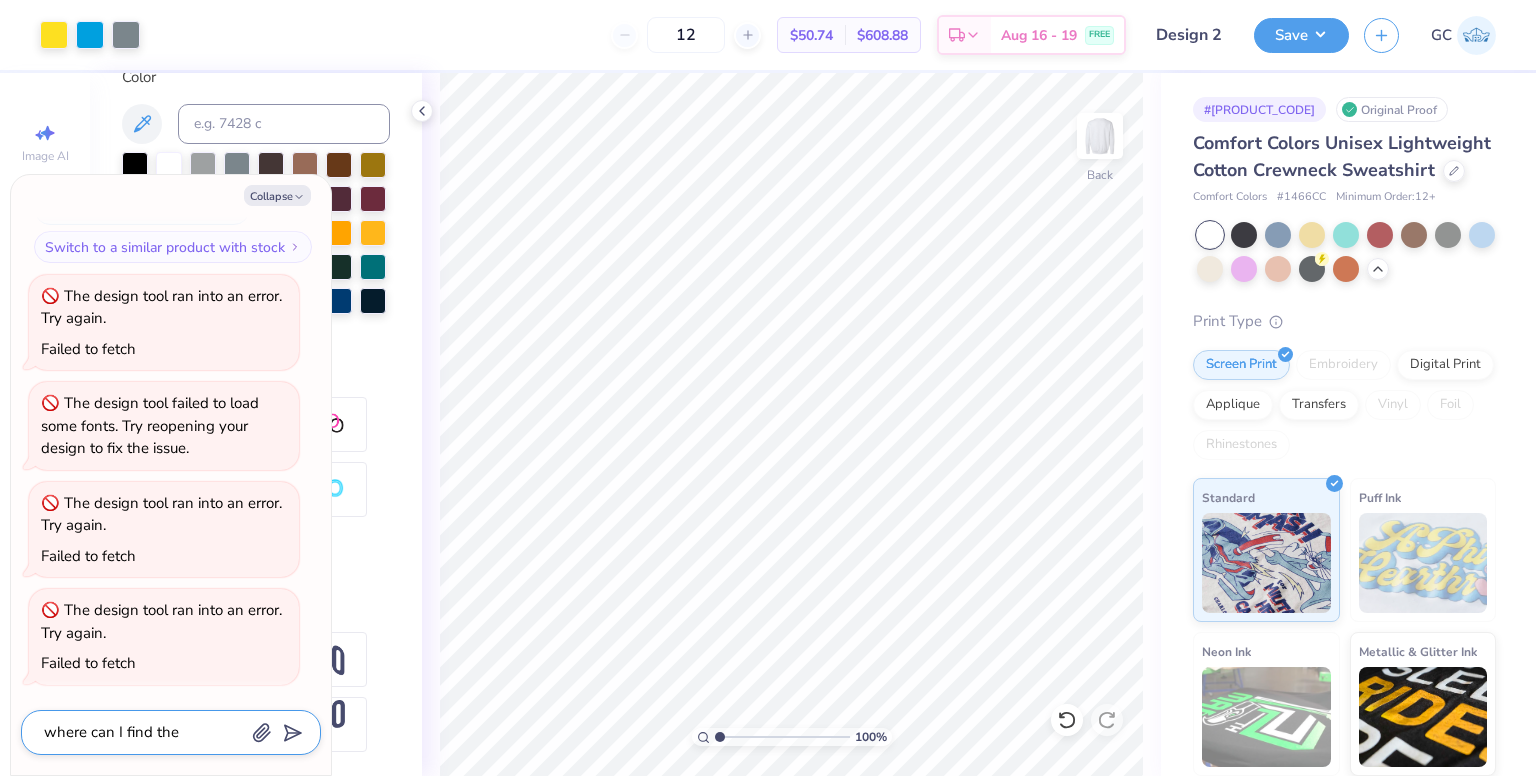 type on "x" 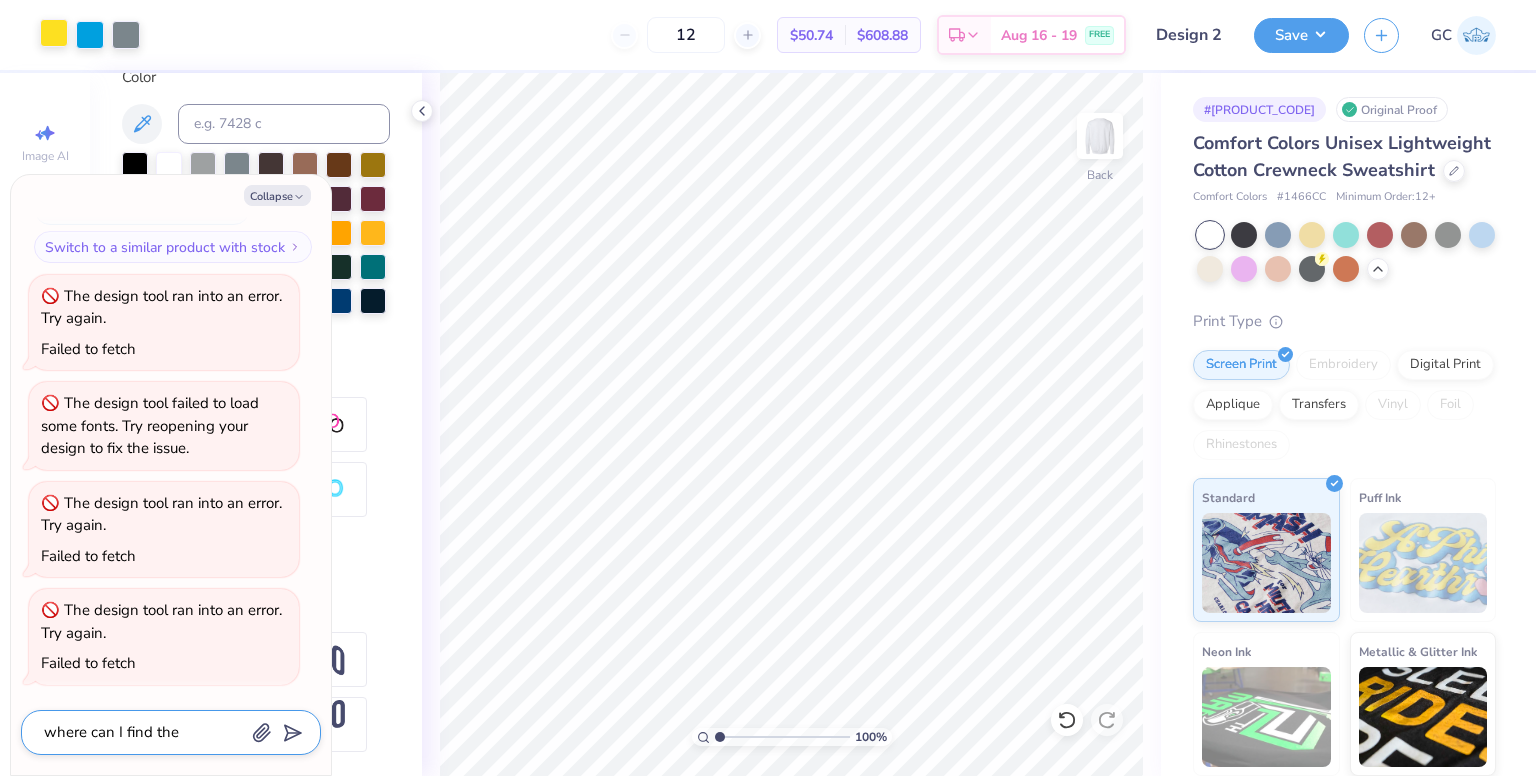 type on "where can I find the" 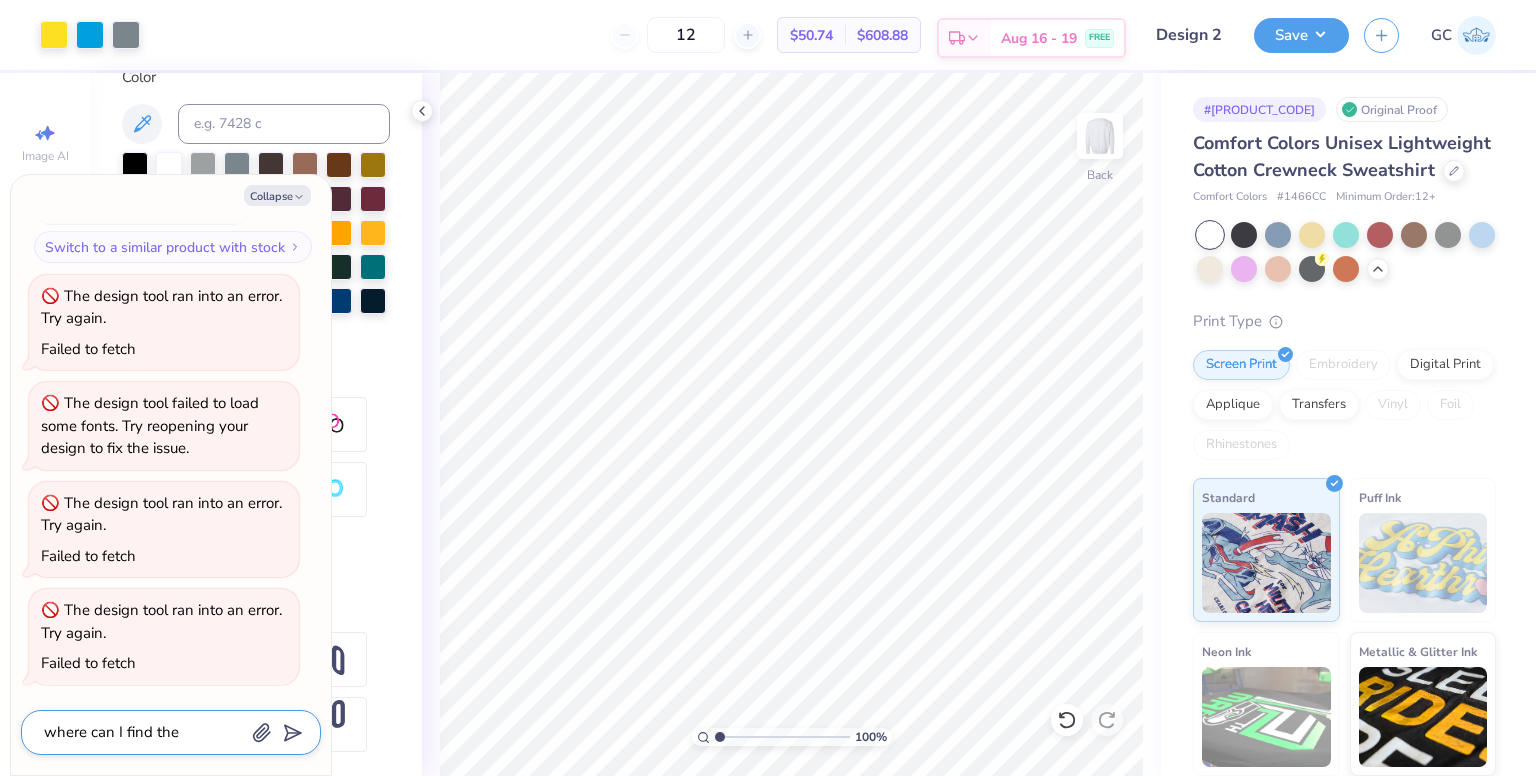 type on "x" 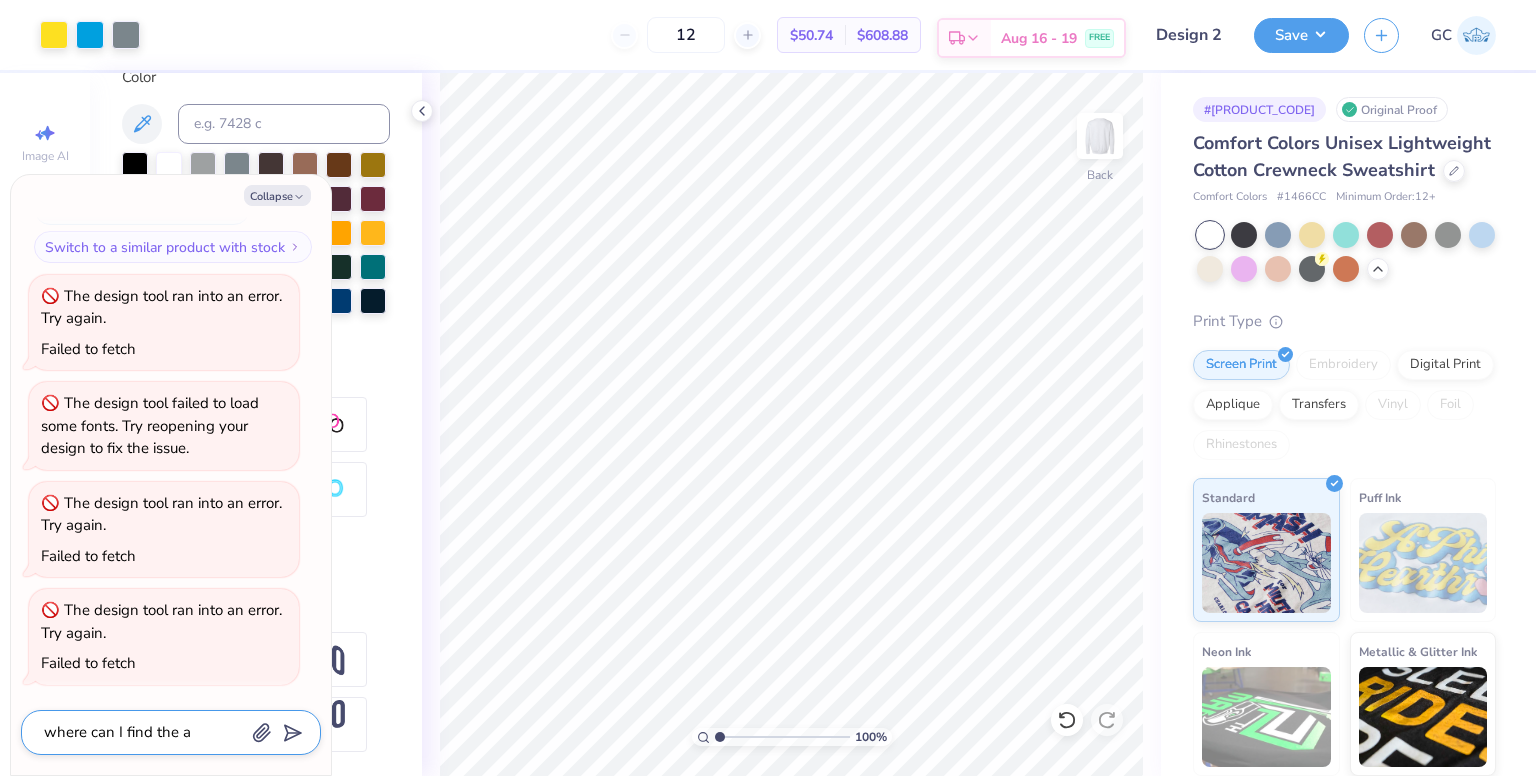 type on "x" 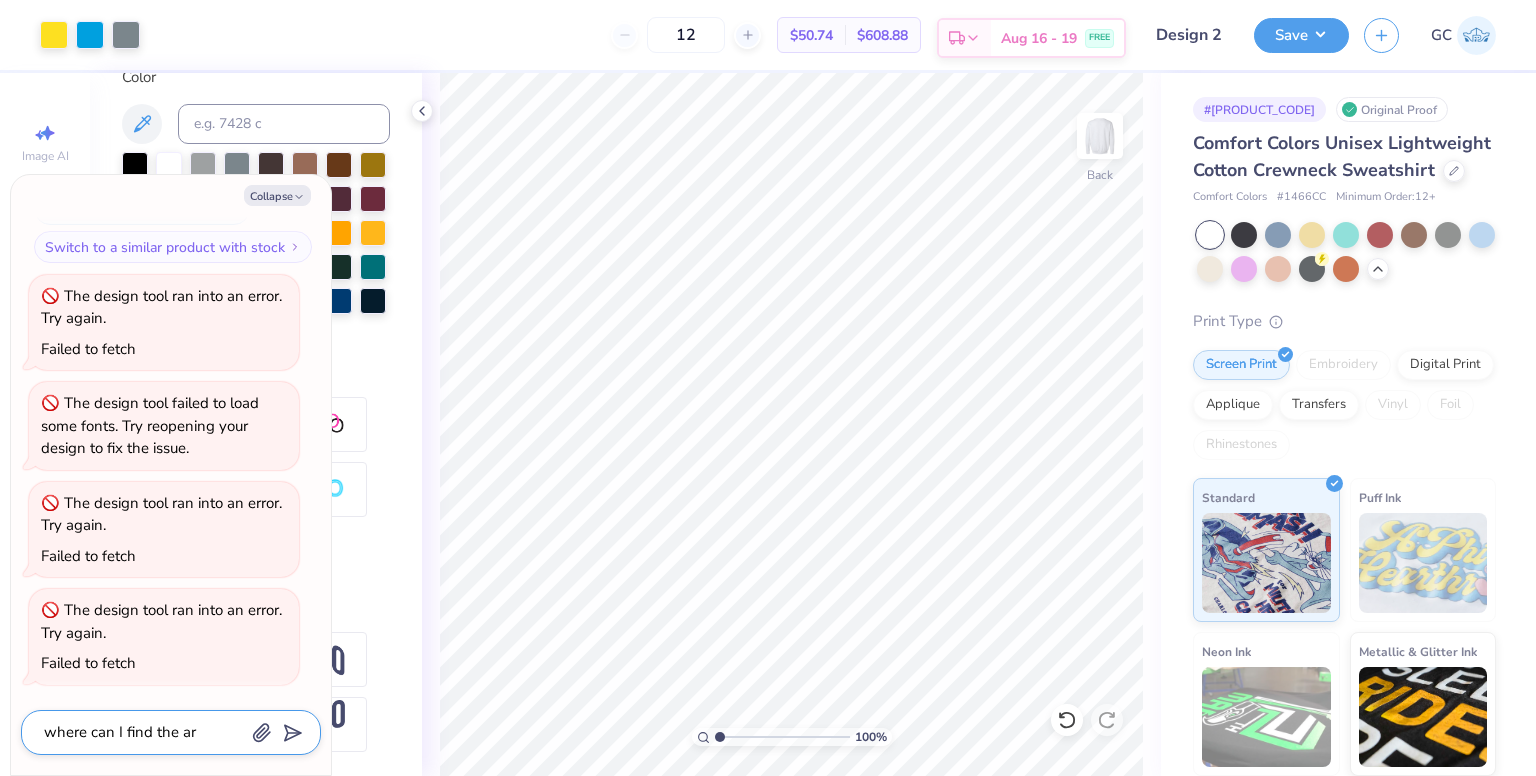 type on "x" 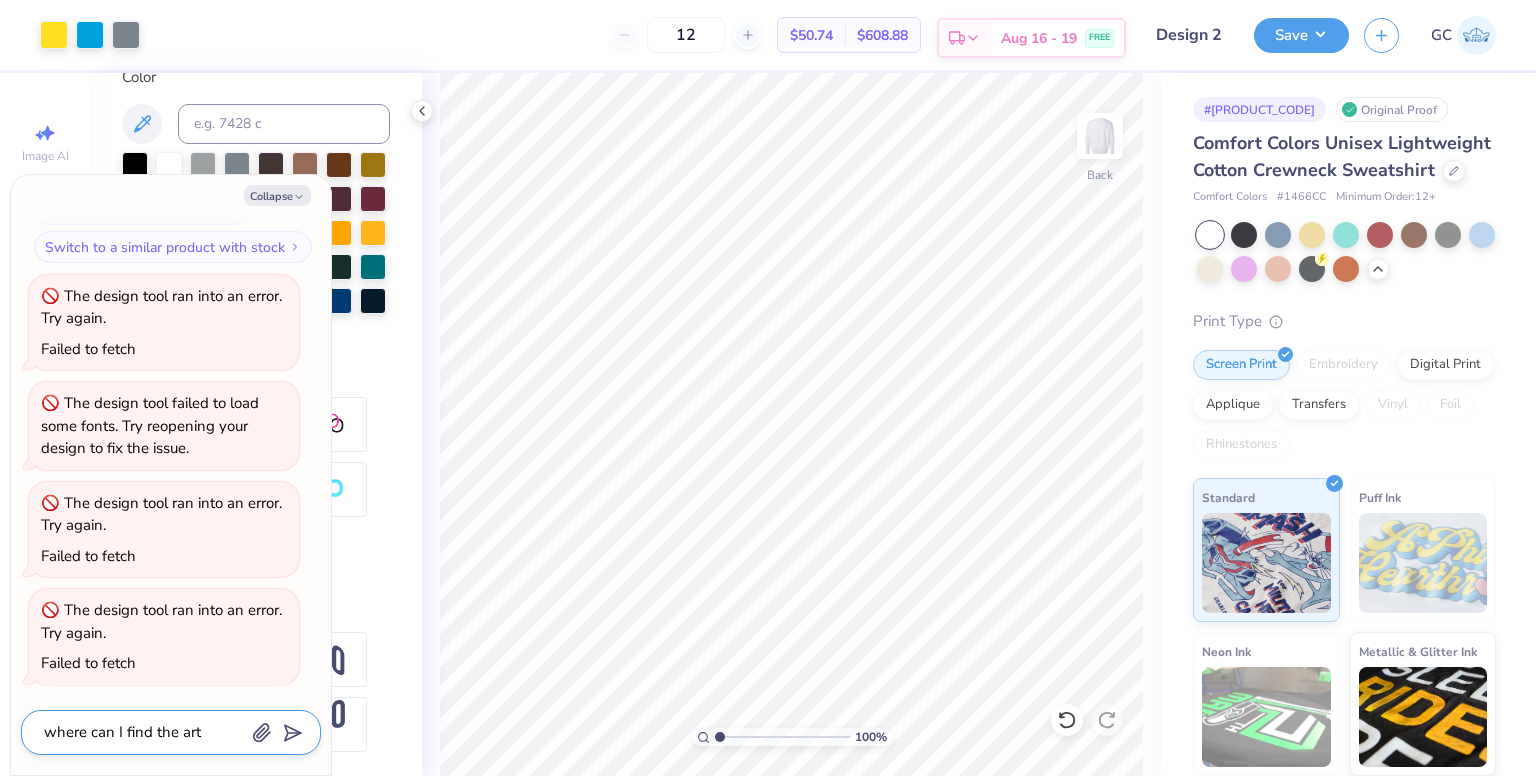 type on "x" 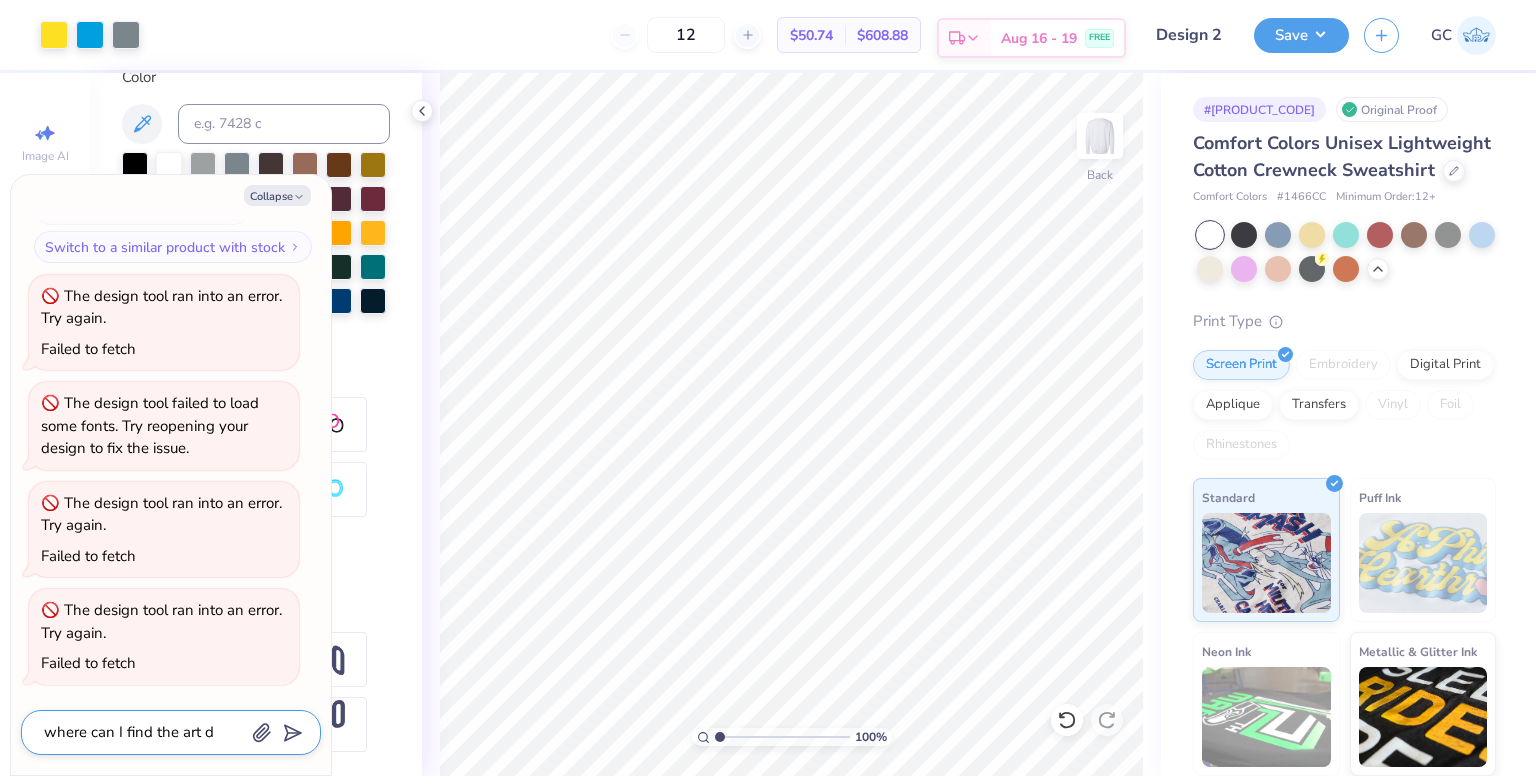 type on "x" 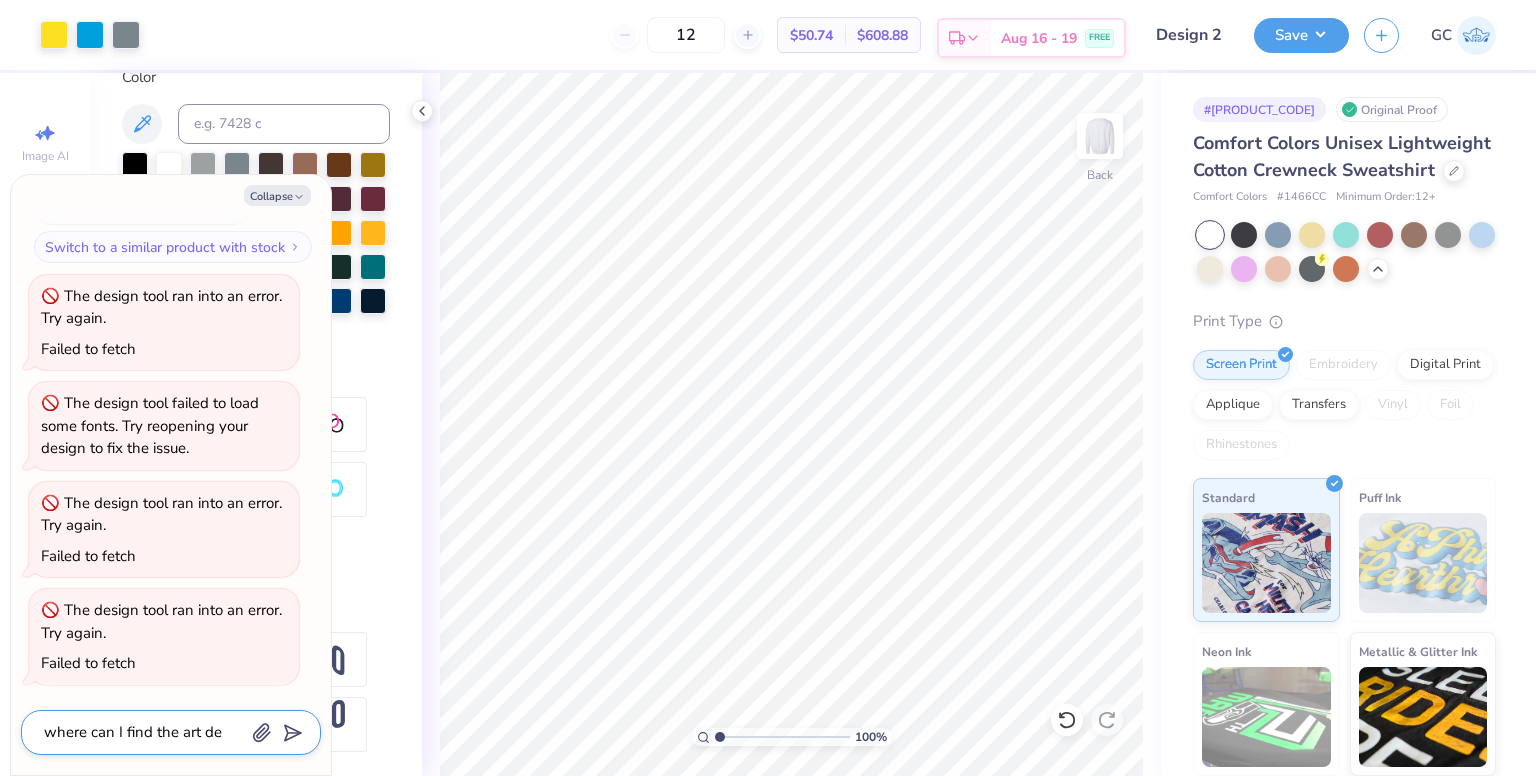 type on "x" 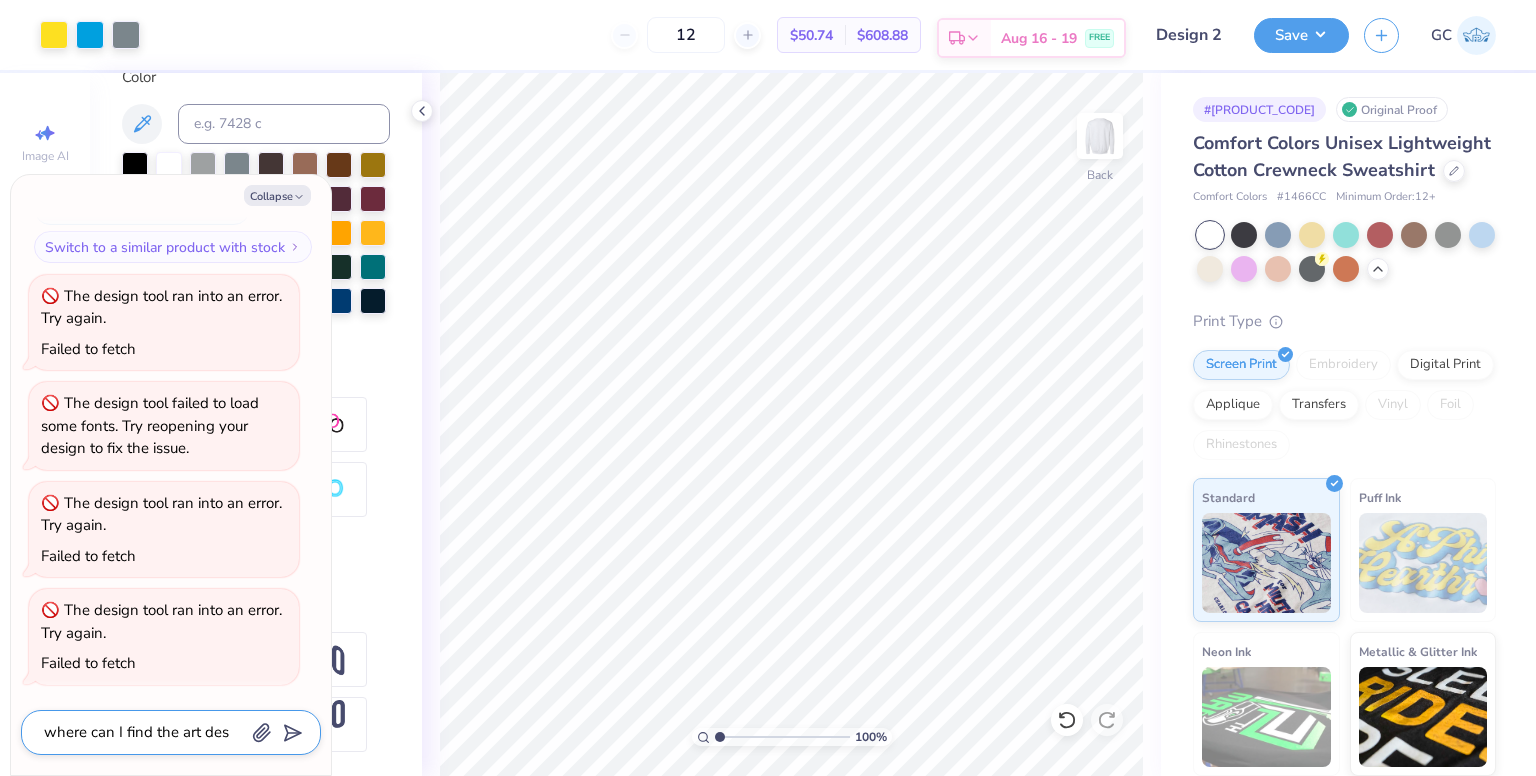 type on "where can I find the art desc" 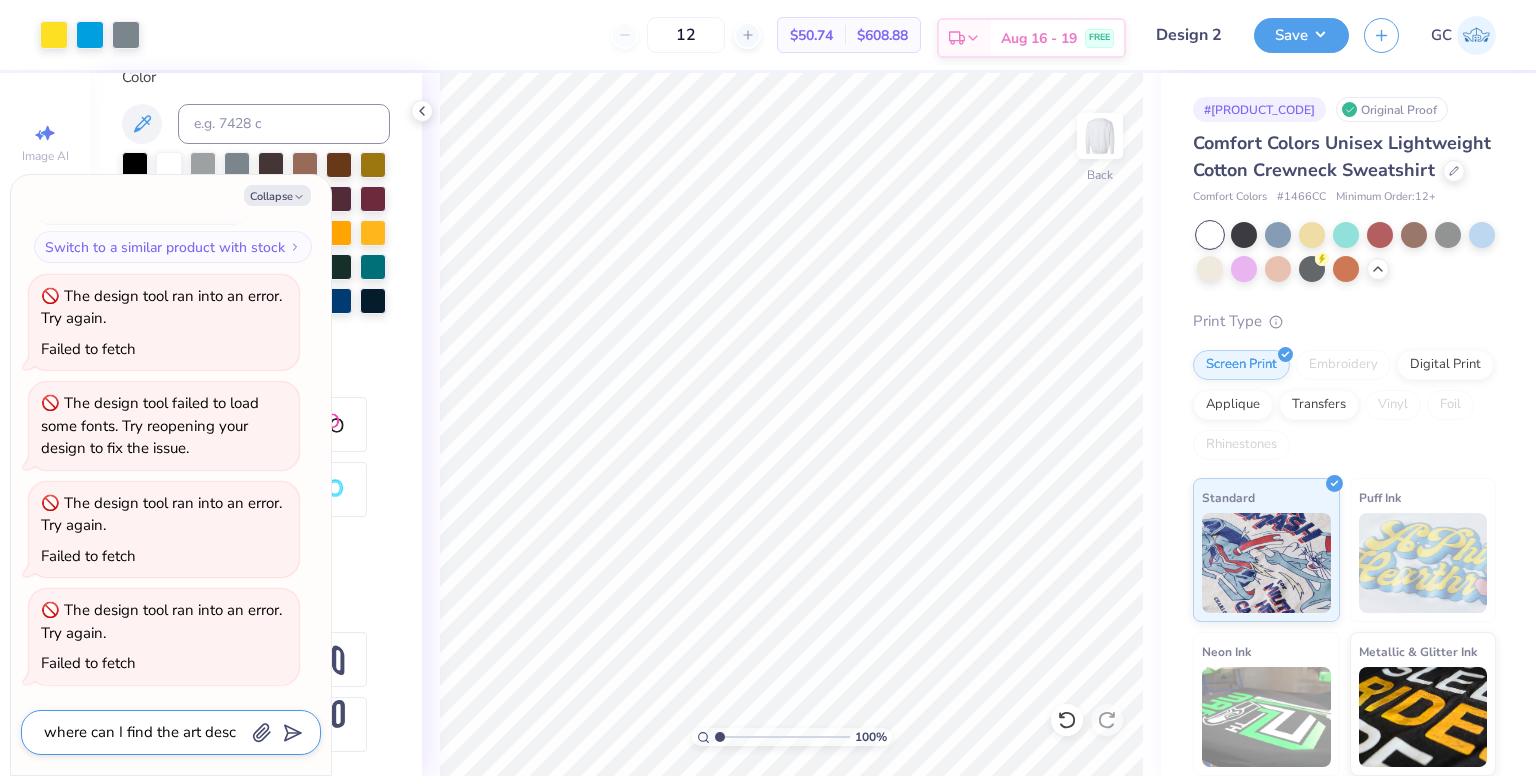 type on "x" 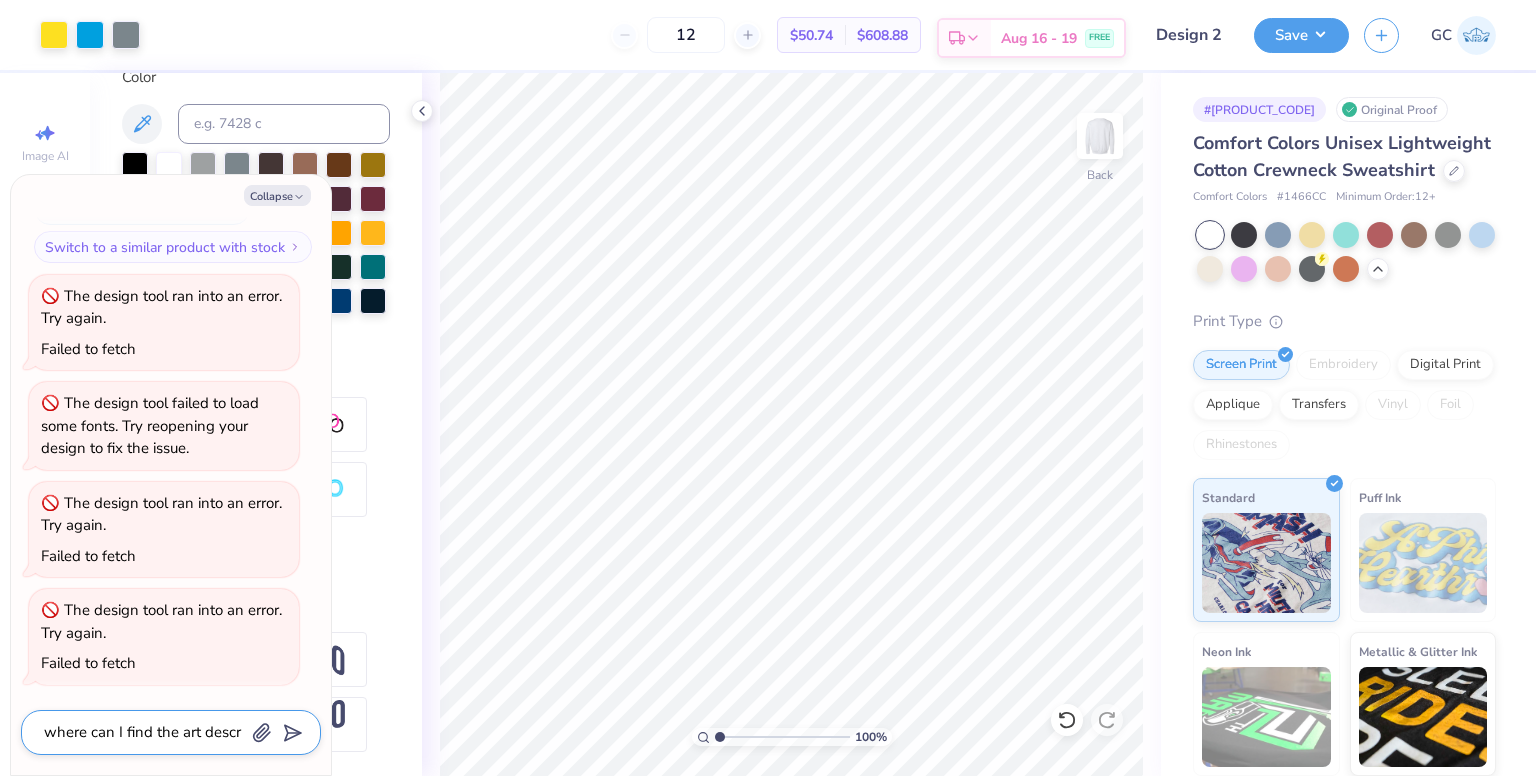 type on "x" 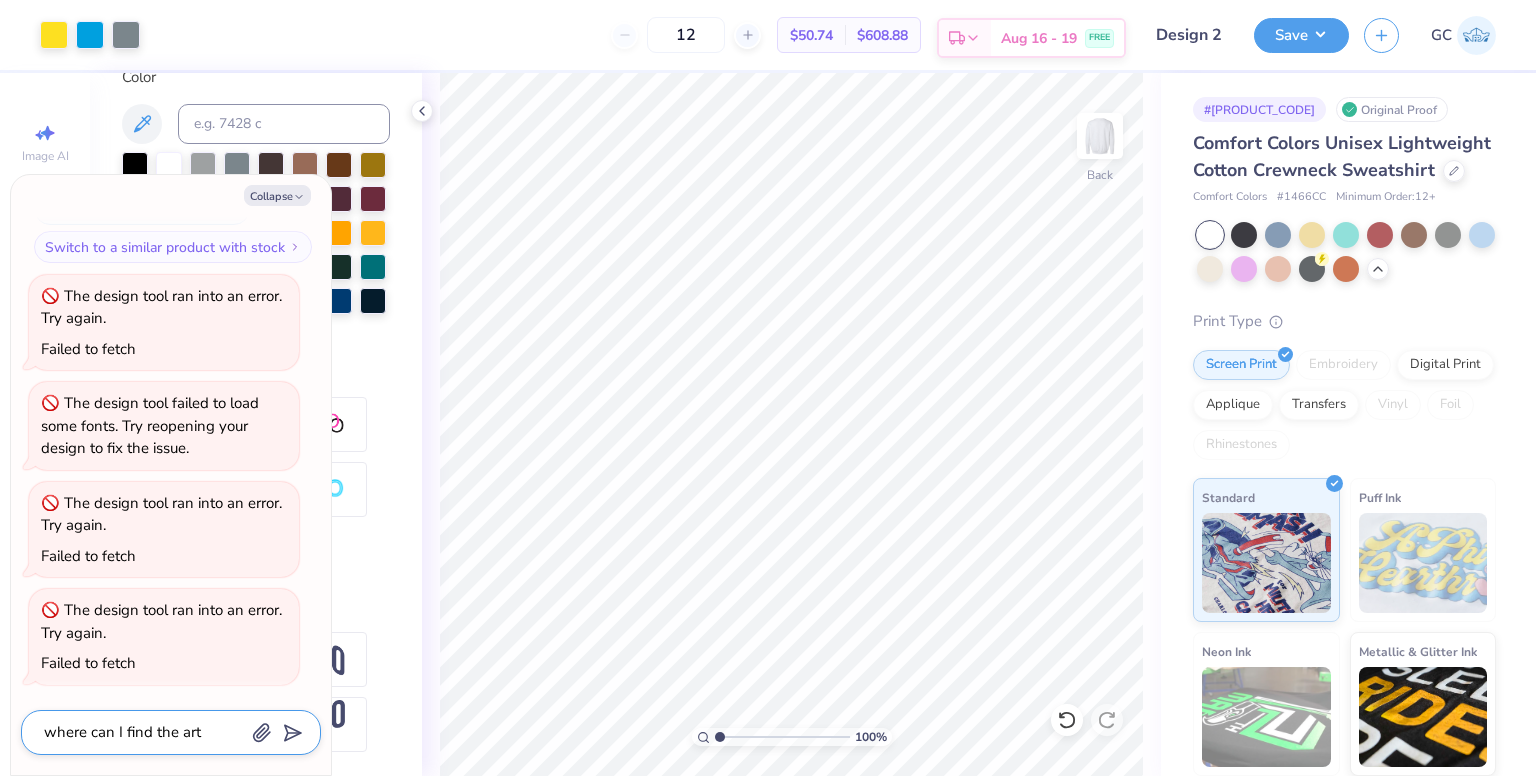 type on "x" 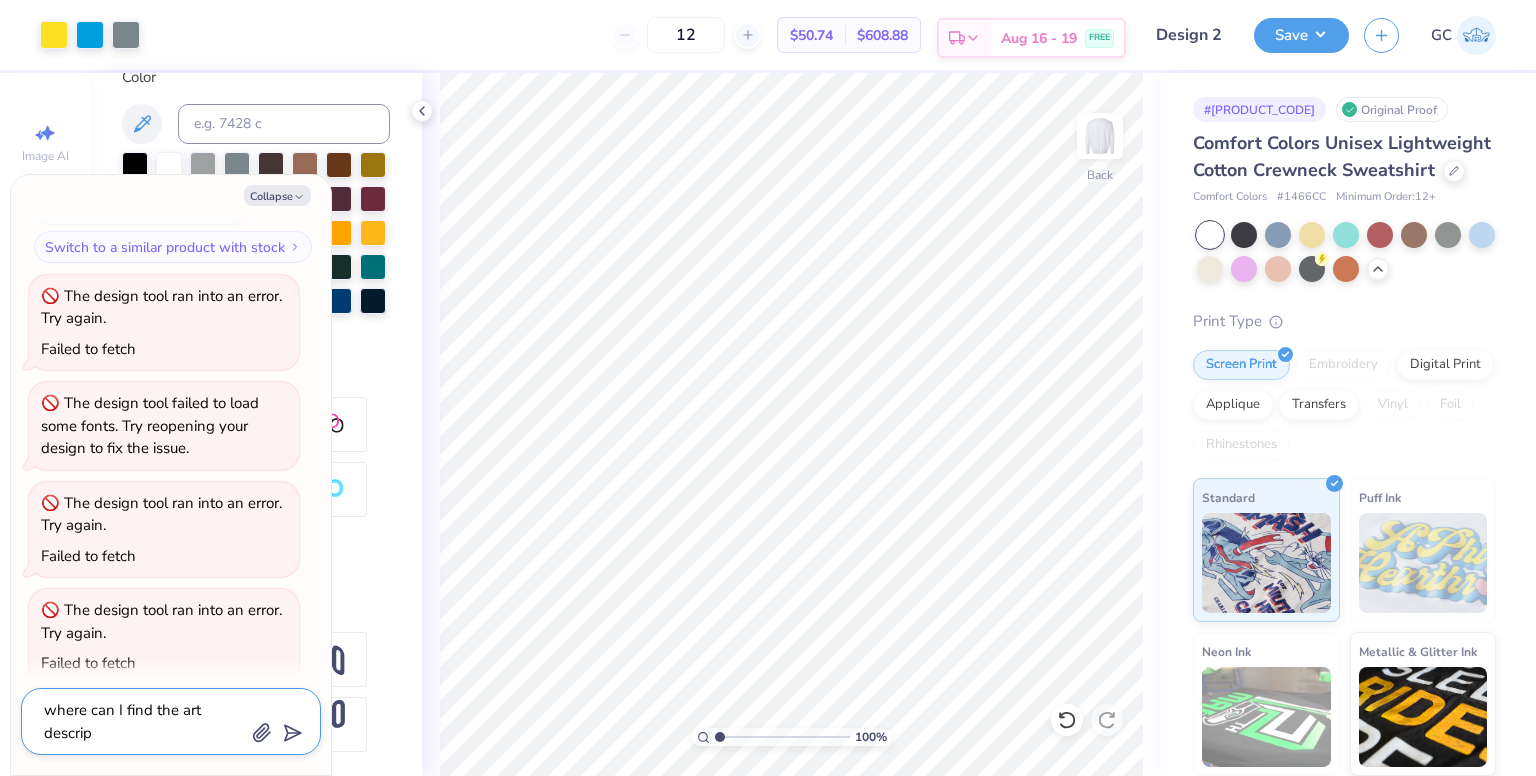type on "x" 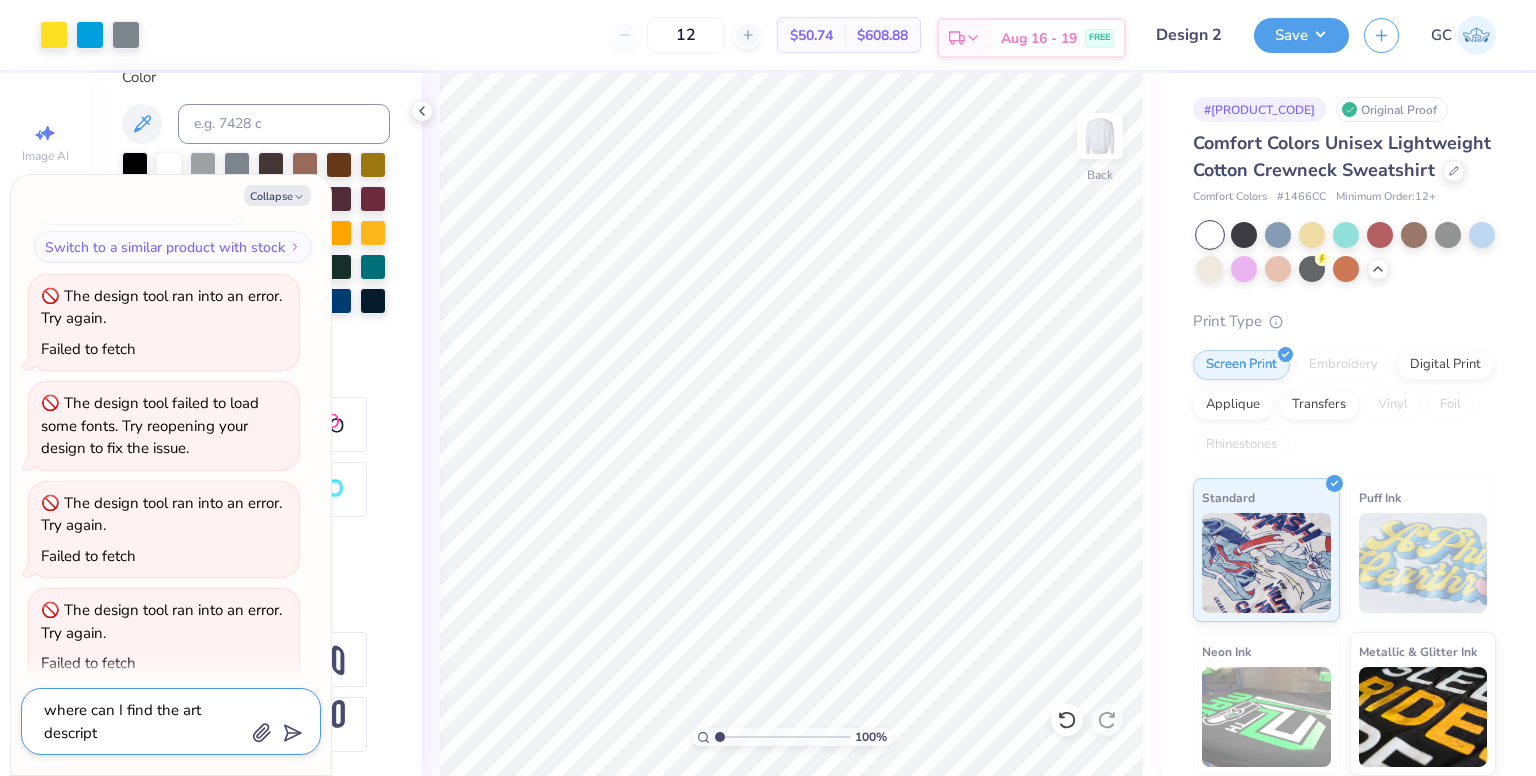 type on "x" 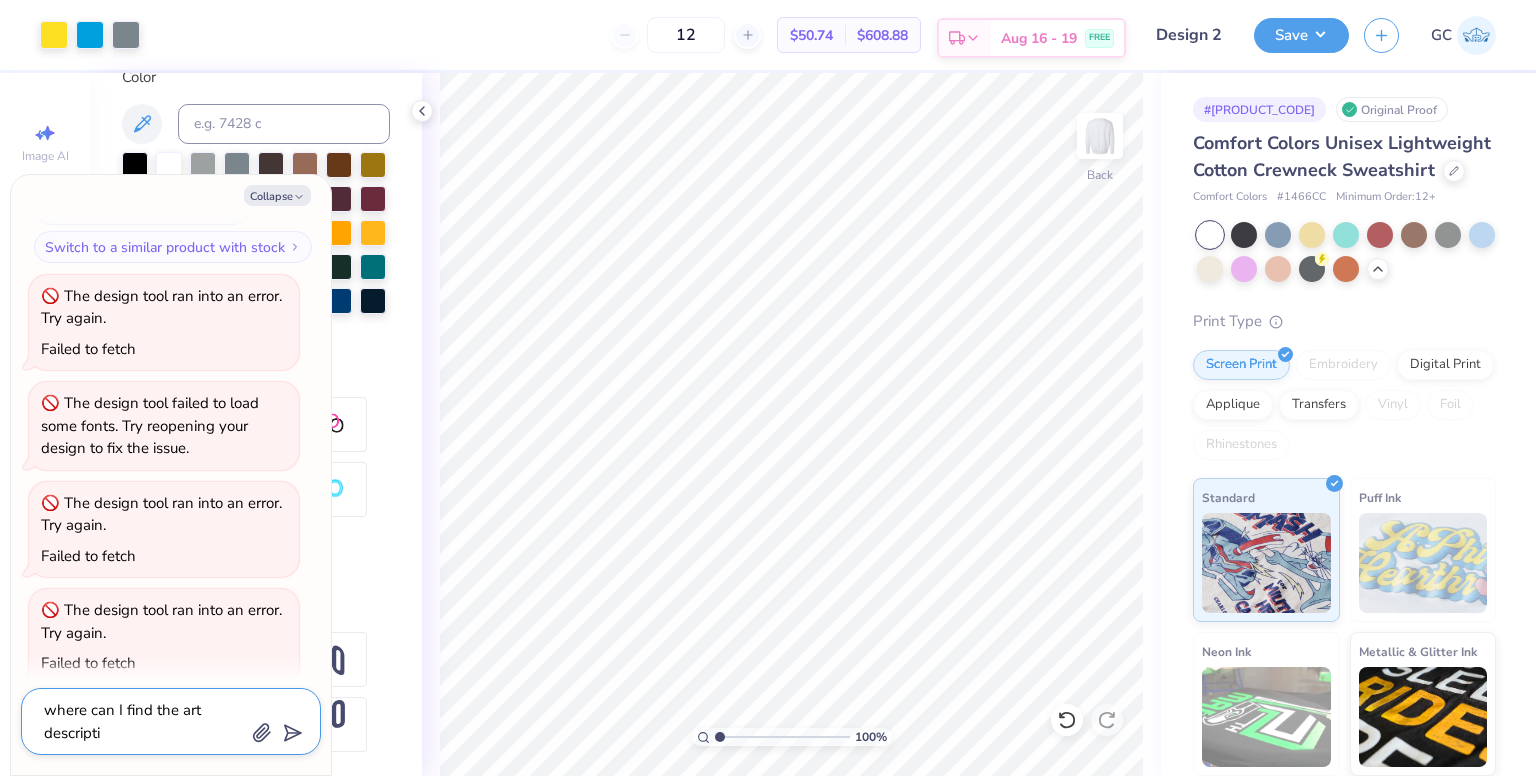 type on "x" 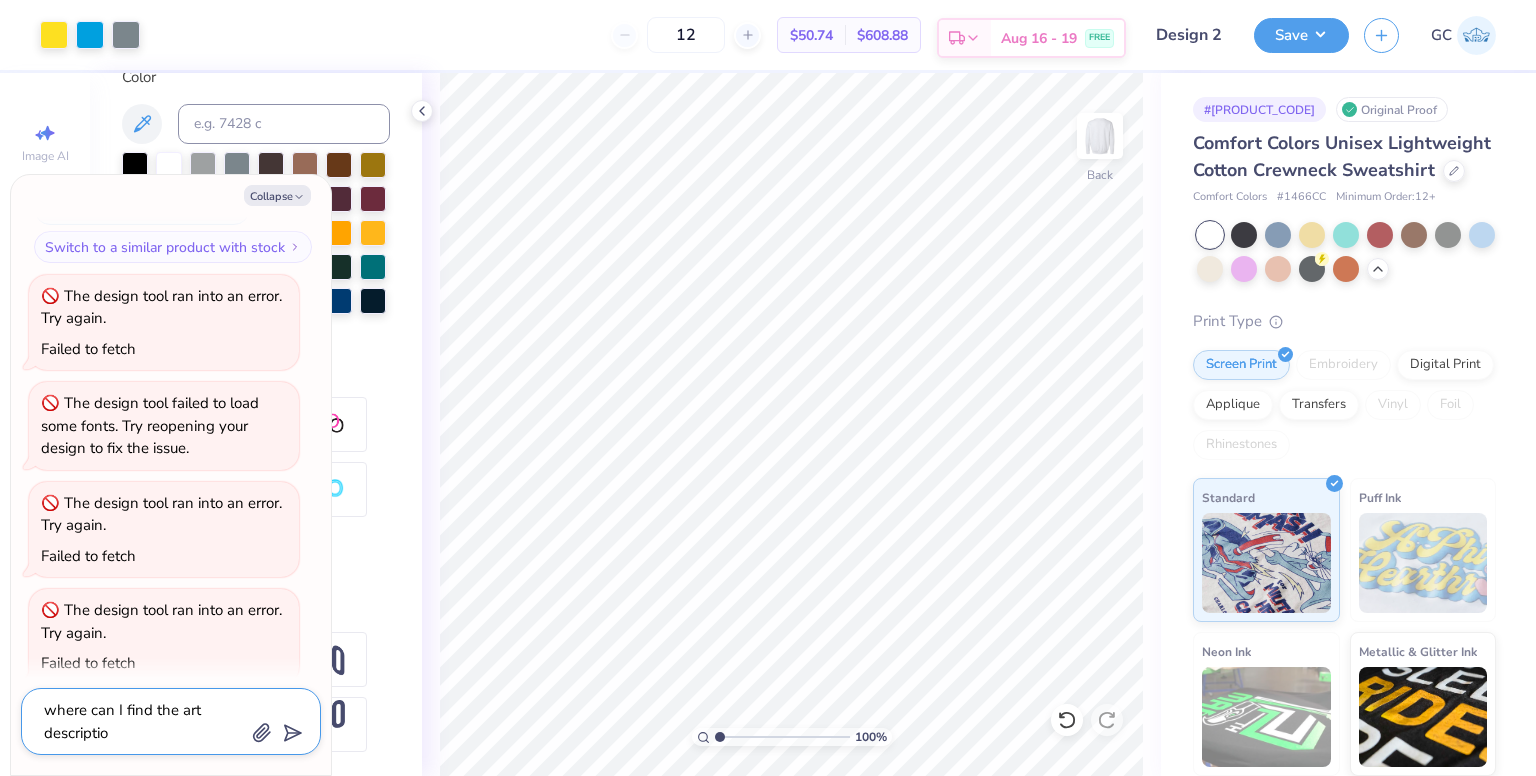 type on "x" 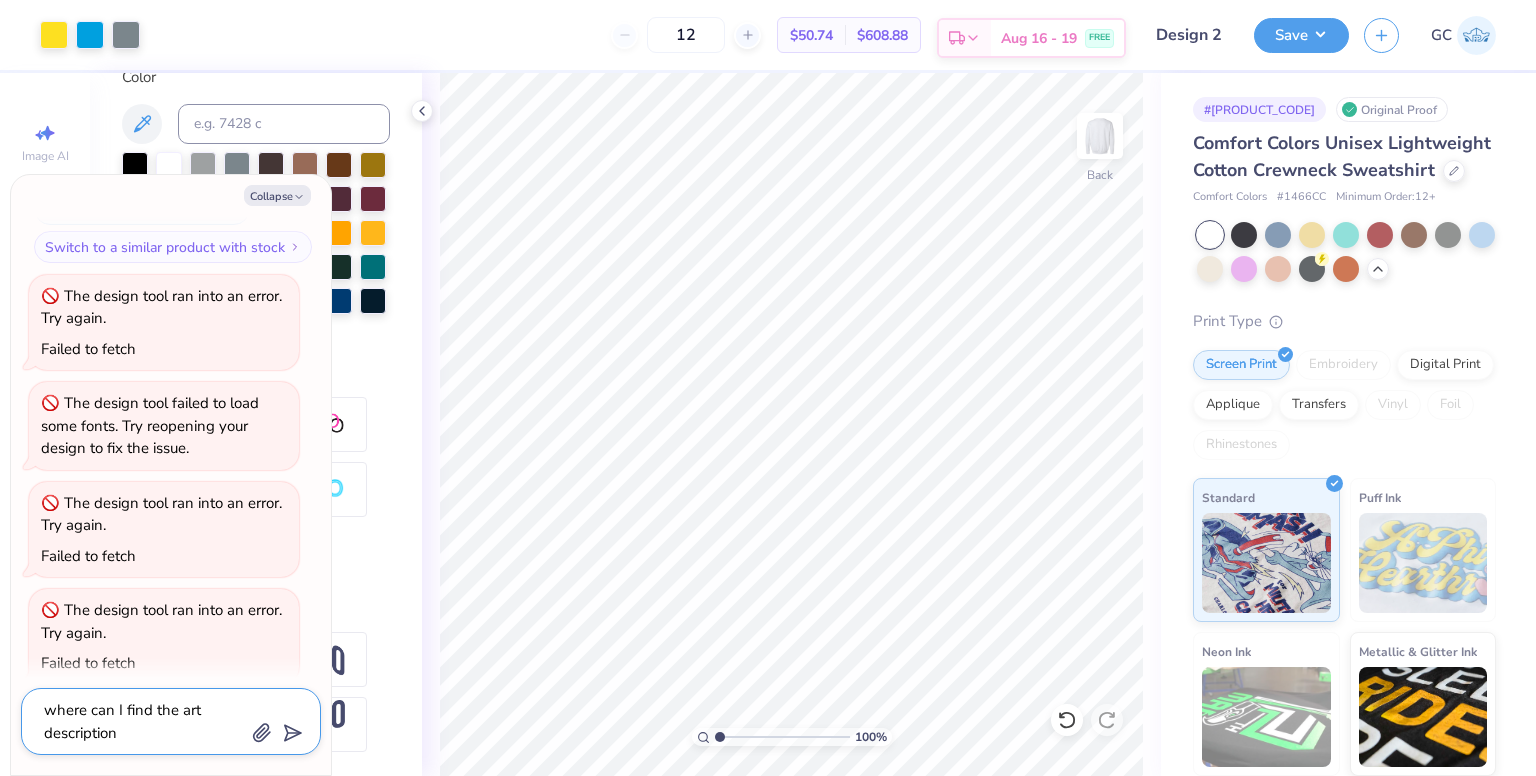 type on "x" 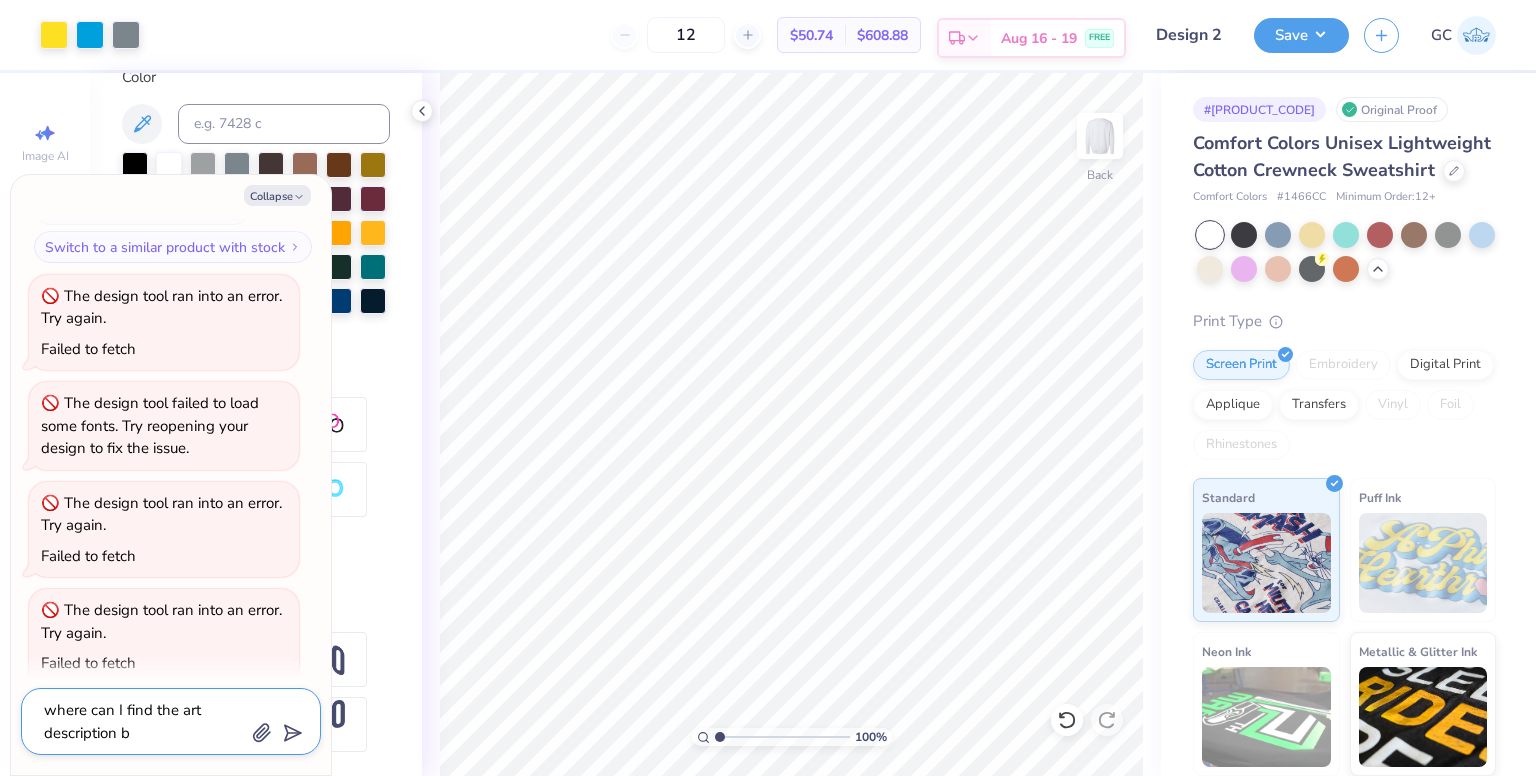 type on "x" 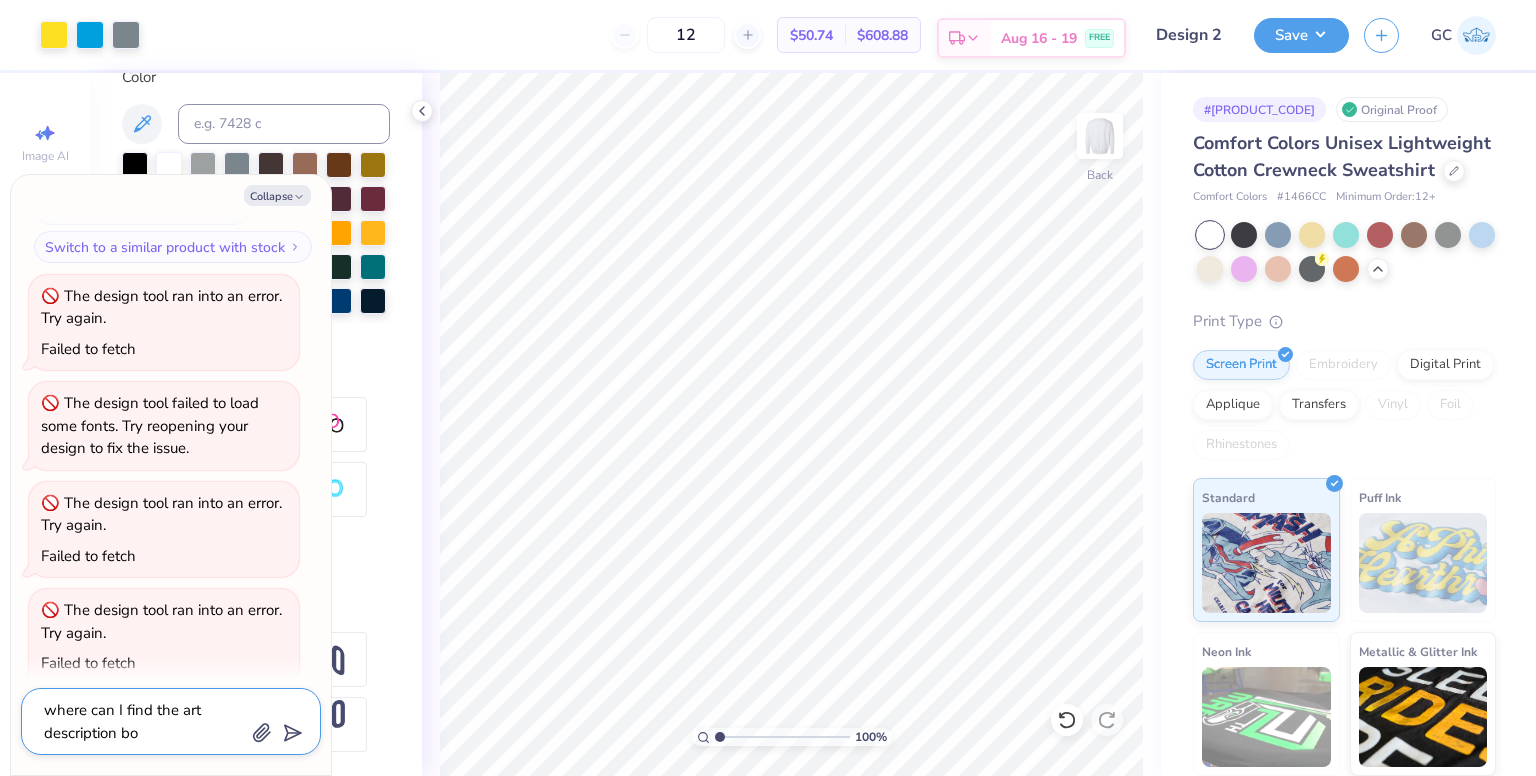 type on "x" 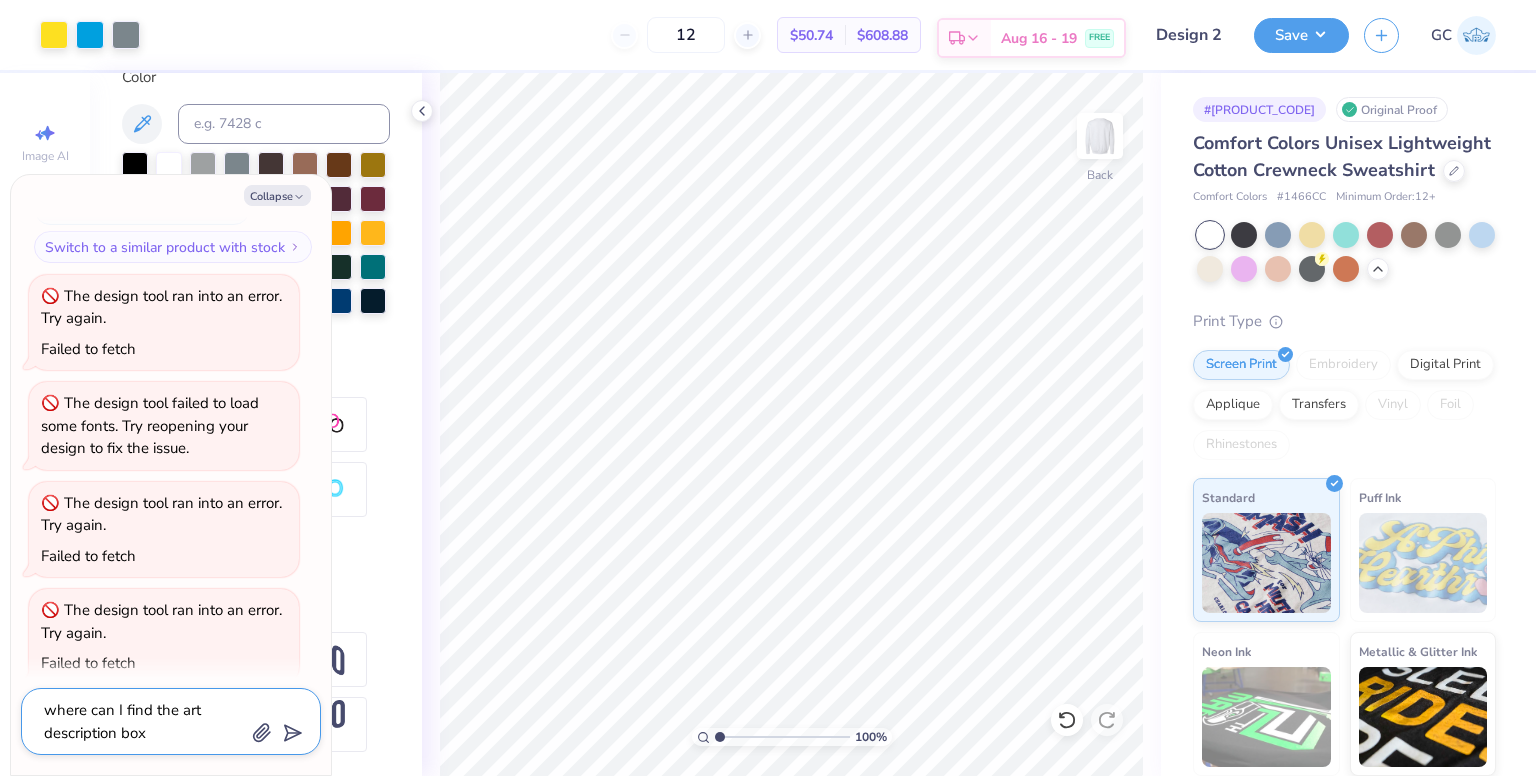 type on "where can I find the art description box" 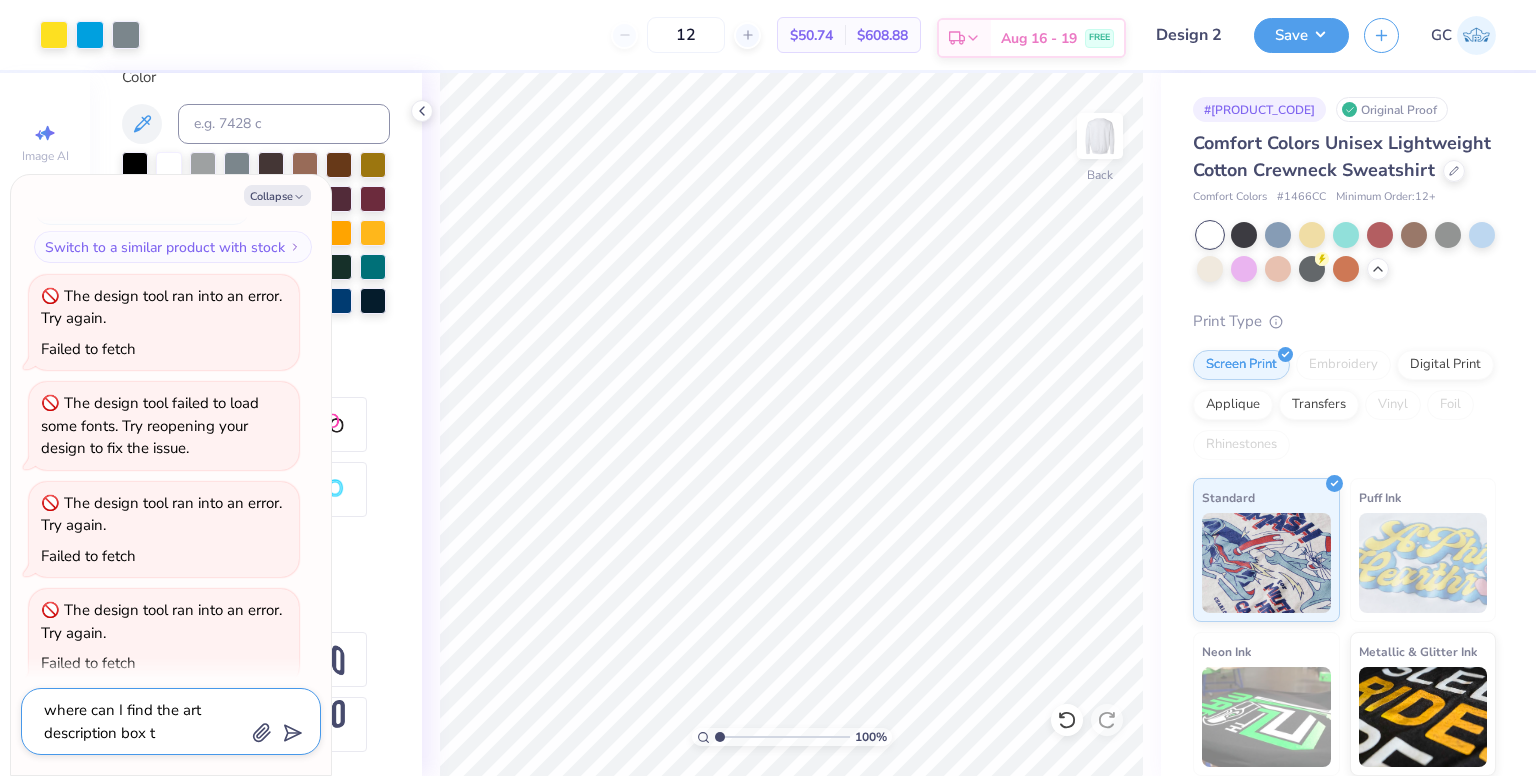type on "x" 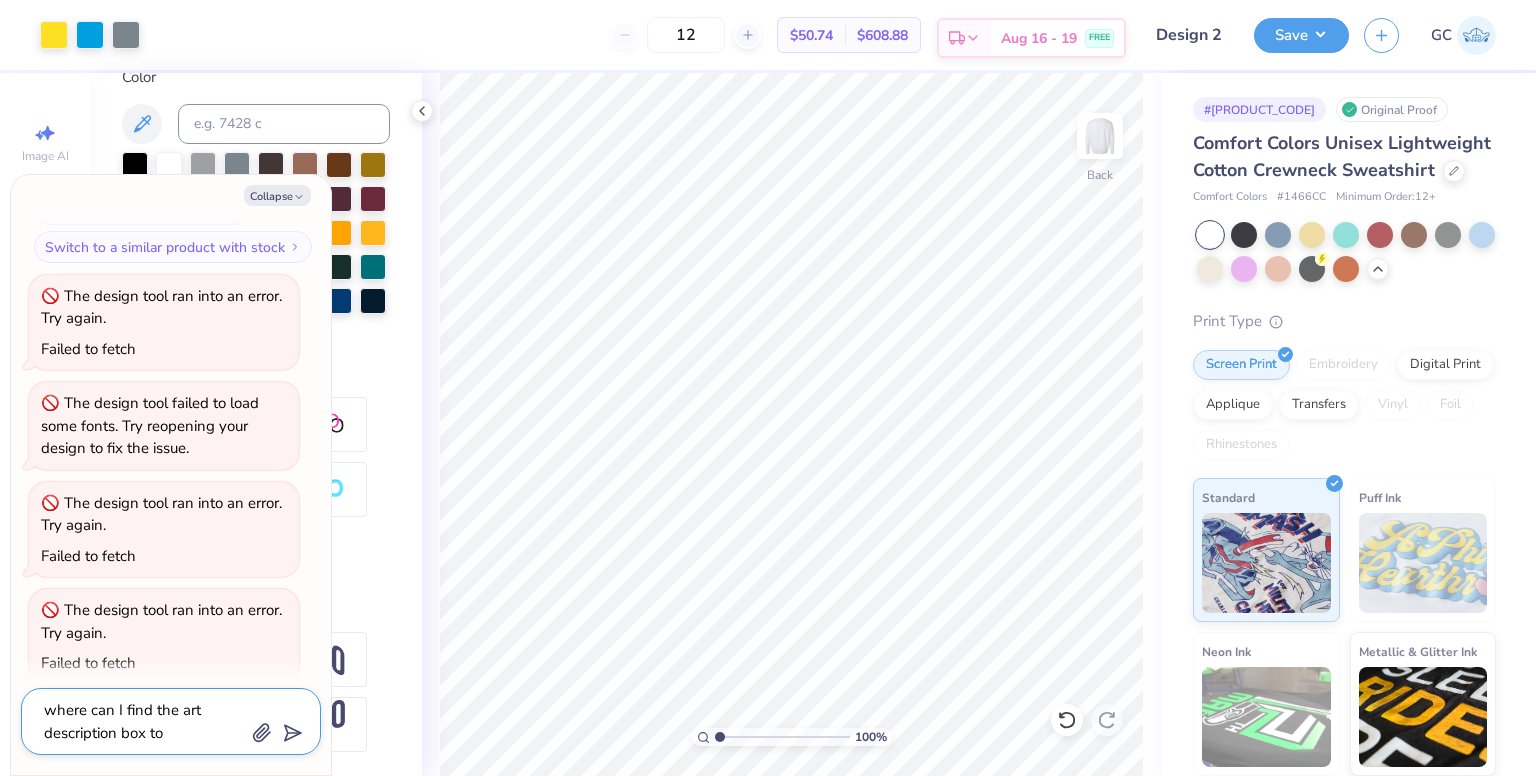 type on "x" 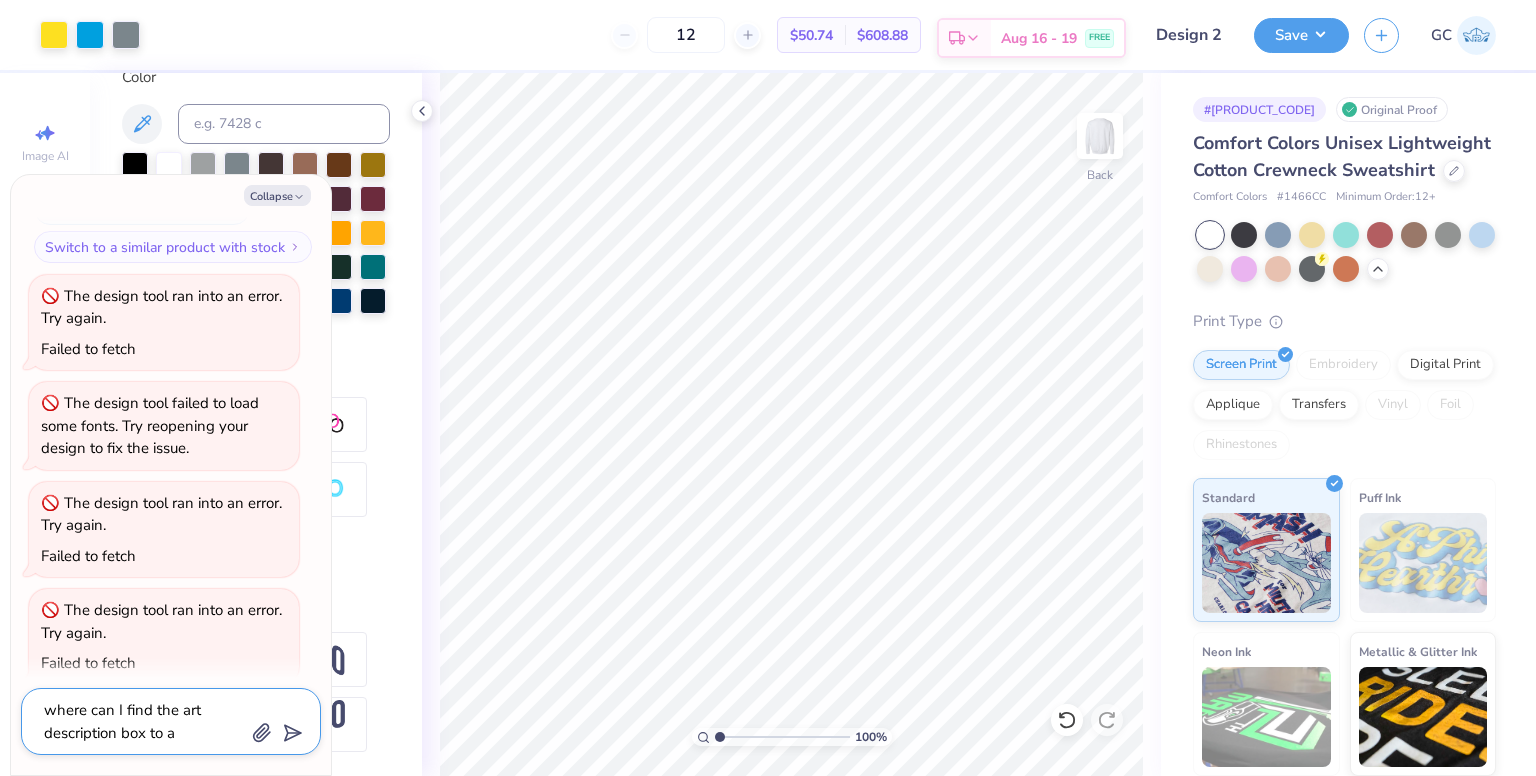 type on "x" 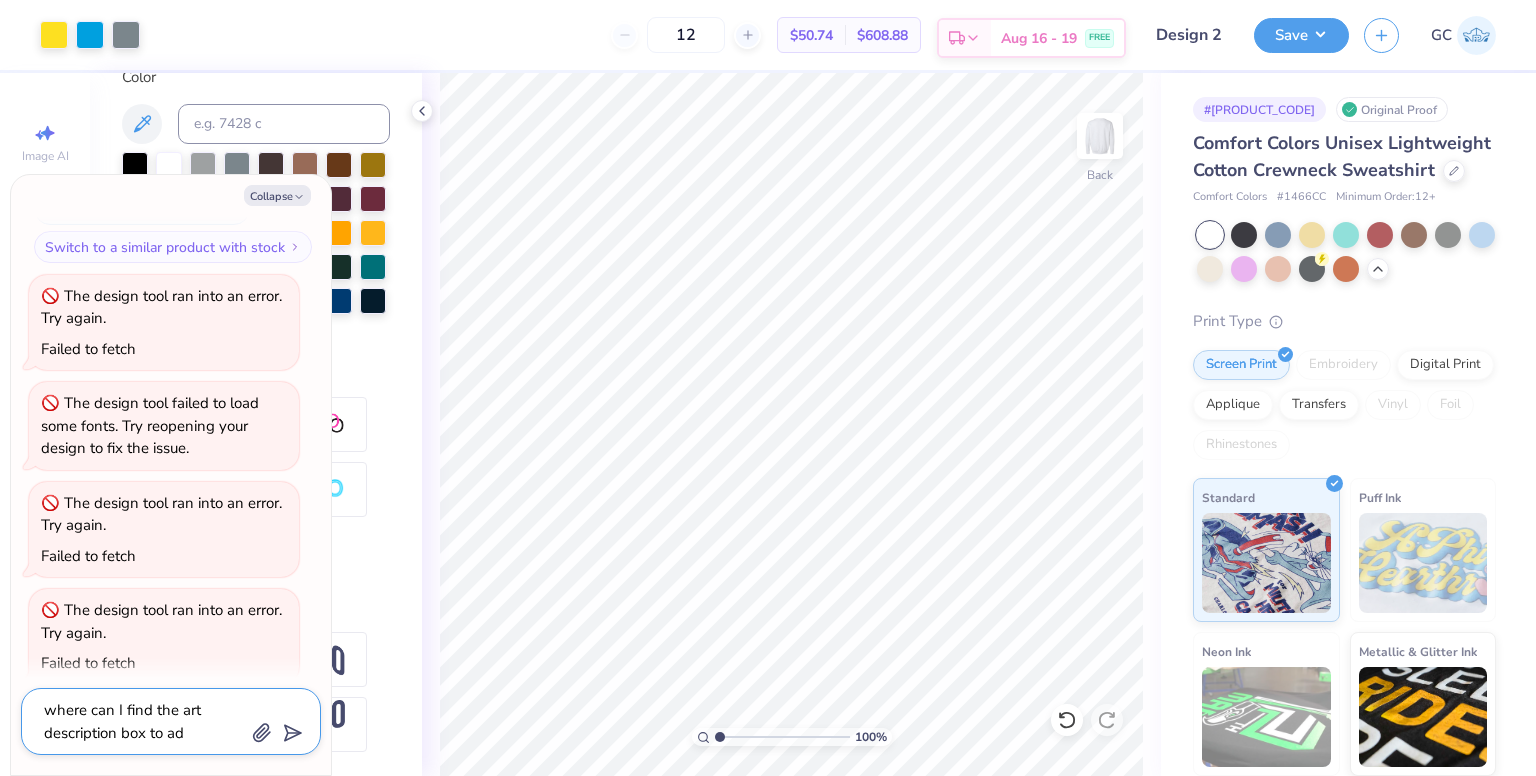type on "x" 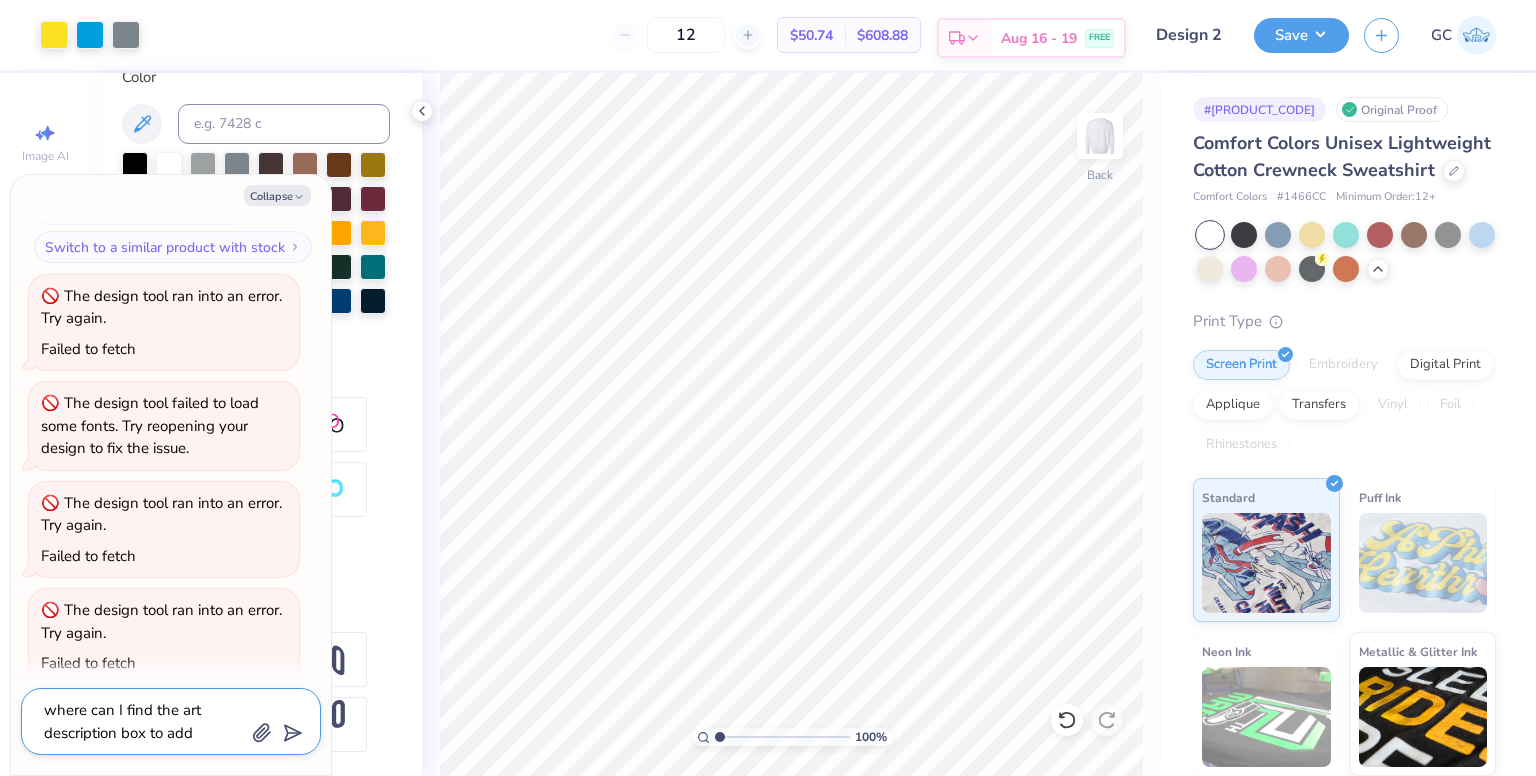 type on "x" 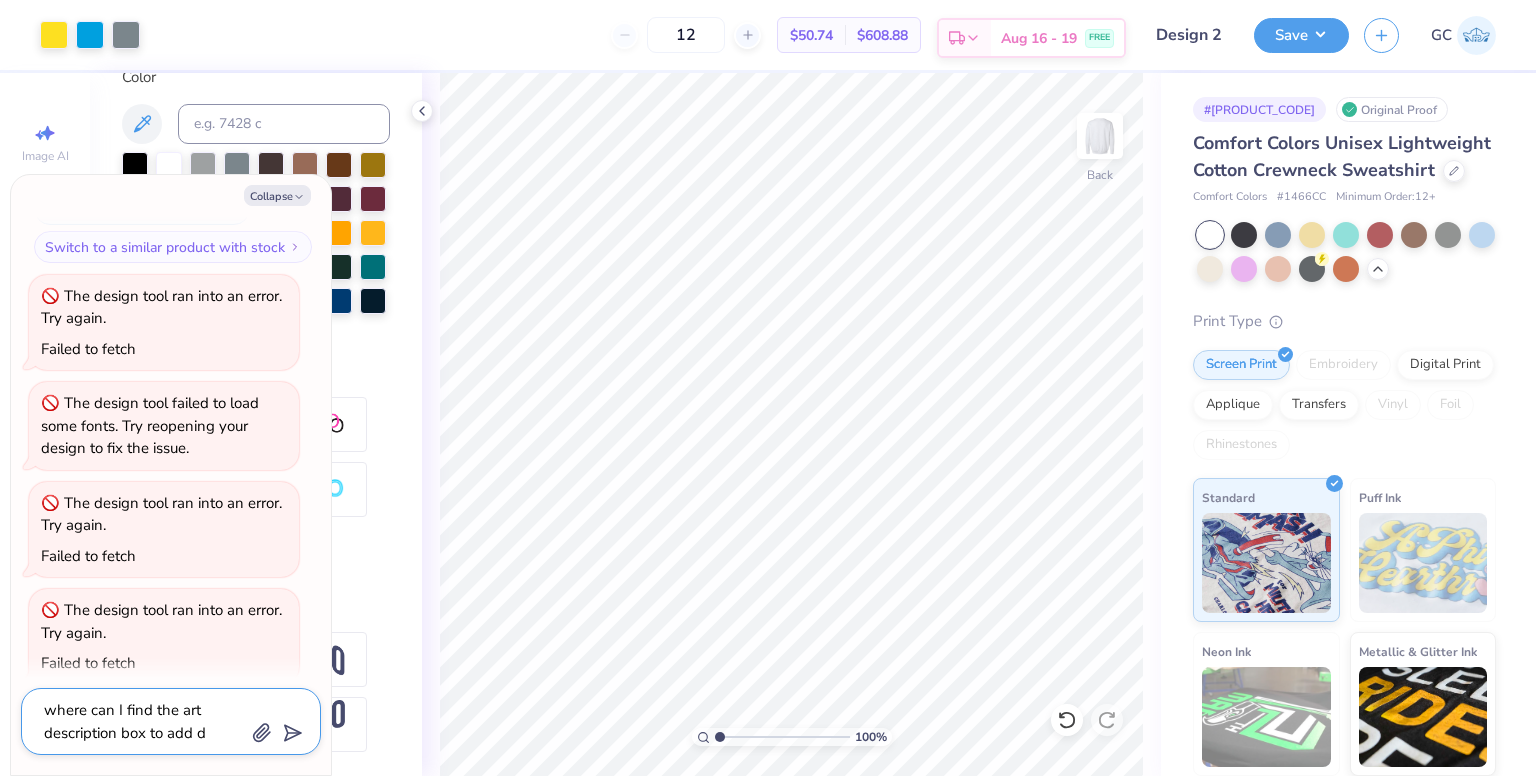 type on "x" 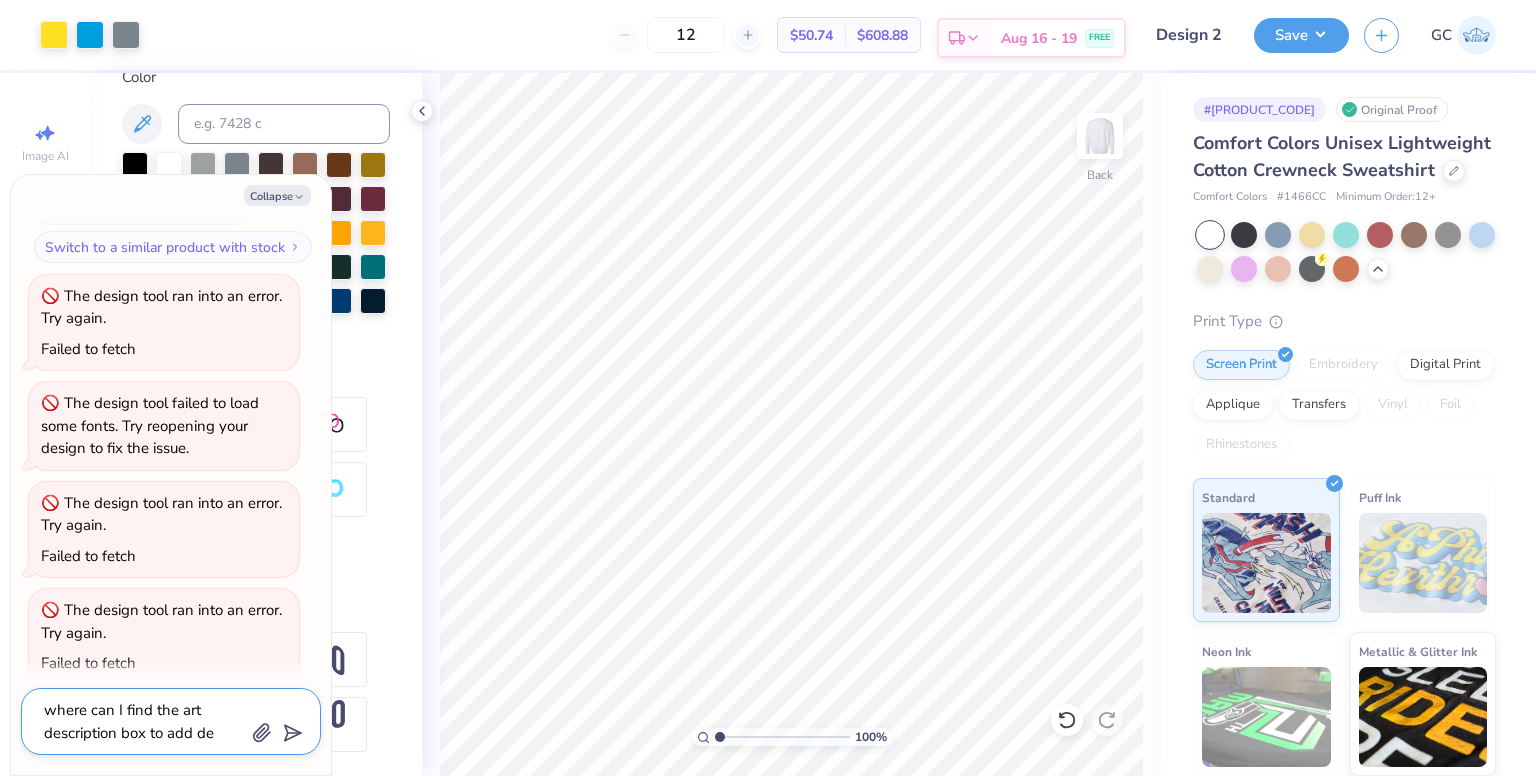 type on "x" 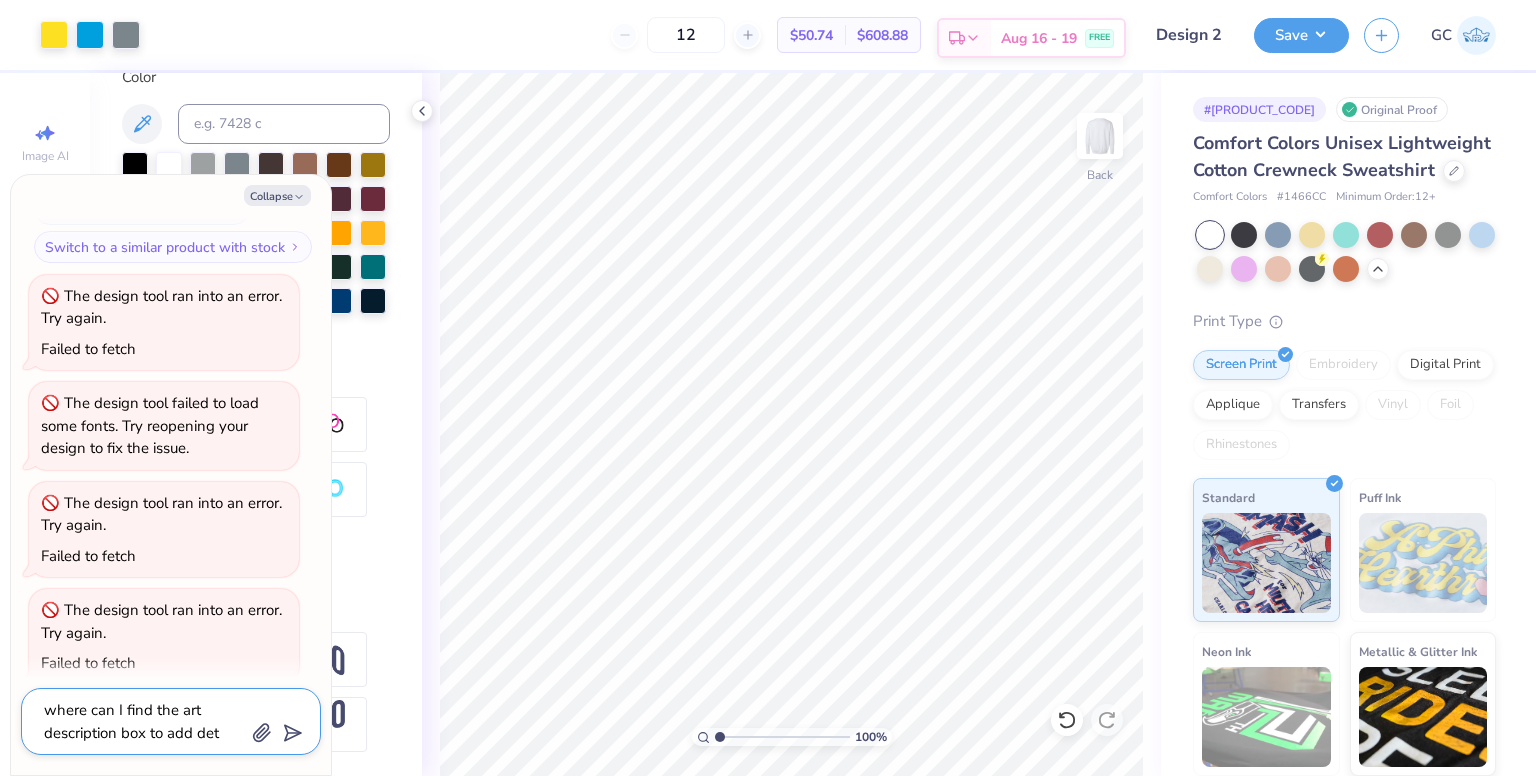 type on "x" 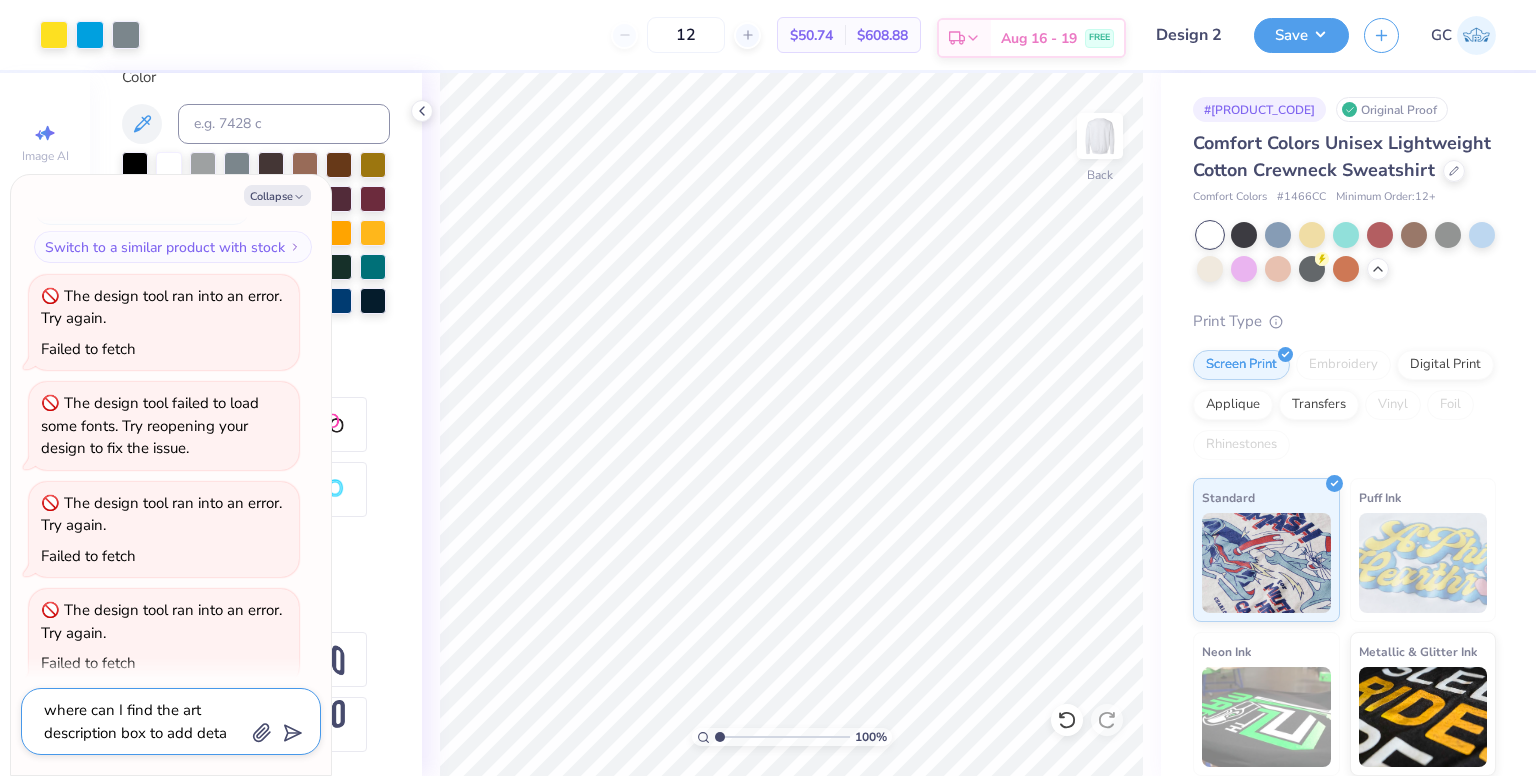 type on "x" 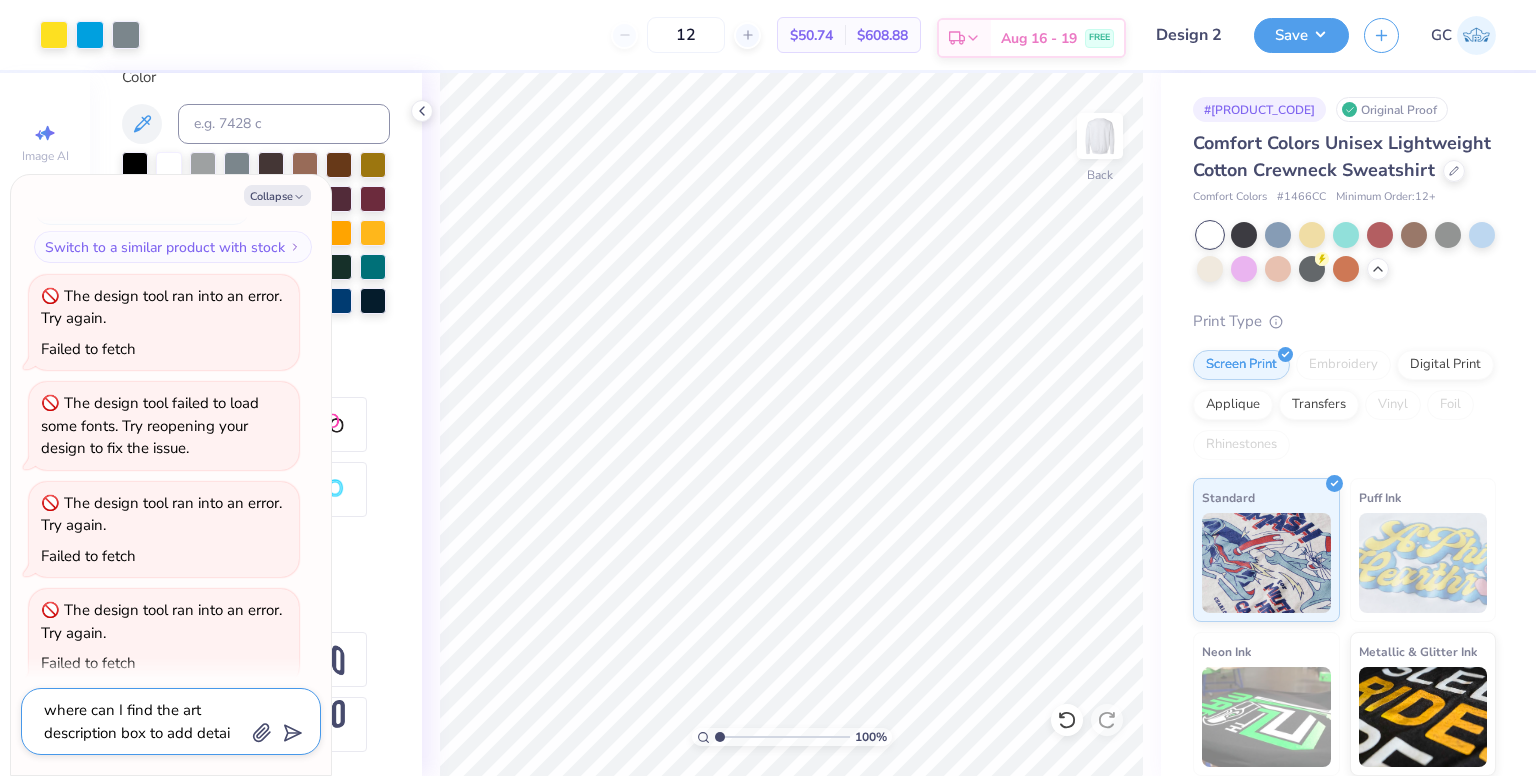 type on "x" 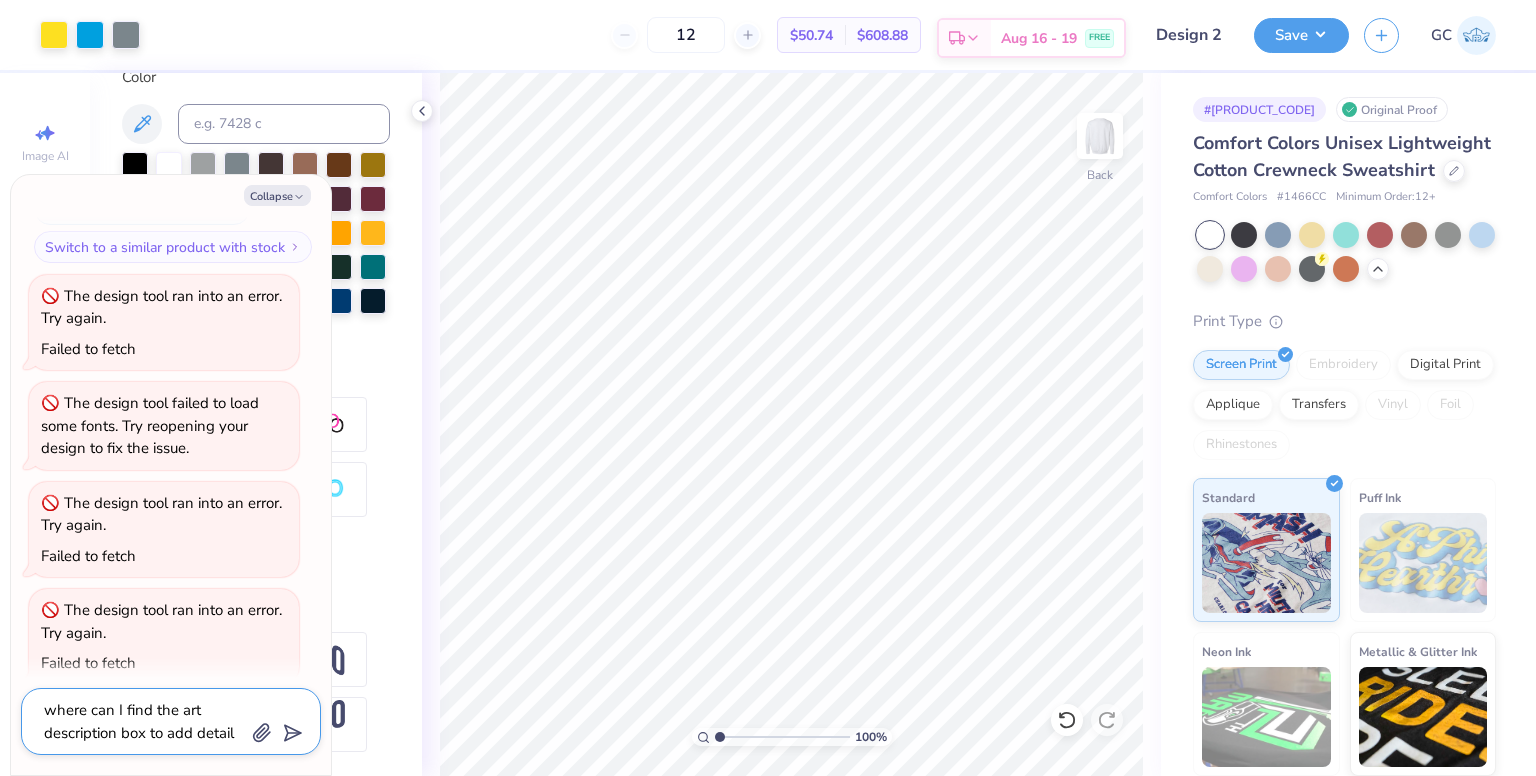 type on "x" 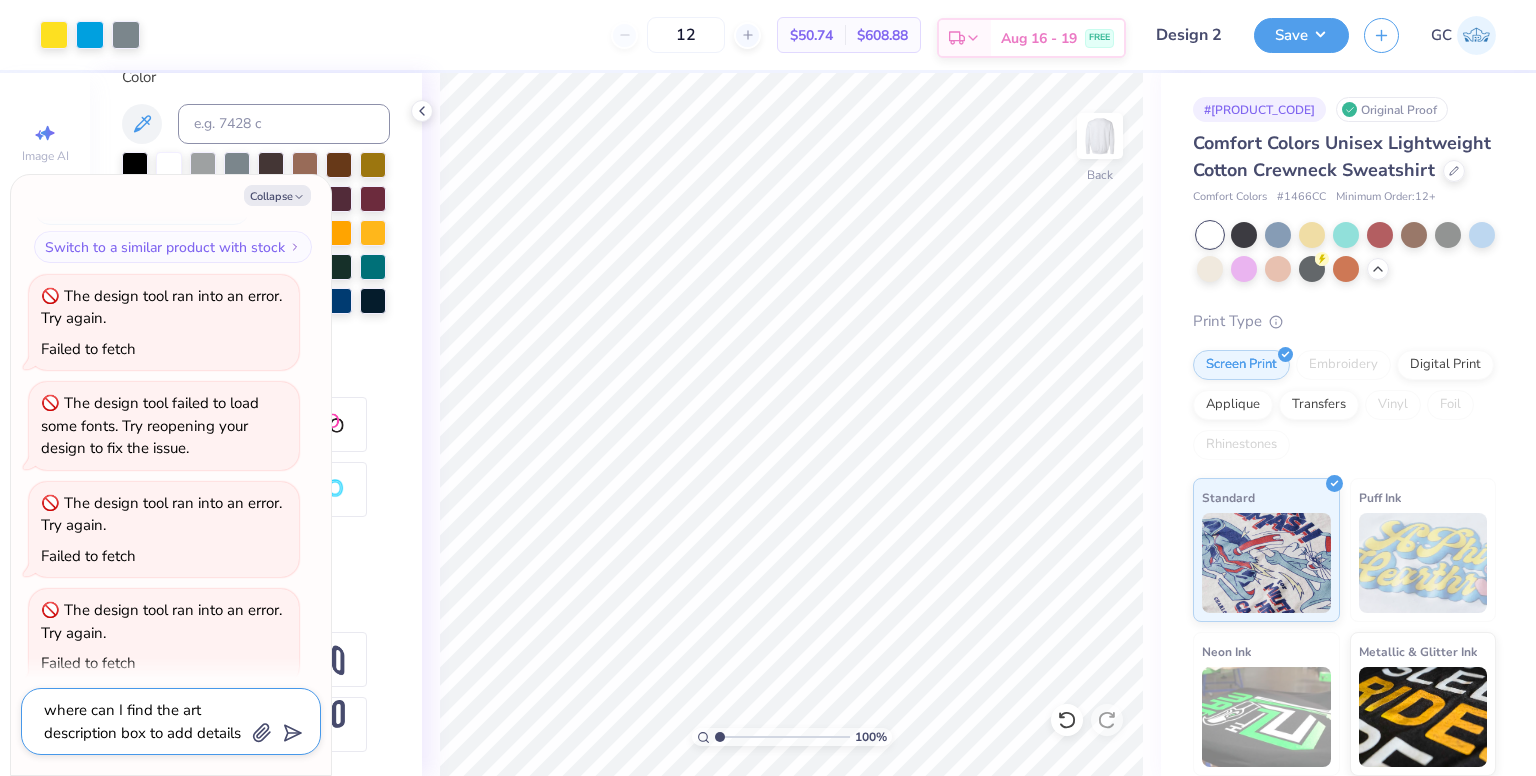 type on "x" 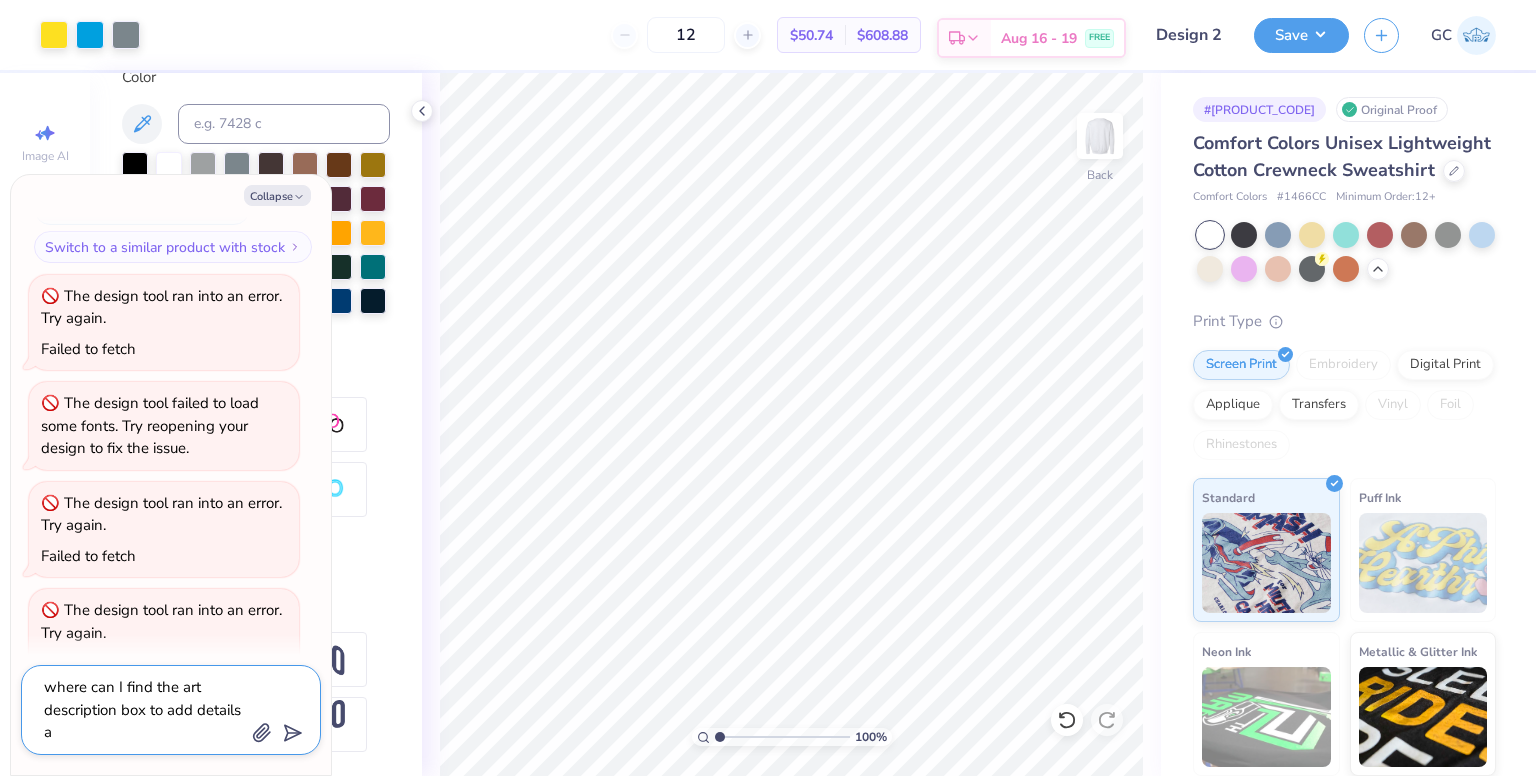type on "x" 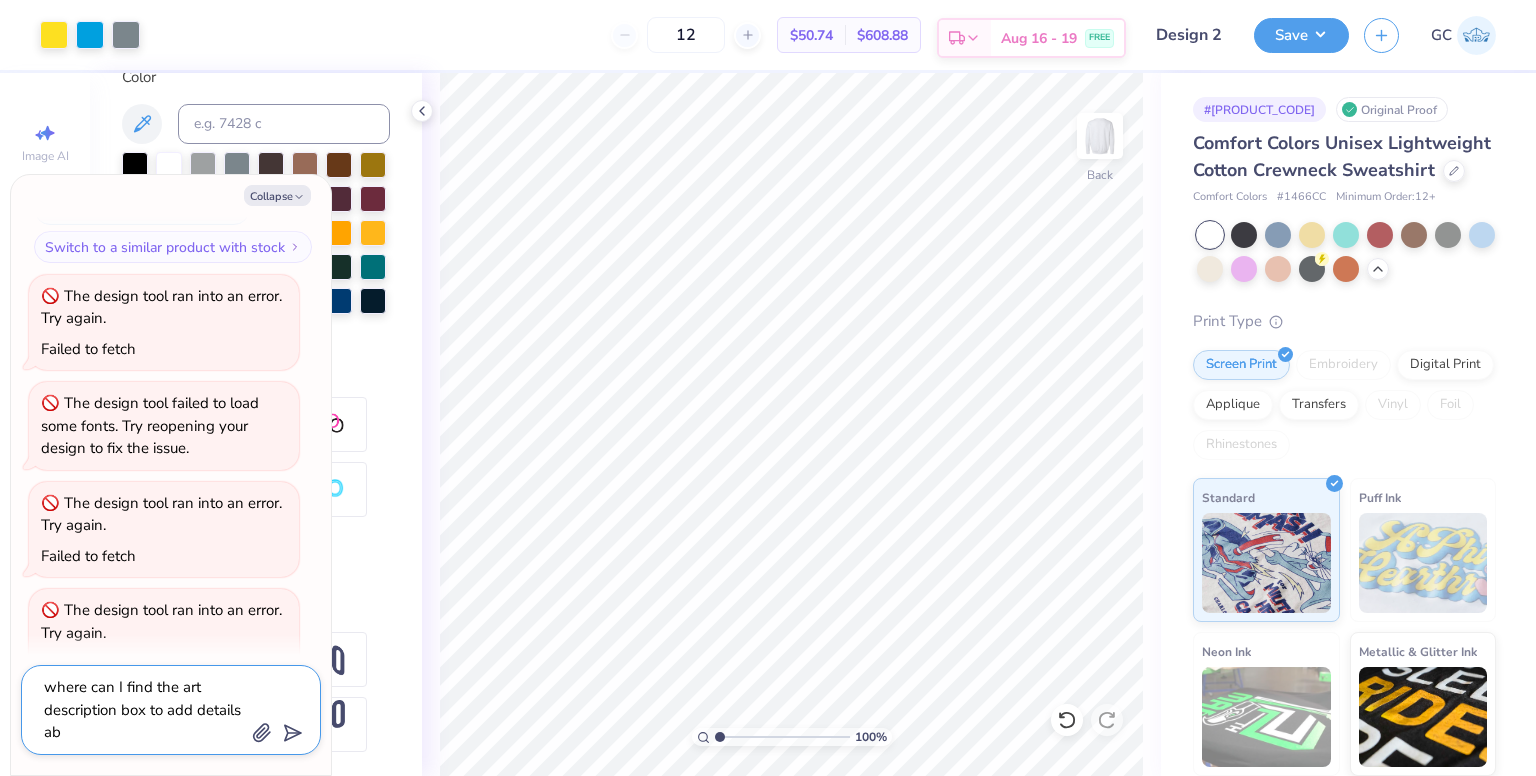 type on "x" 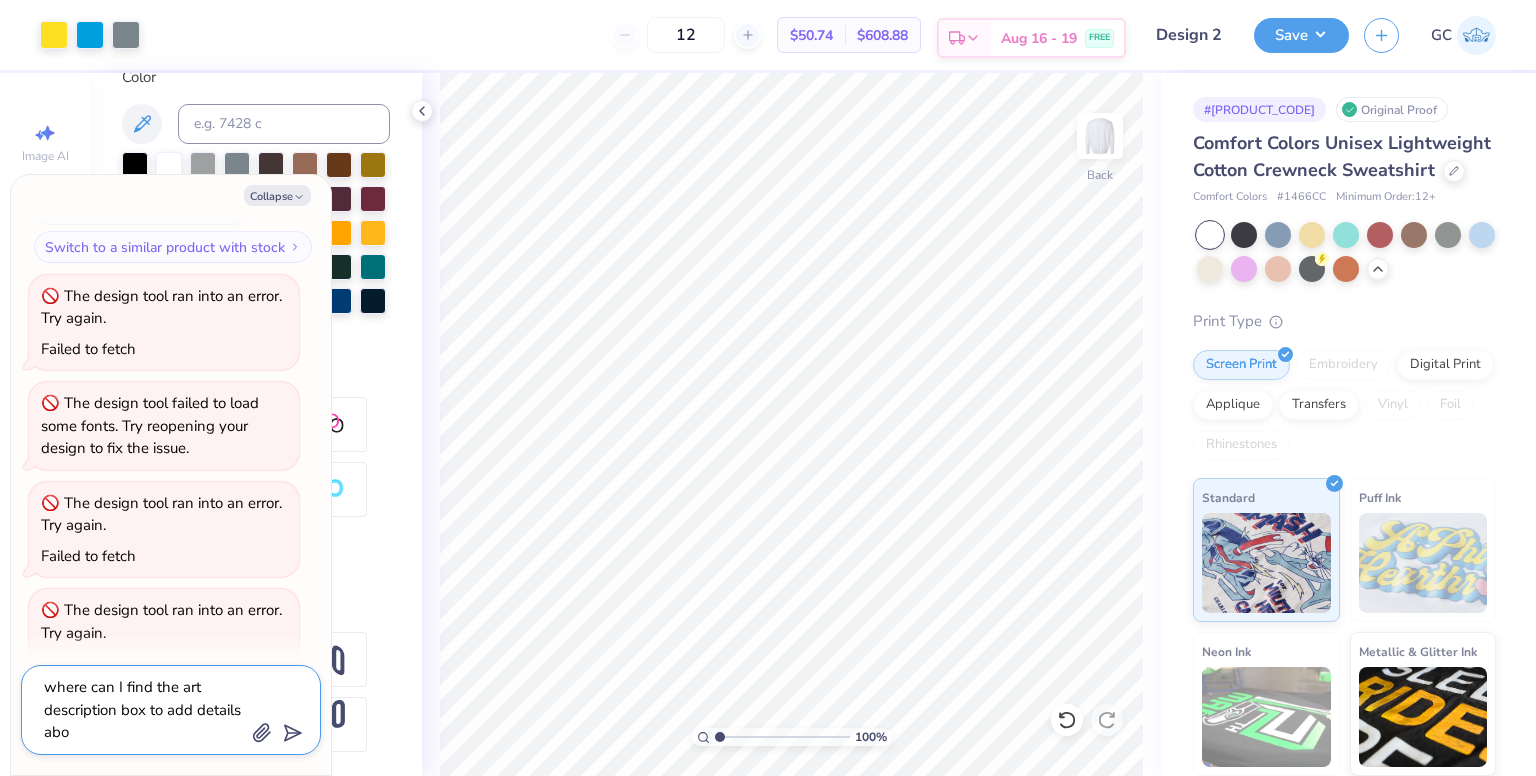 type on "x" 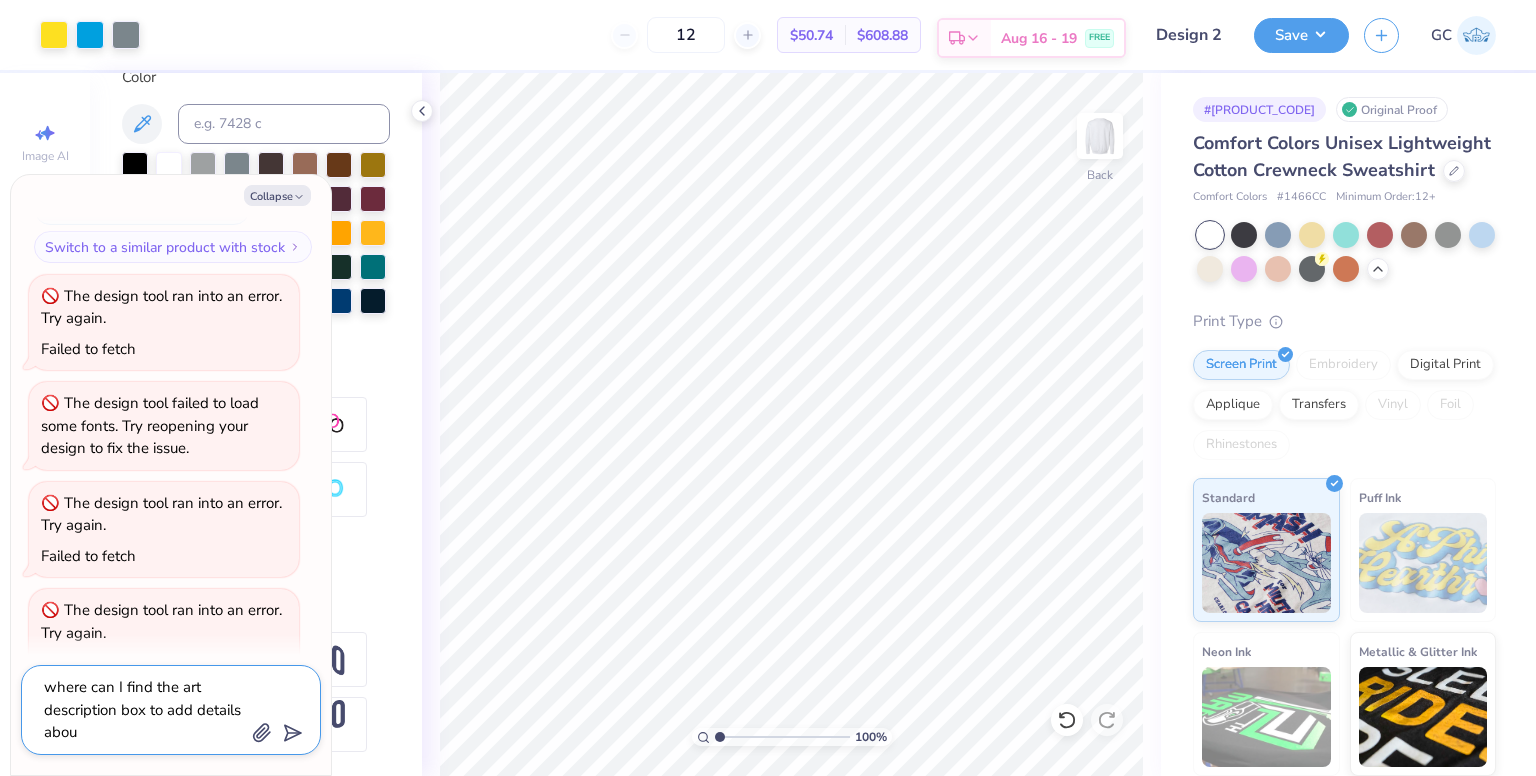 type on "x" 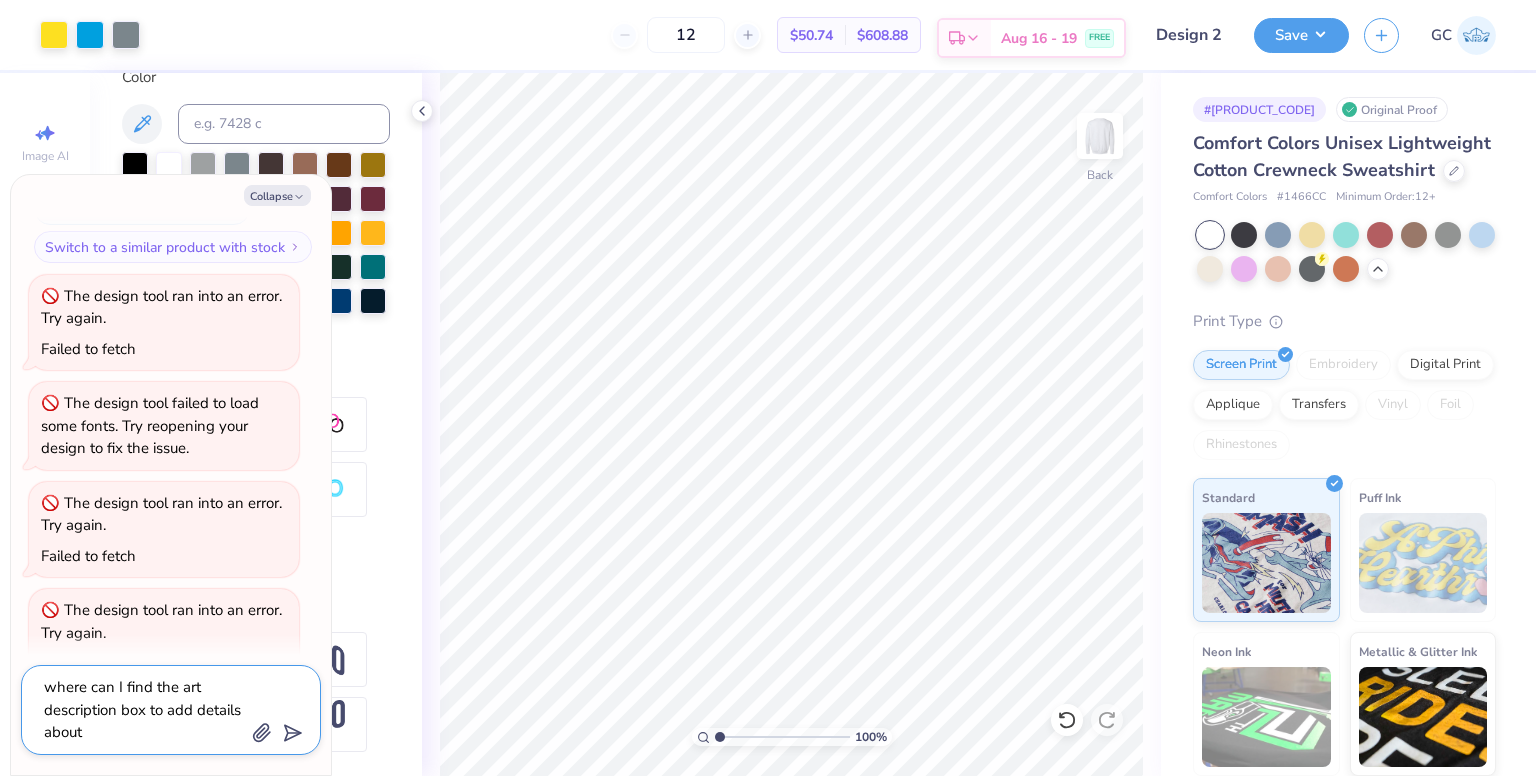 type on "x" 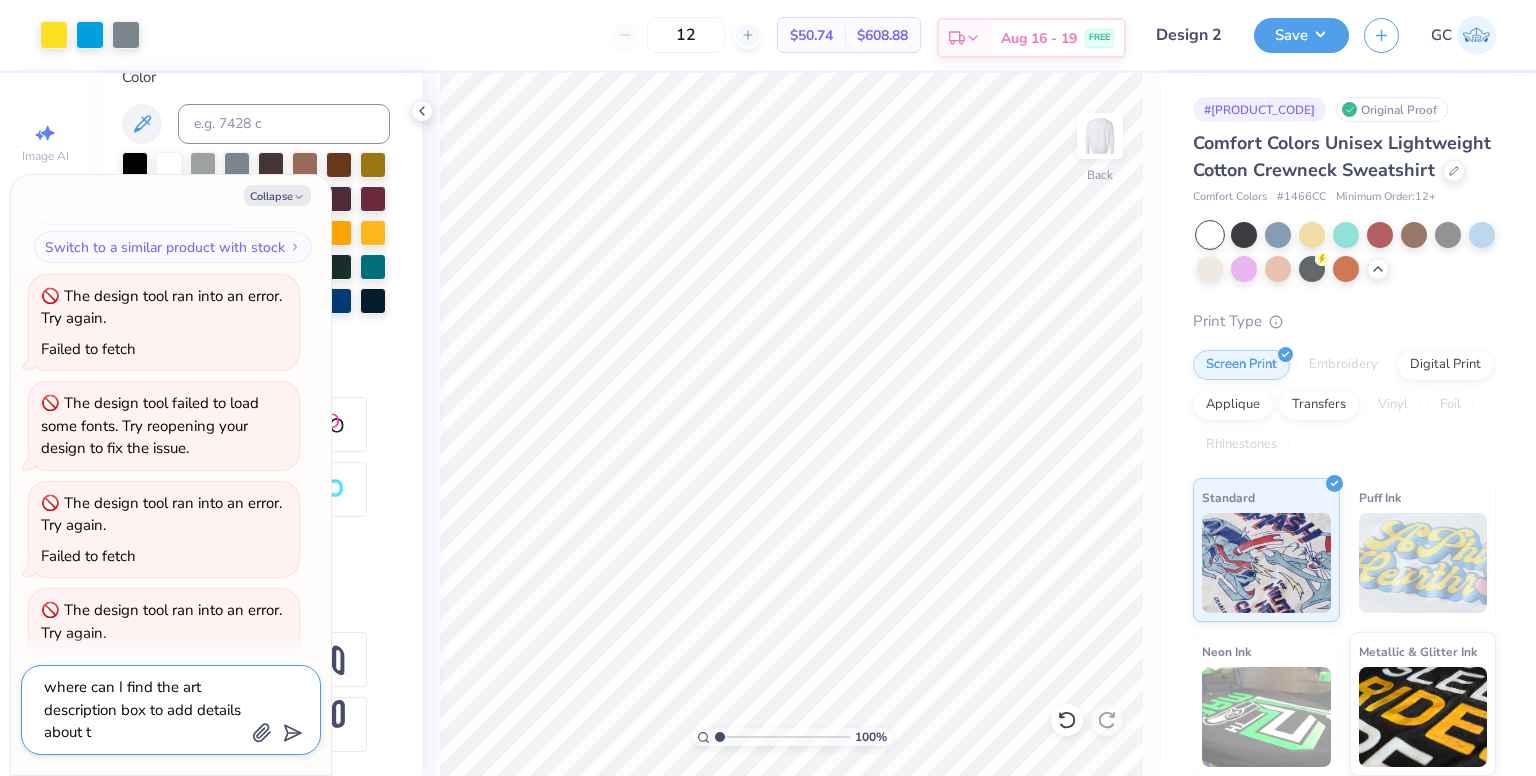 type on "where can I find the art description box to add details about th" 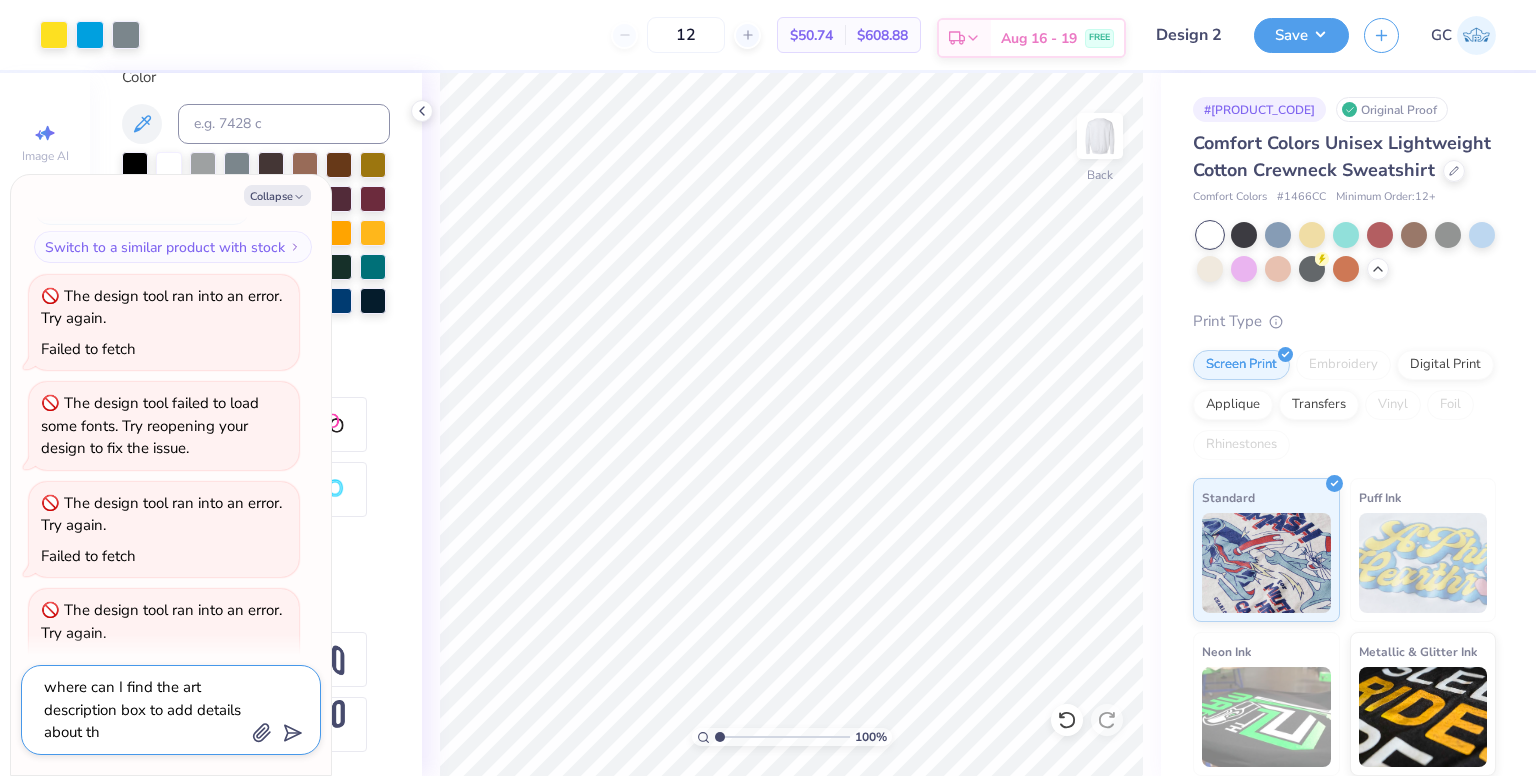 type on "x" 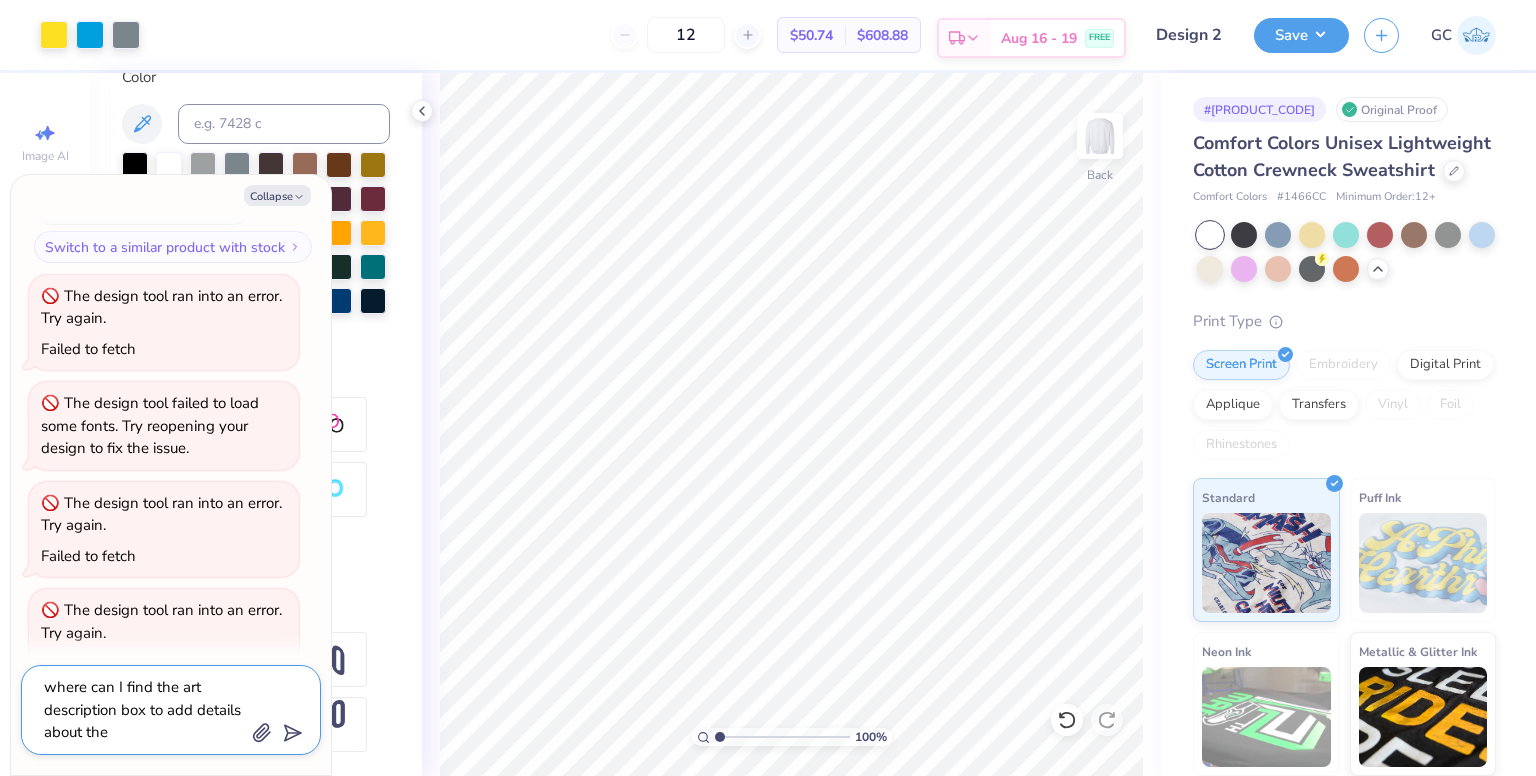 type on "x" 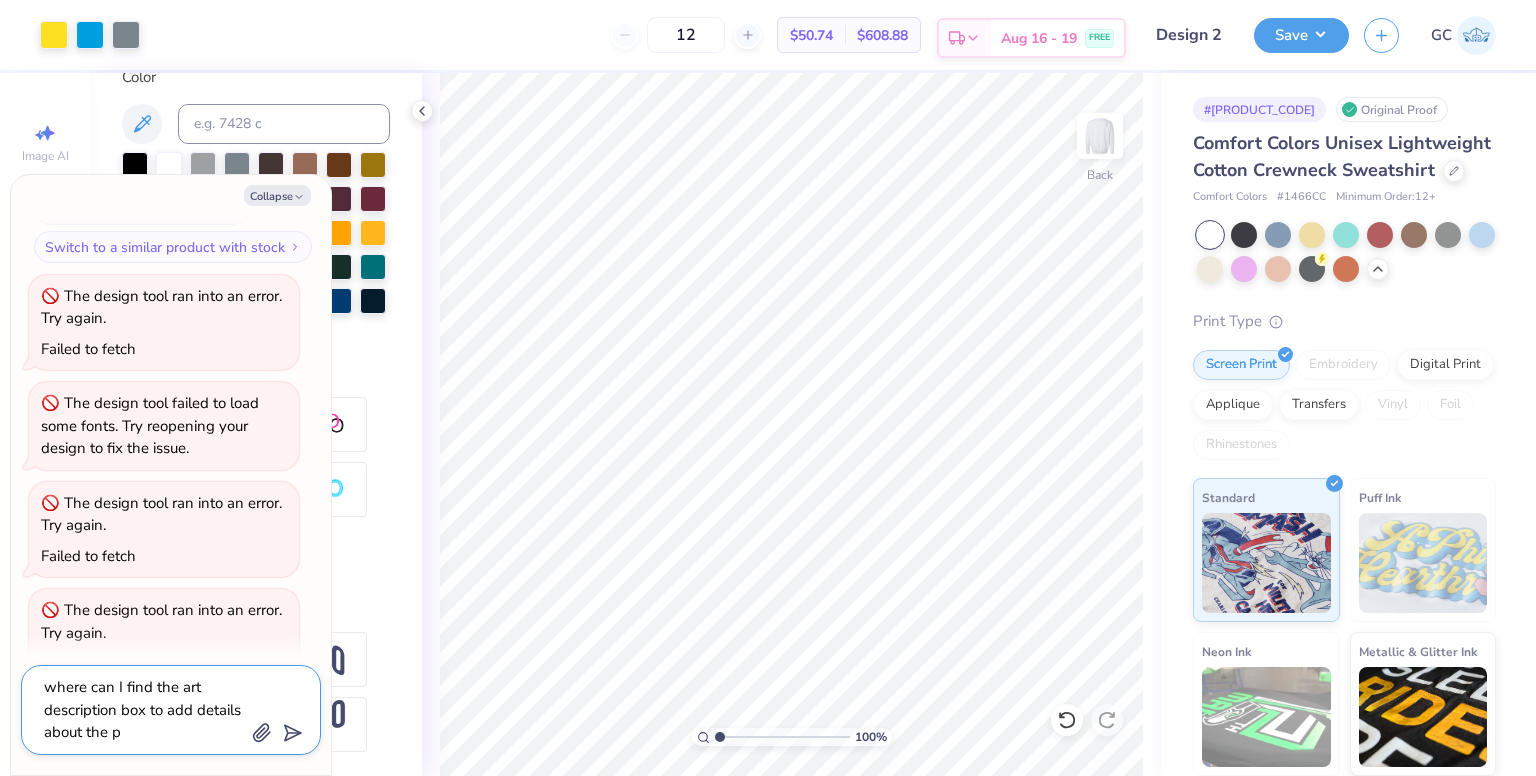 type on "x" 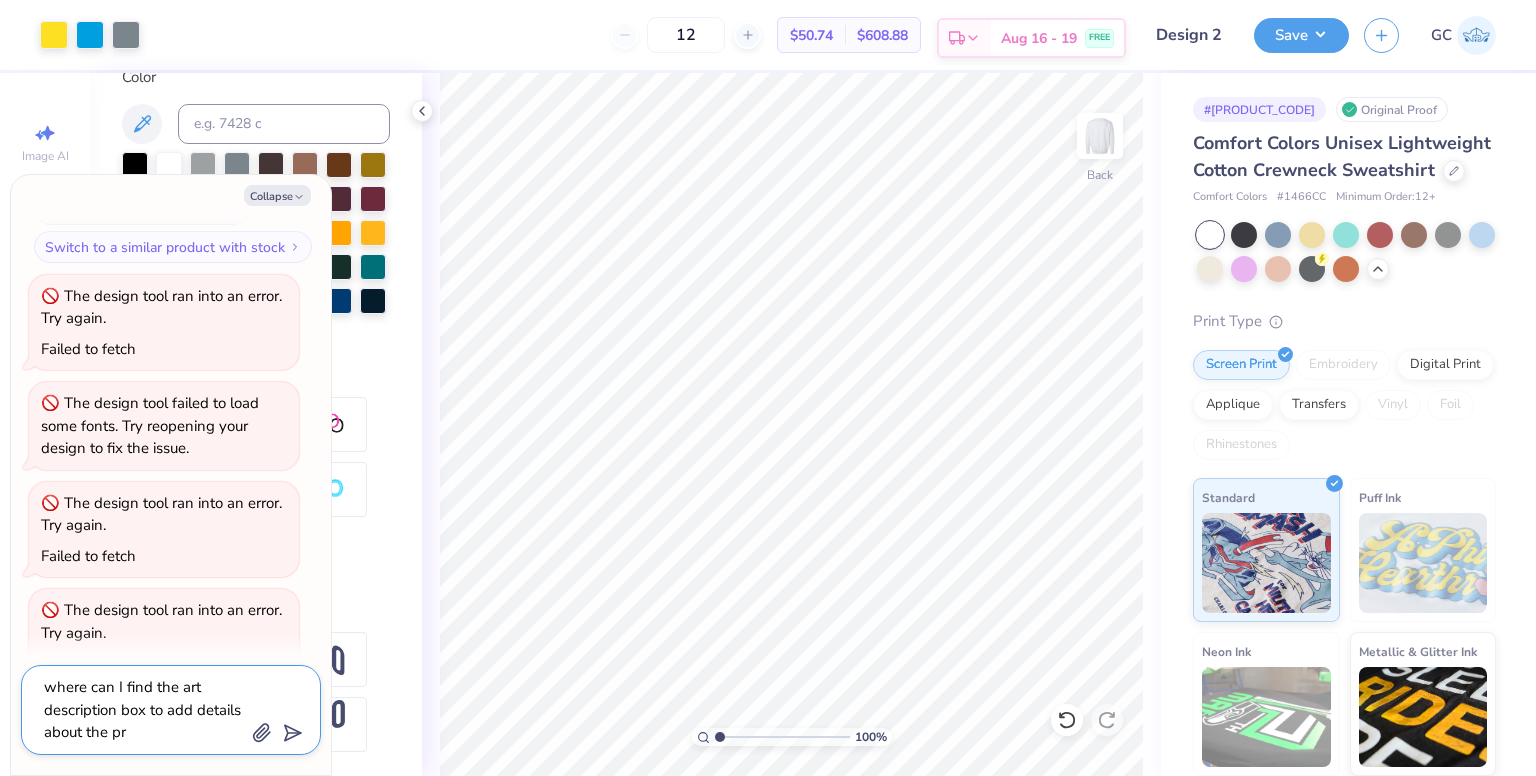type on "x" 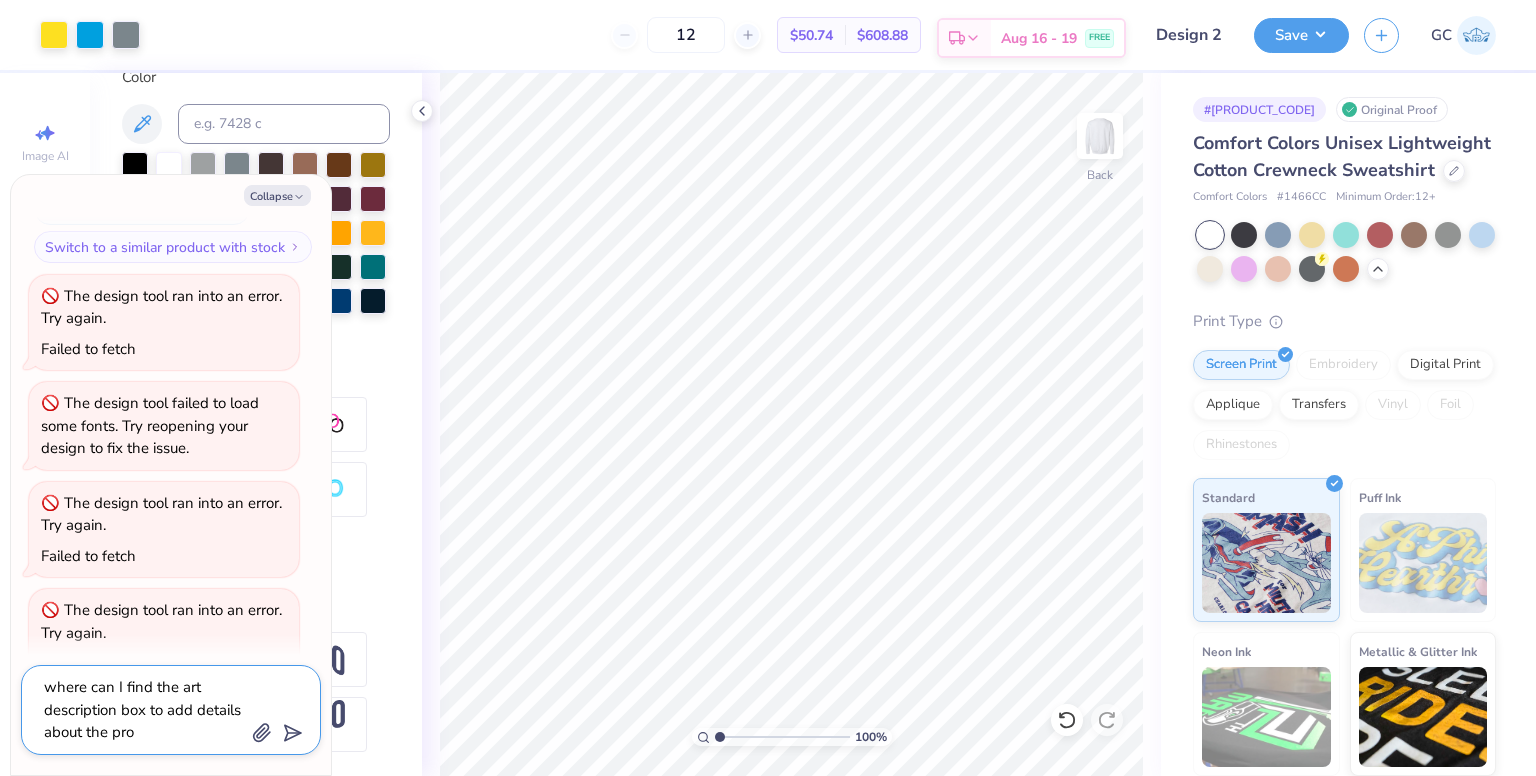 type on "x" 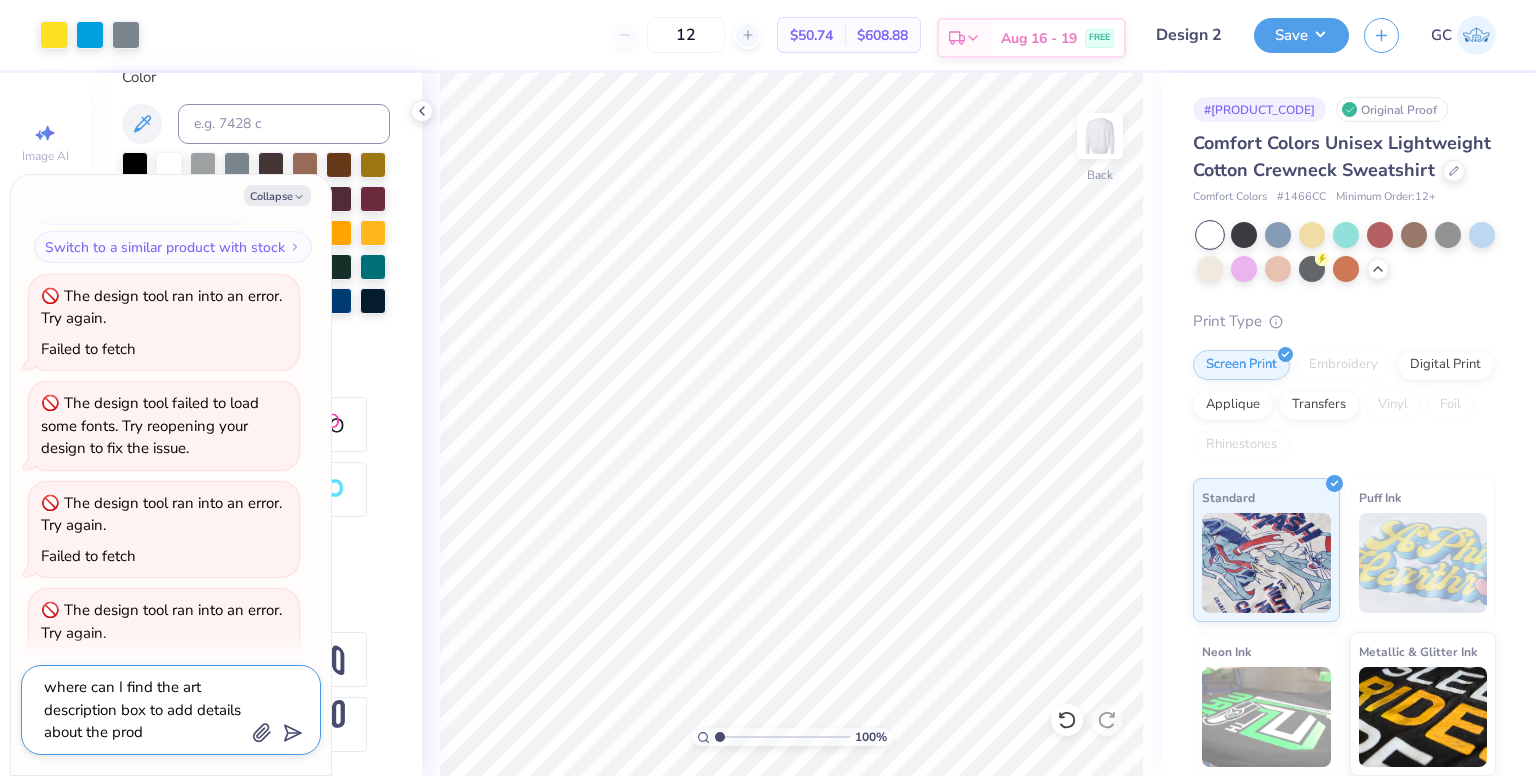 type on "x" 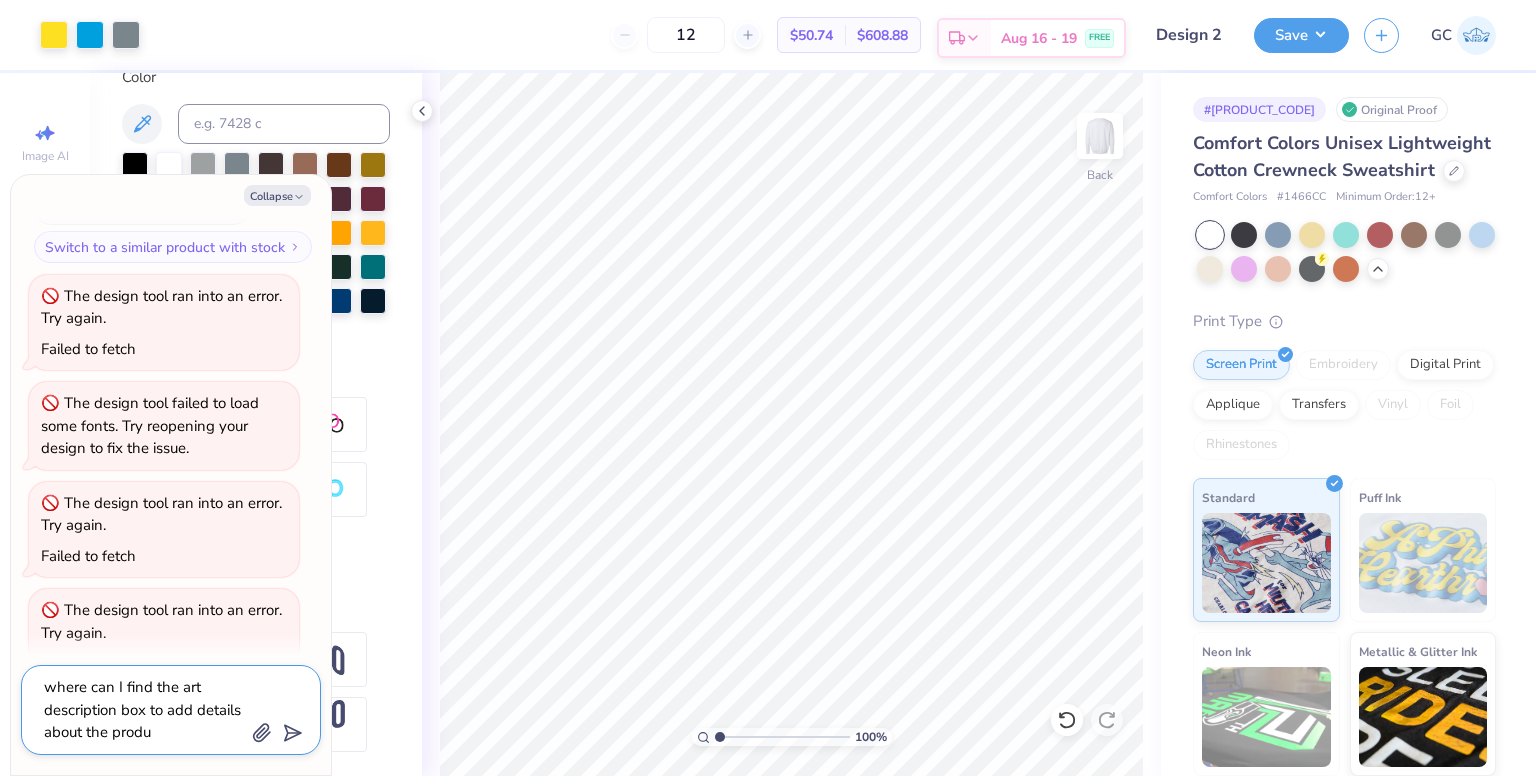 type on "x" 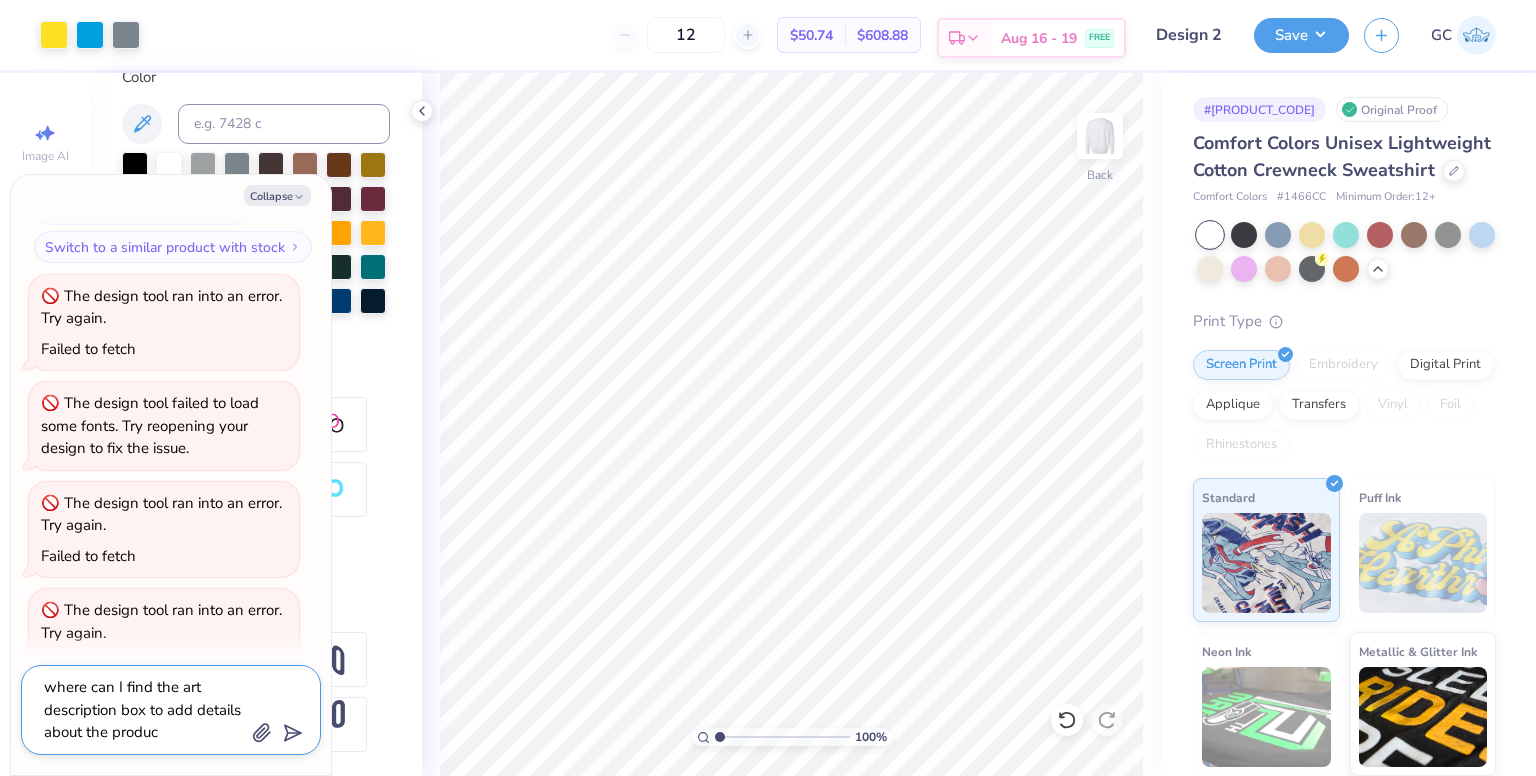 type on "x" 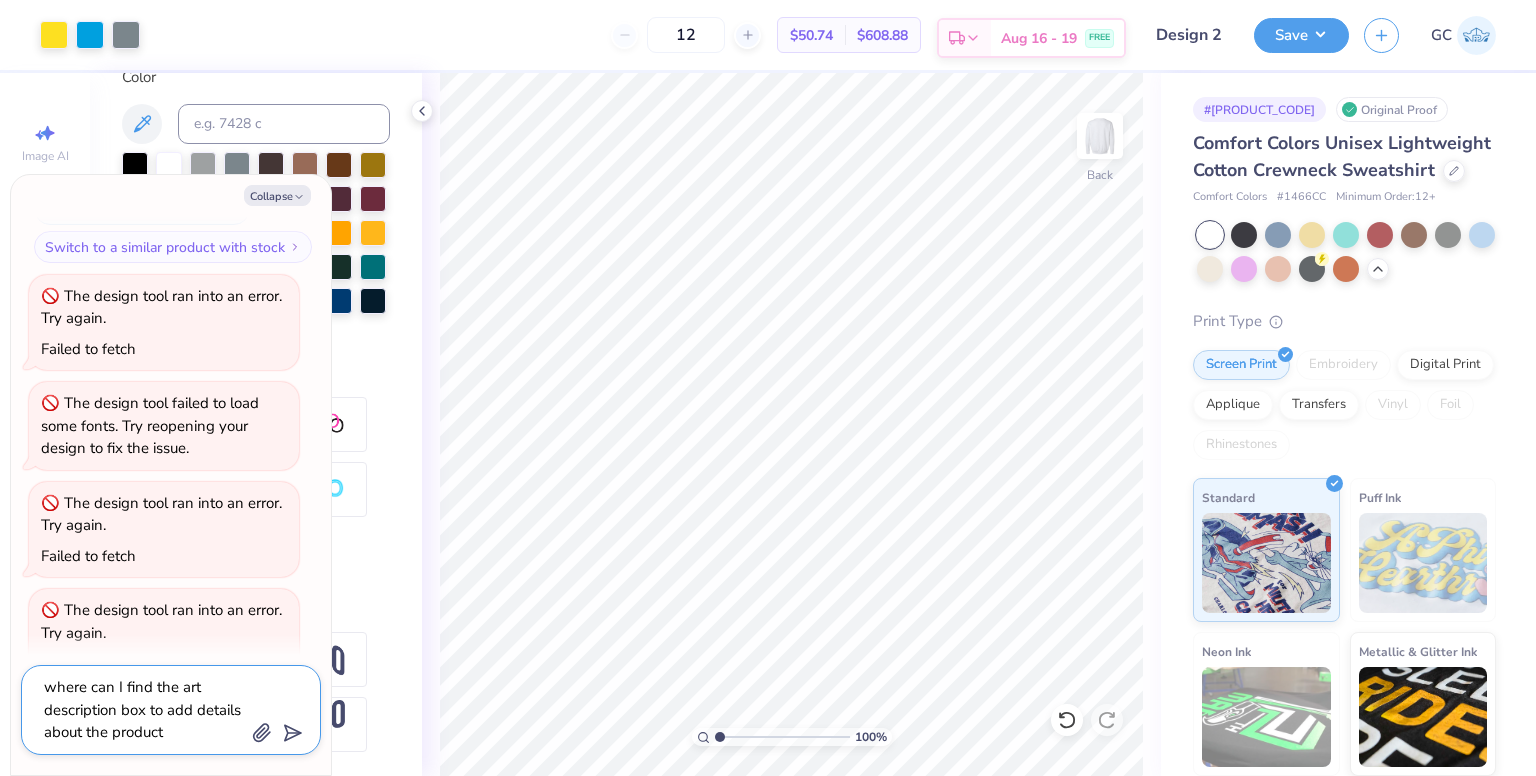 type on "x" 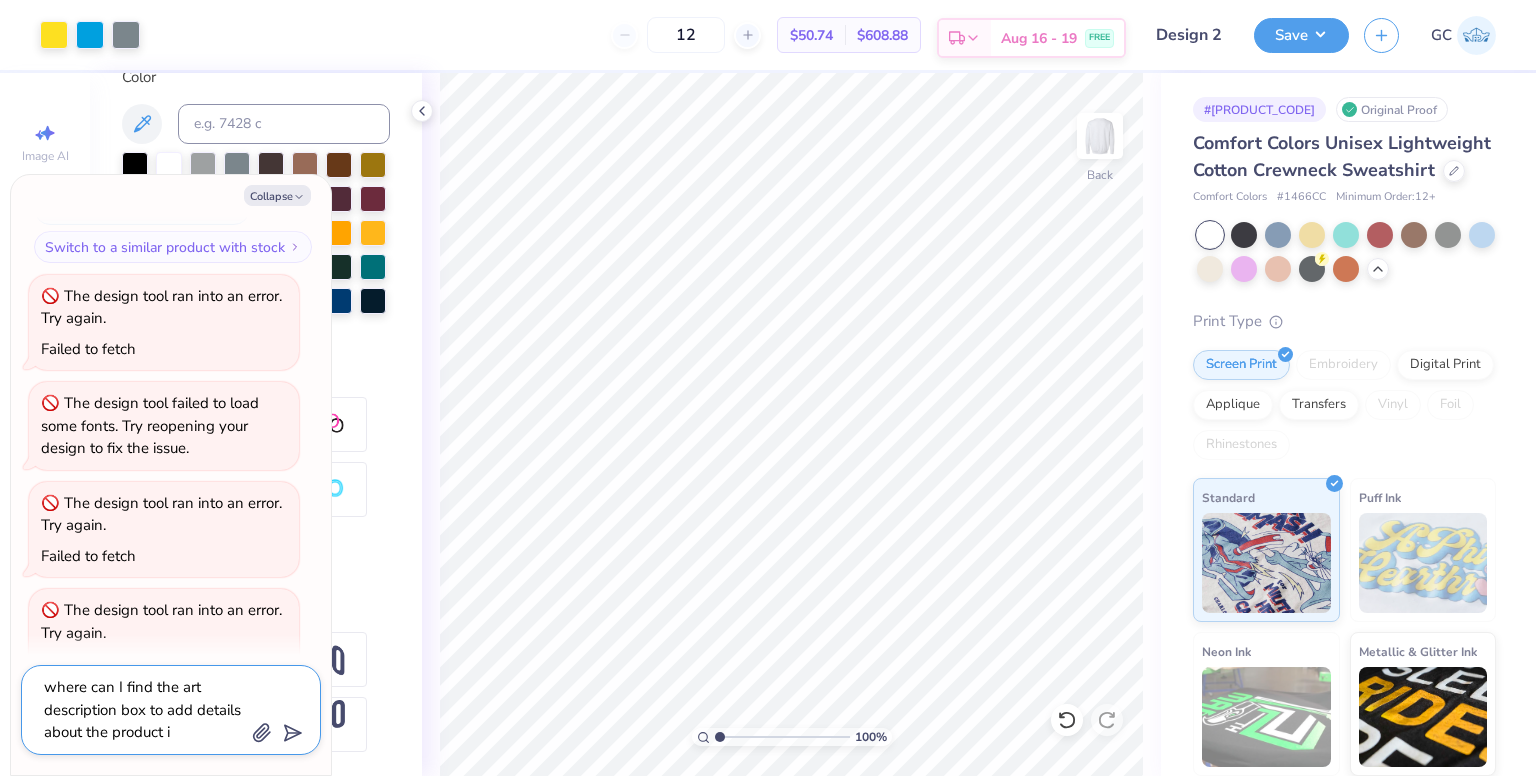 type on "x" 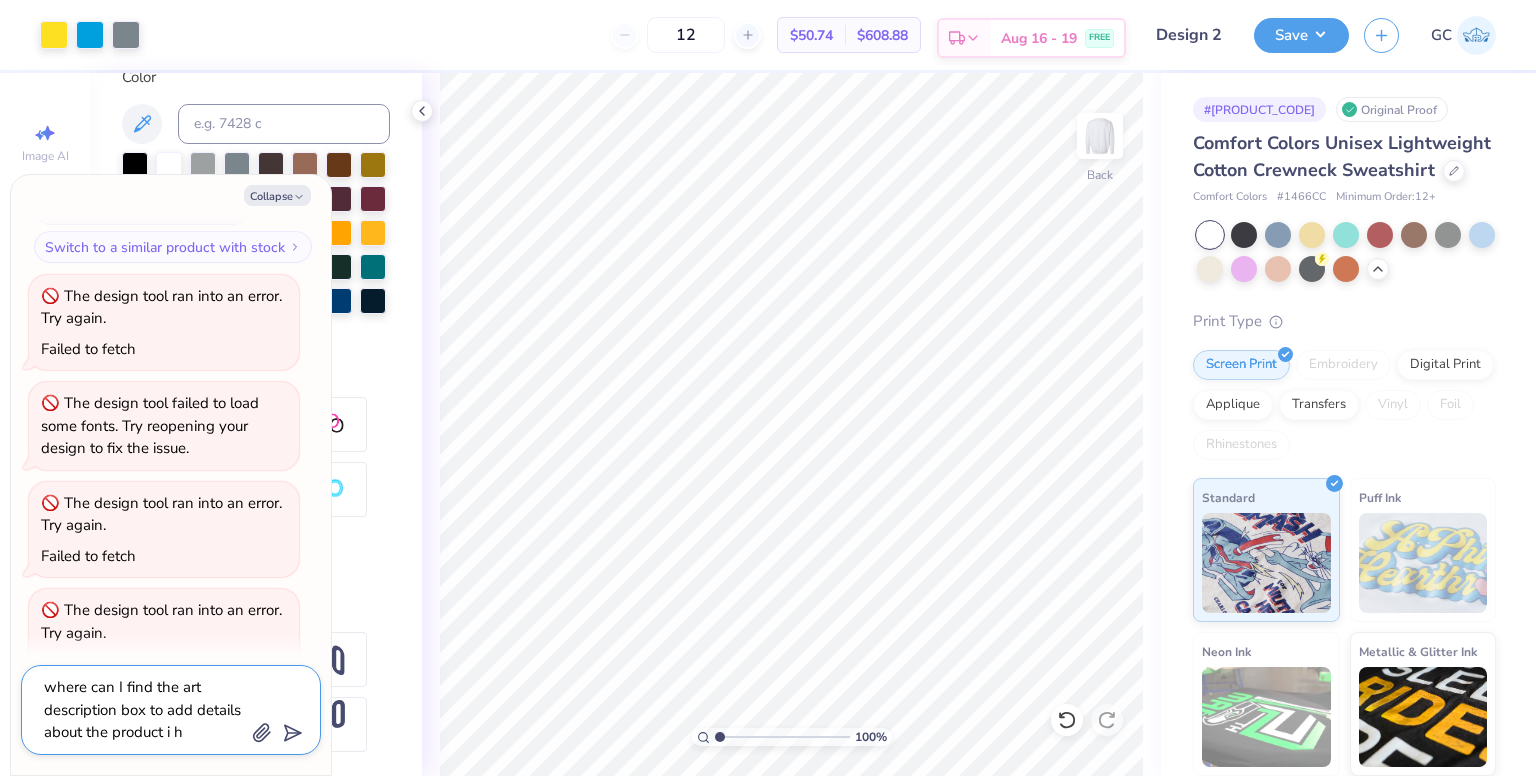 type on "x" 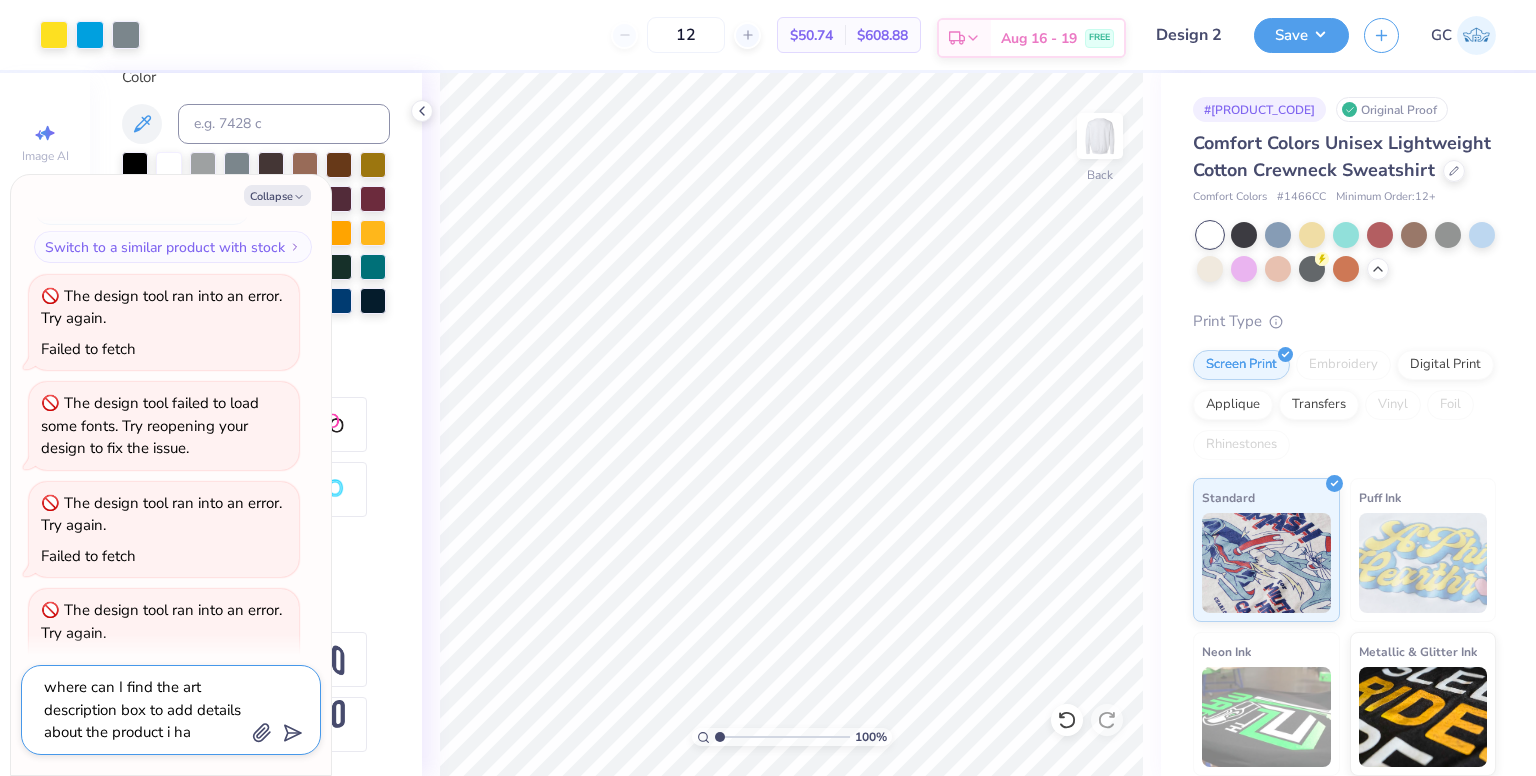 type on "x" 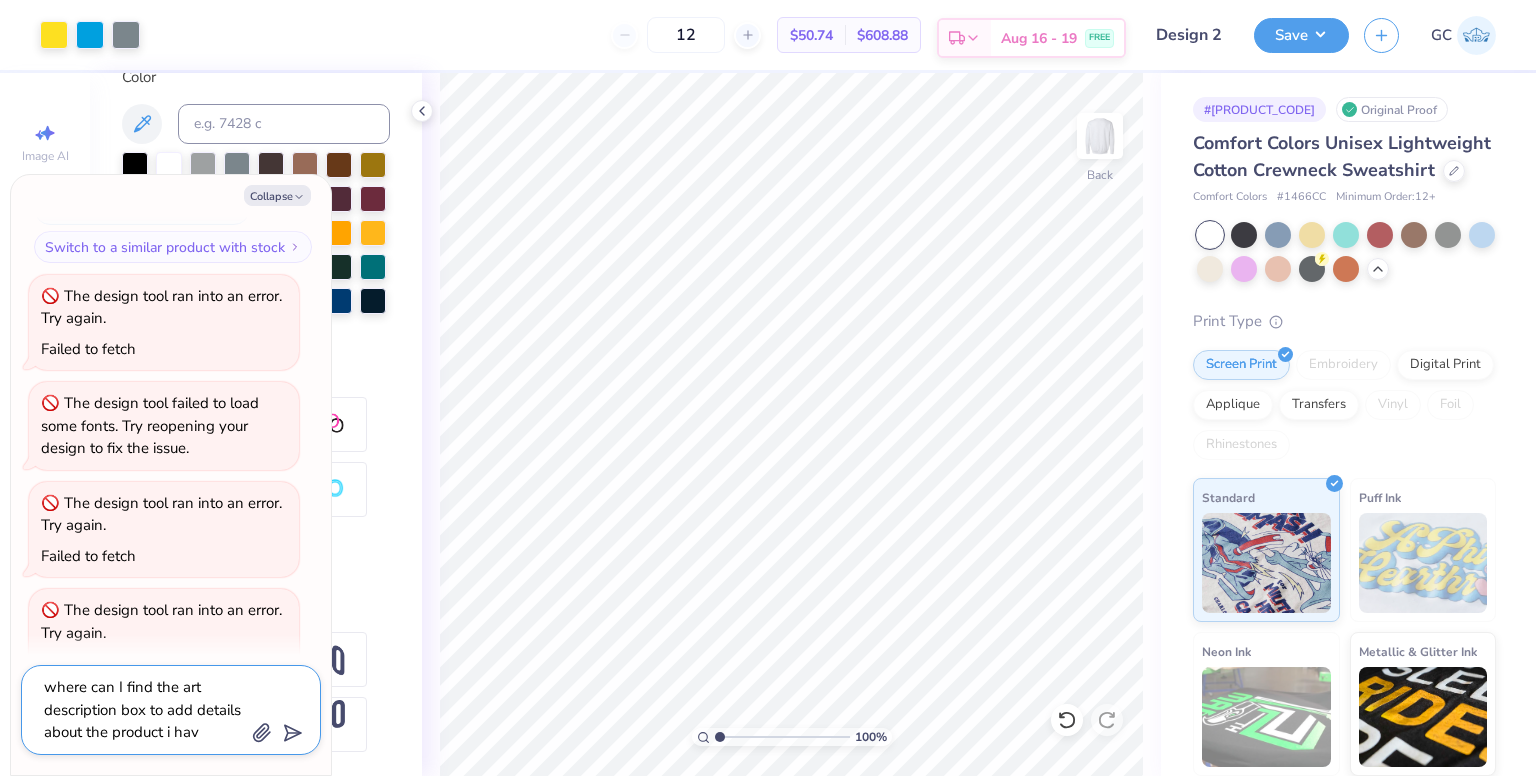 type on "x" 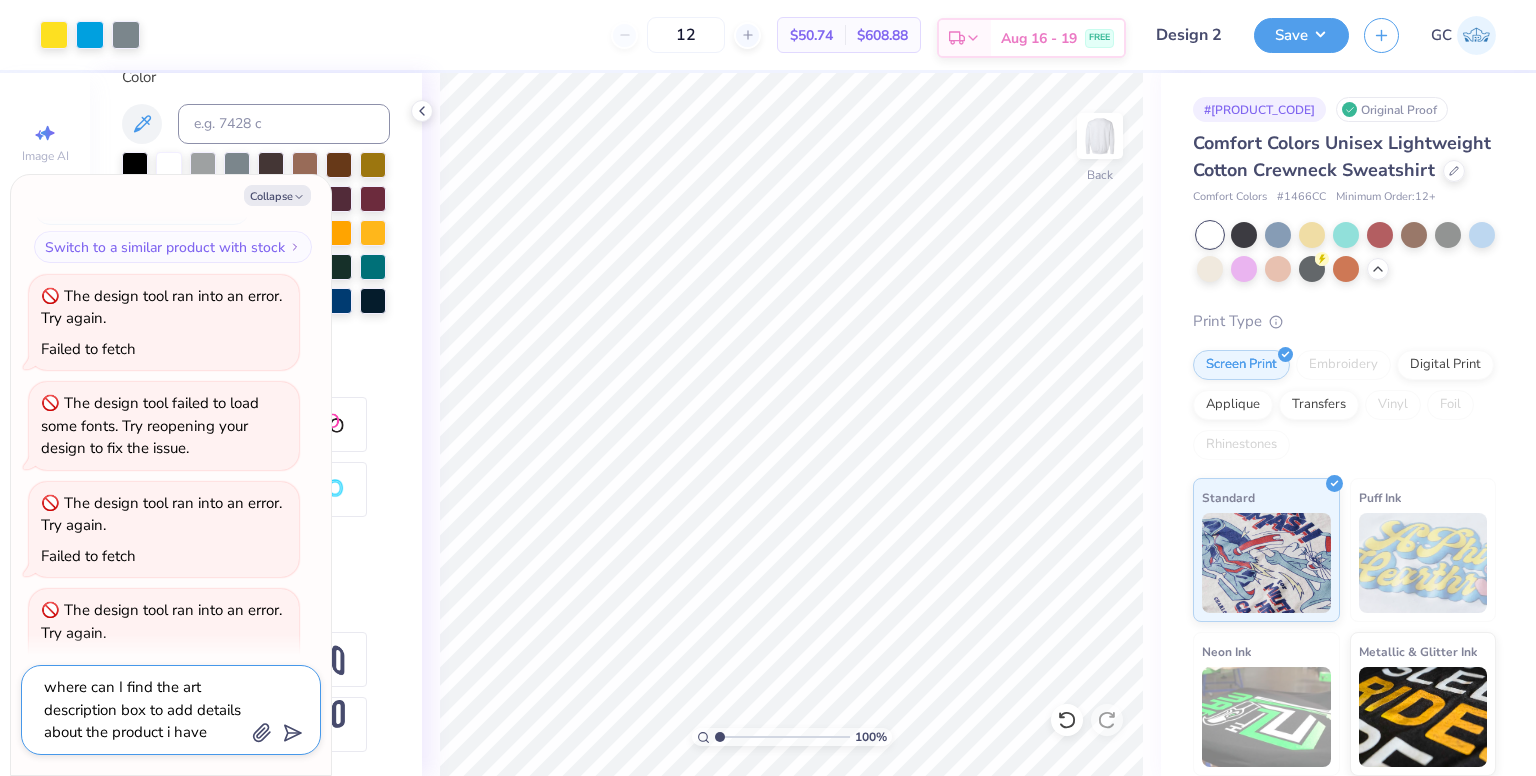 type on "x" 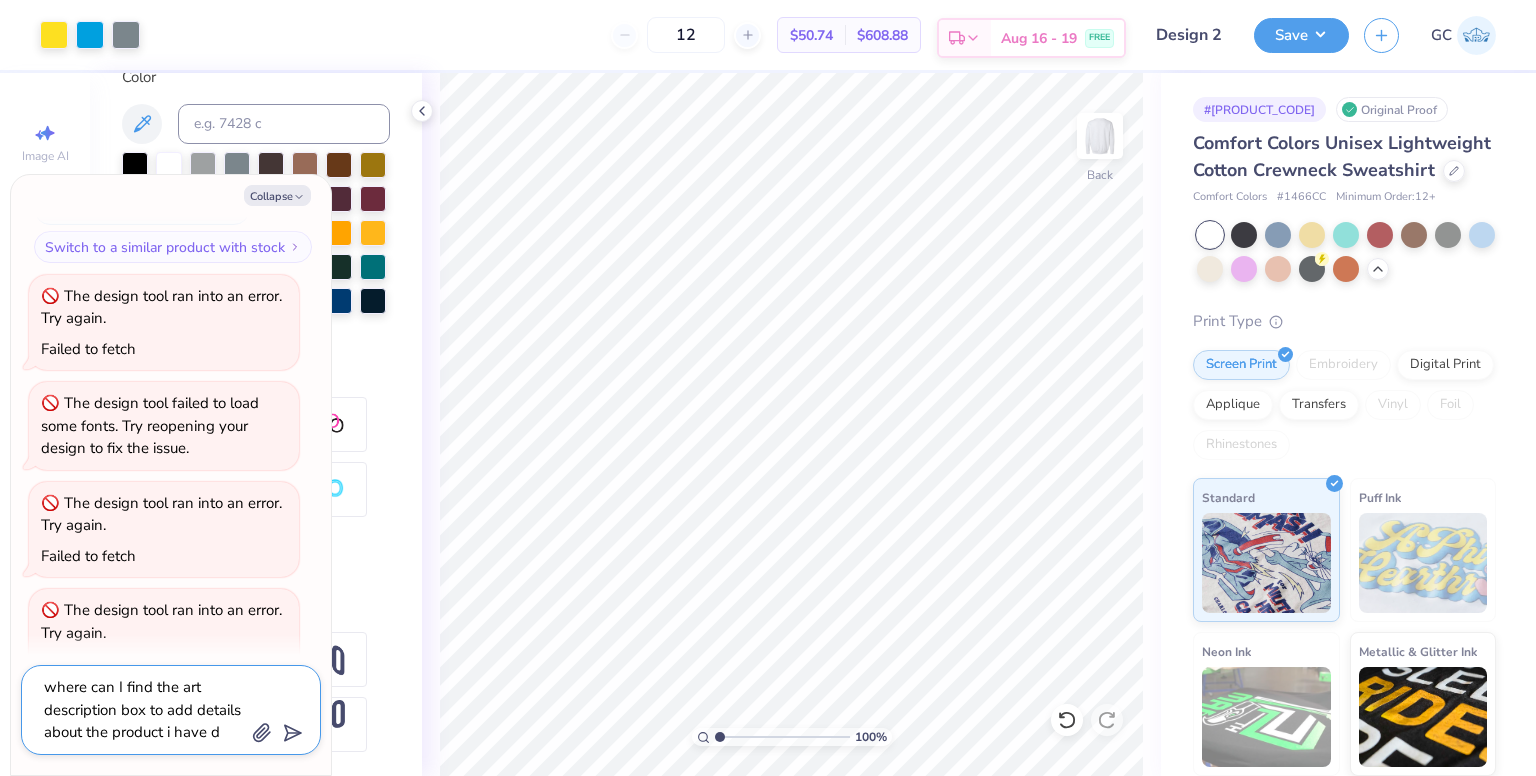 type on "x" 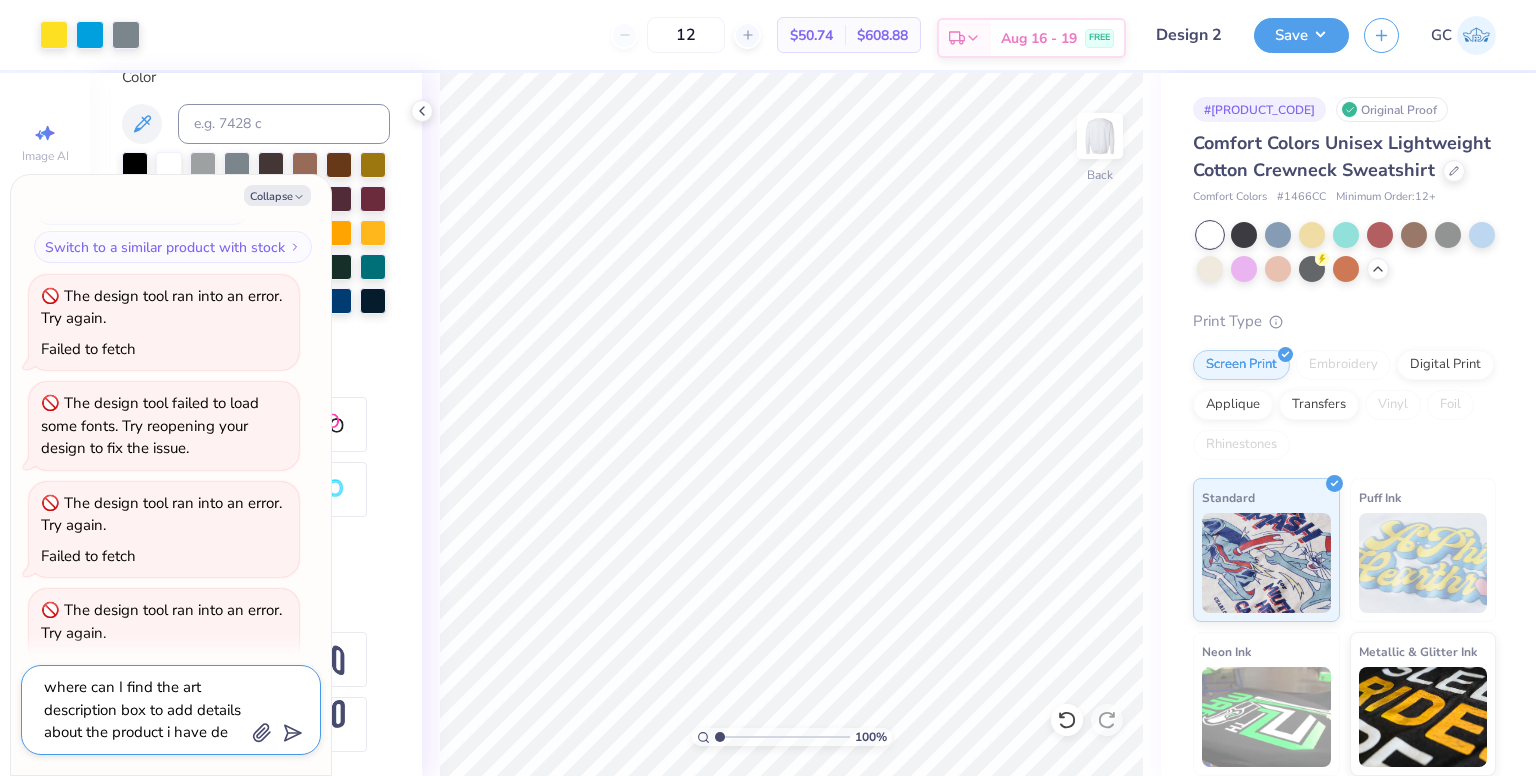 type on "x" 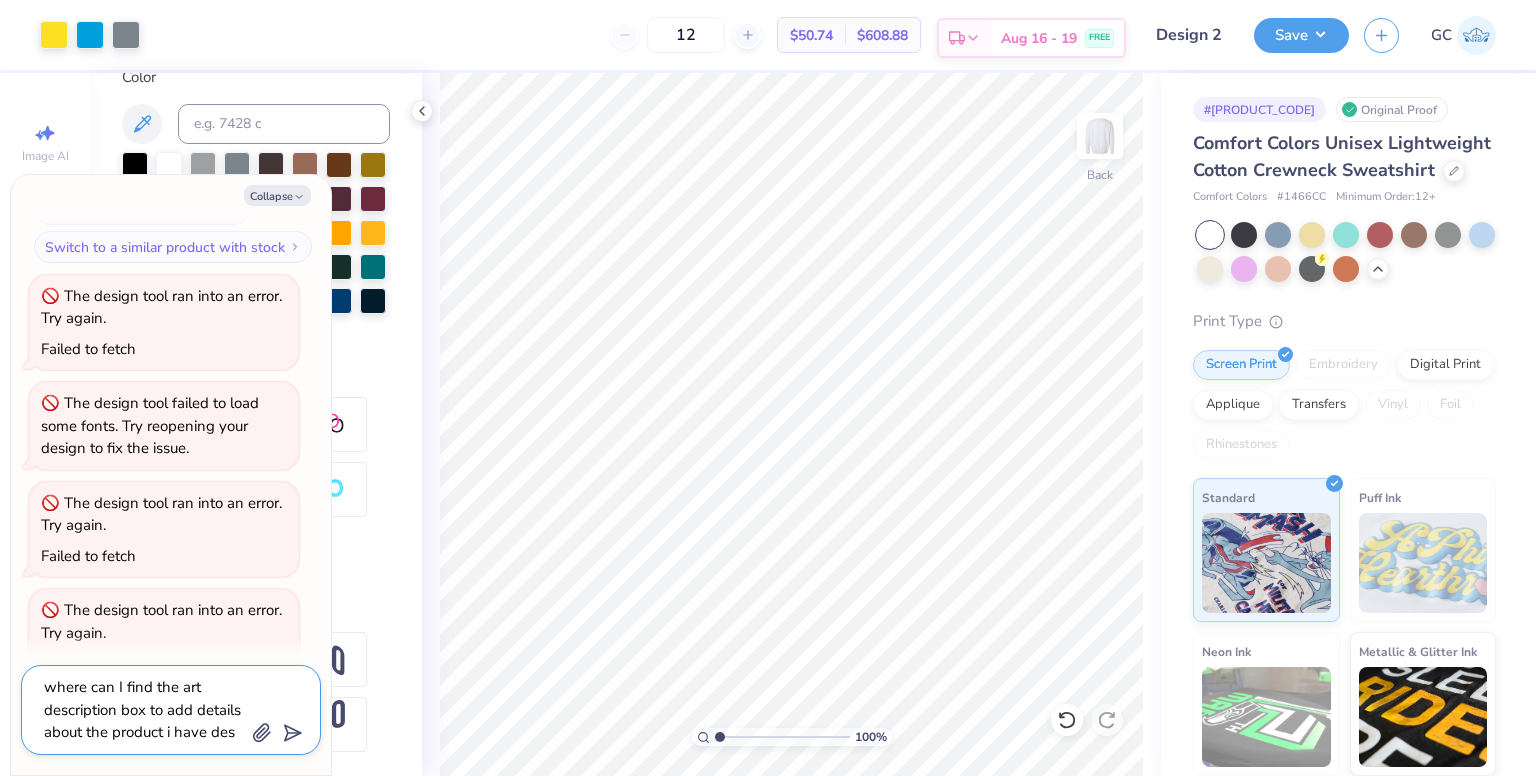 type on "x" 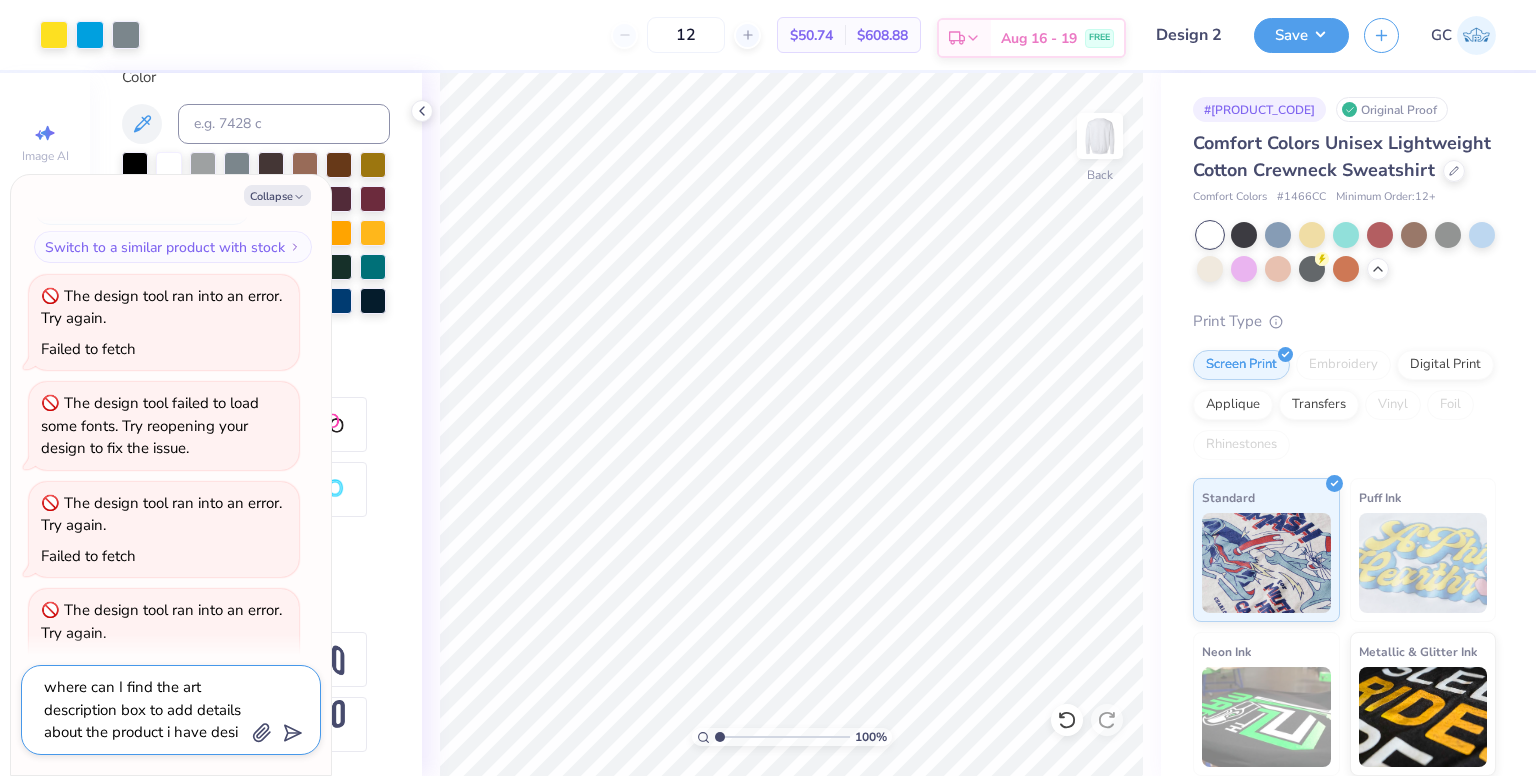 type on "x" 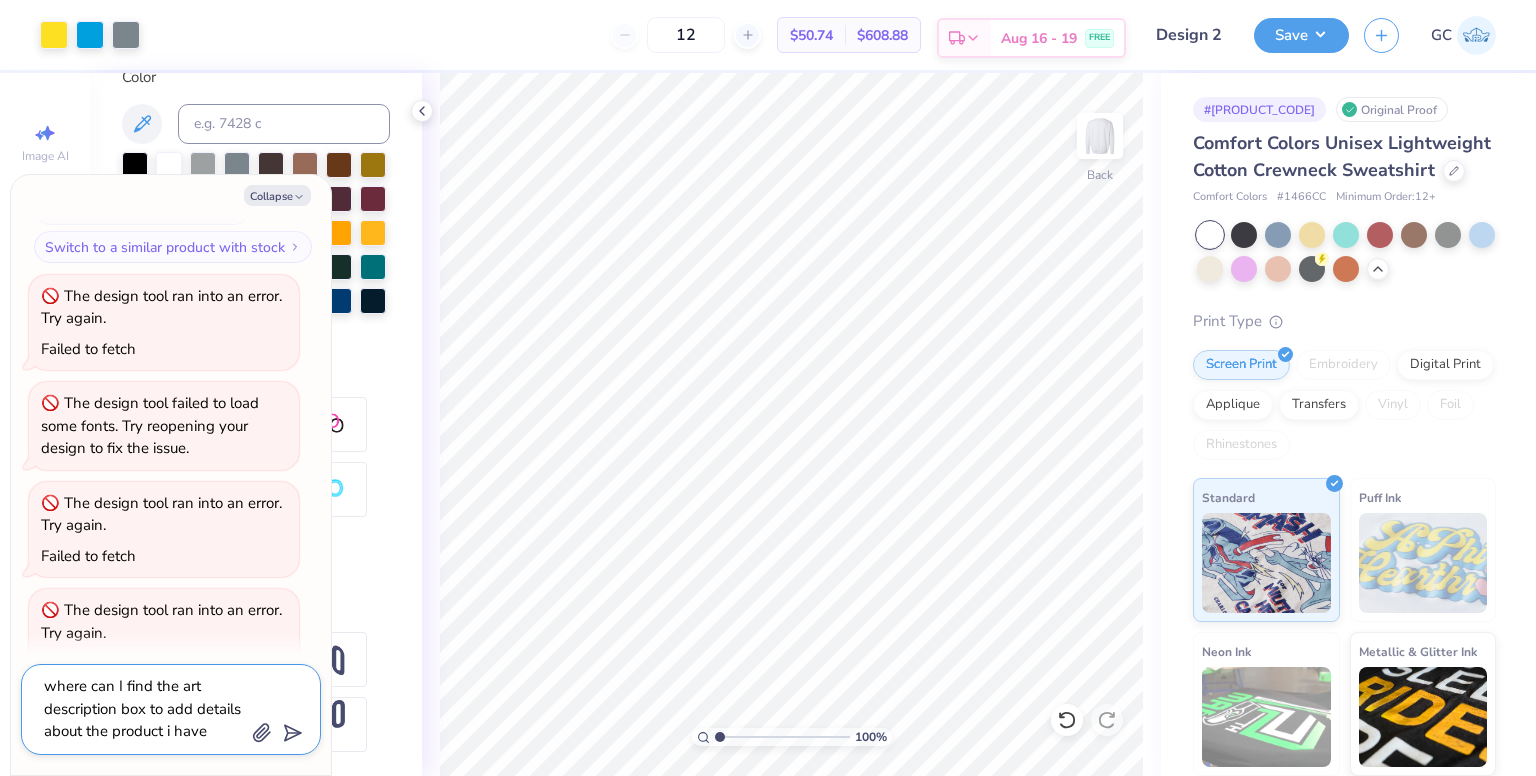 scroll, scrollTop: 18, scrollLeft: 0, axis: vertical 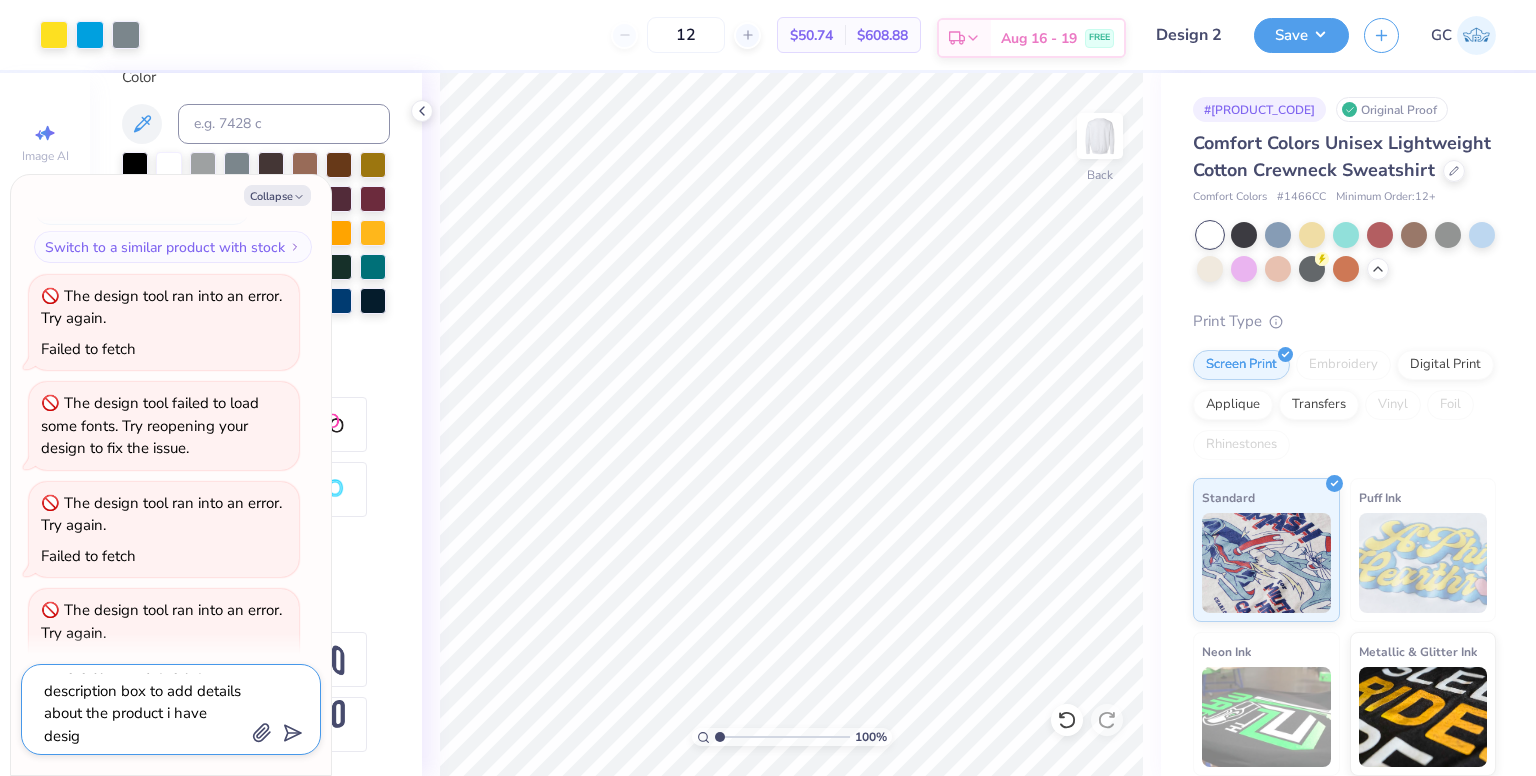 type on "x" 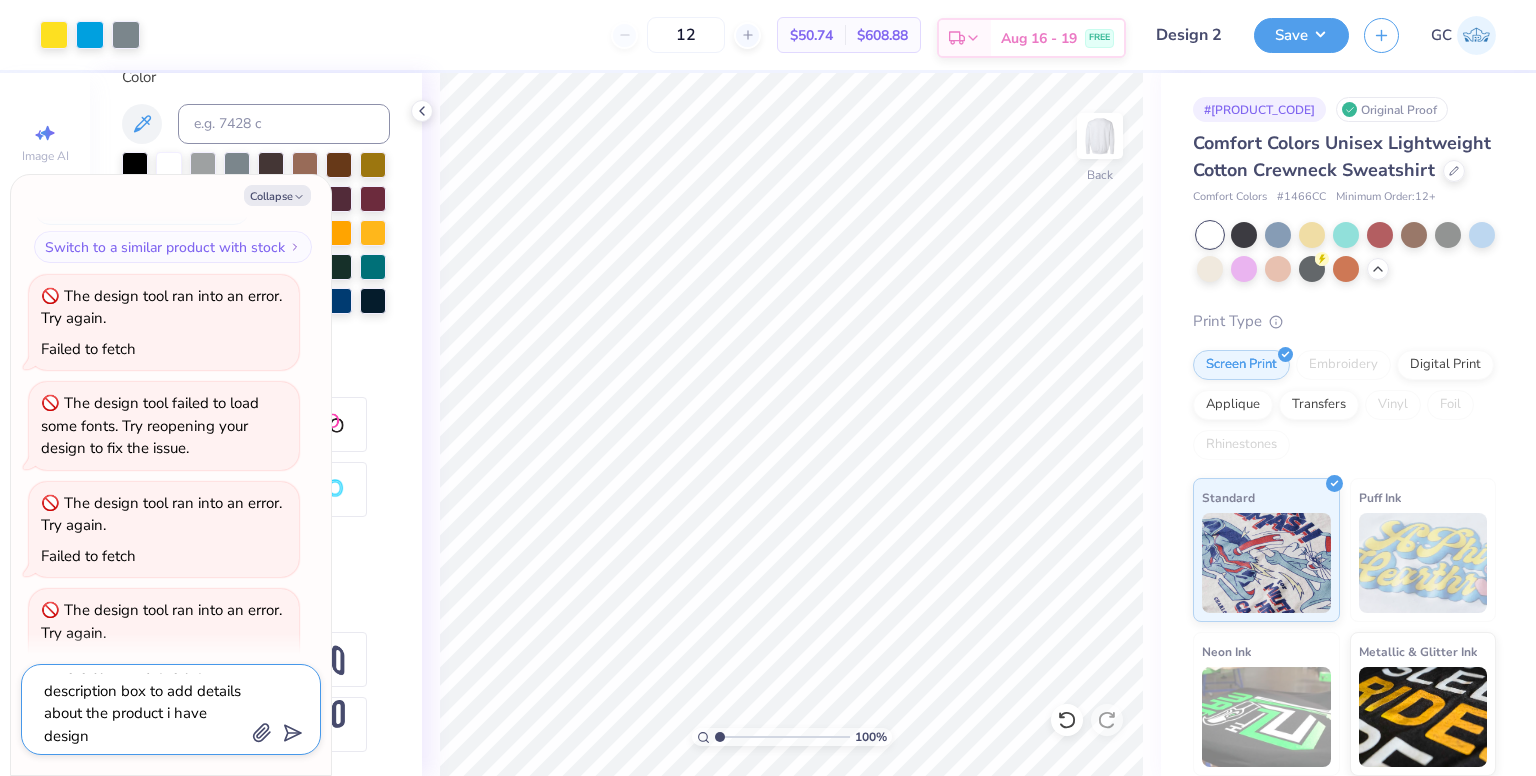 type on "x" 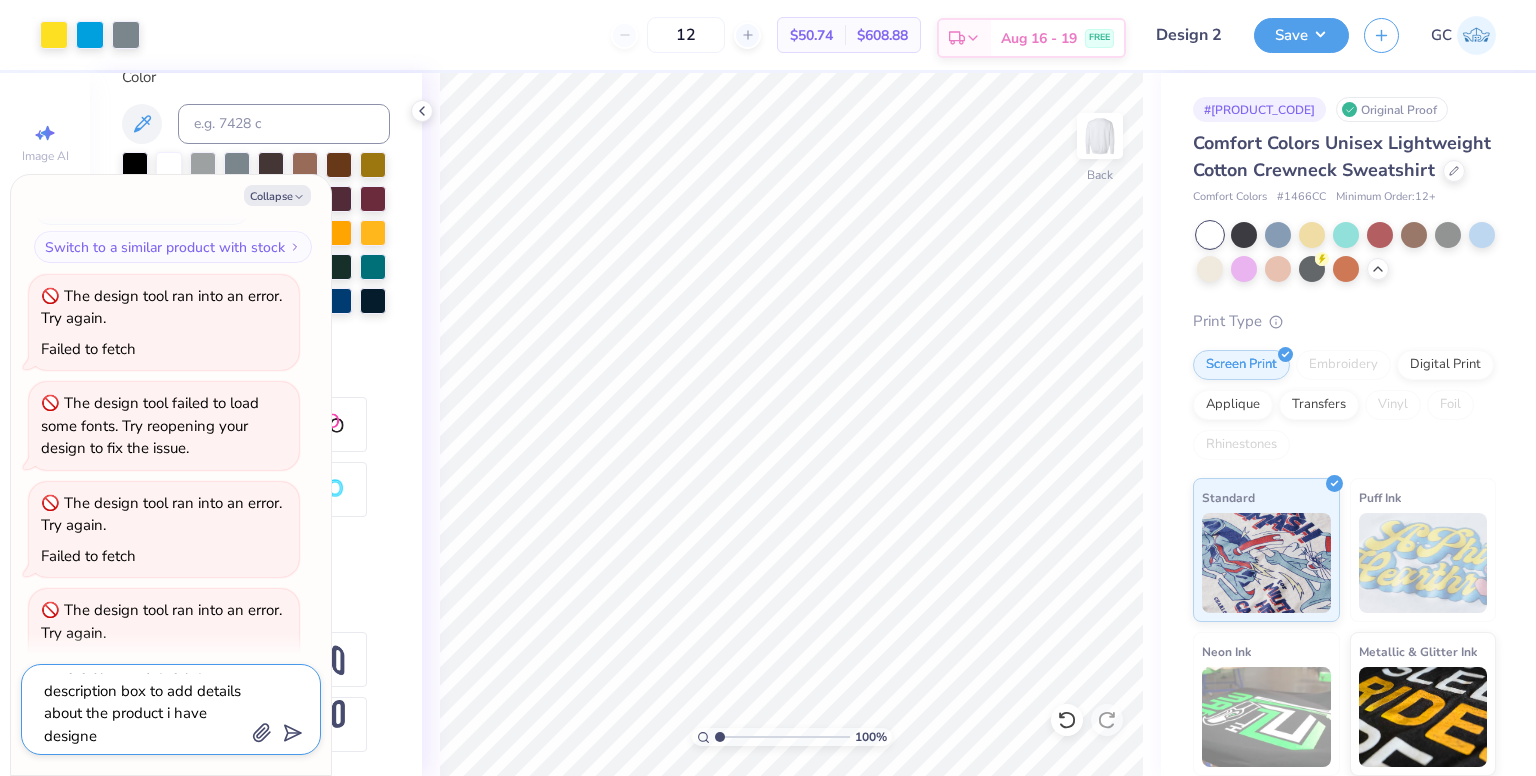 type on "x" 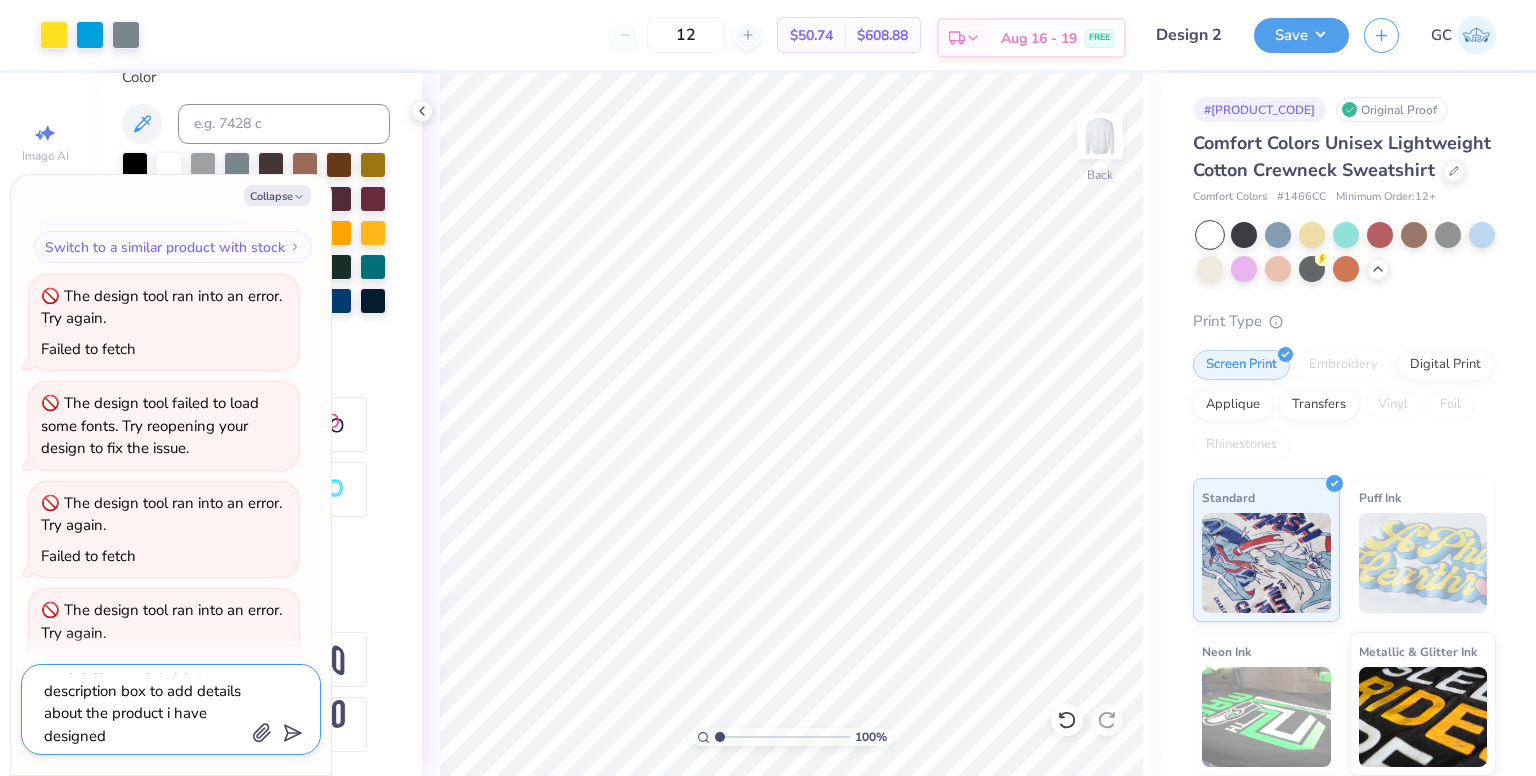 type on "x" 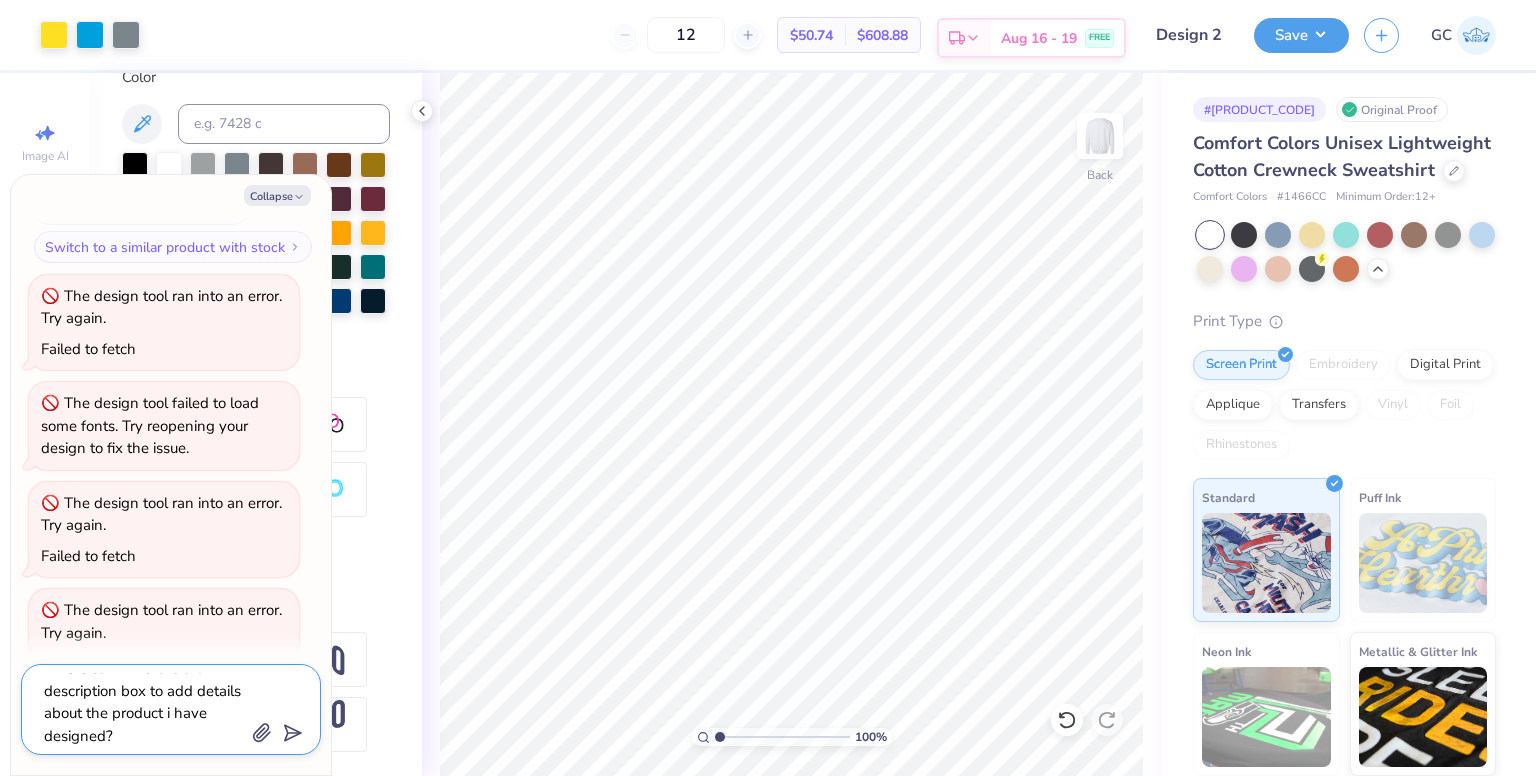 type on "where can I find the art description box to add details about the product i have designed?" 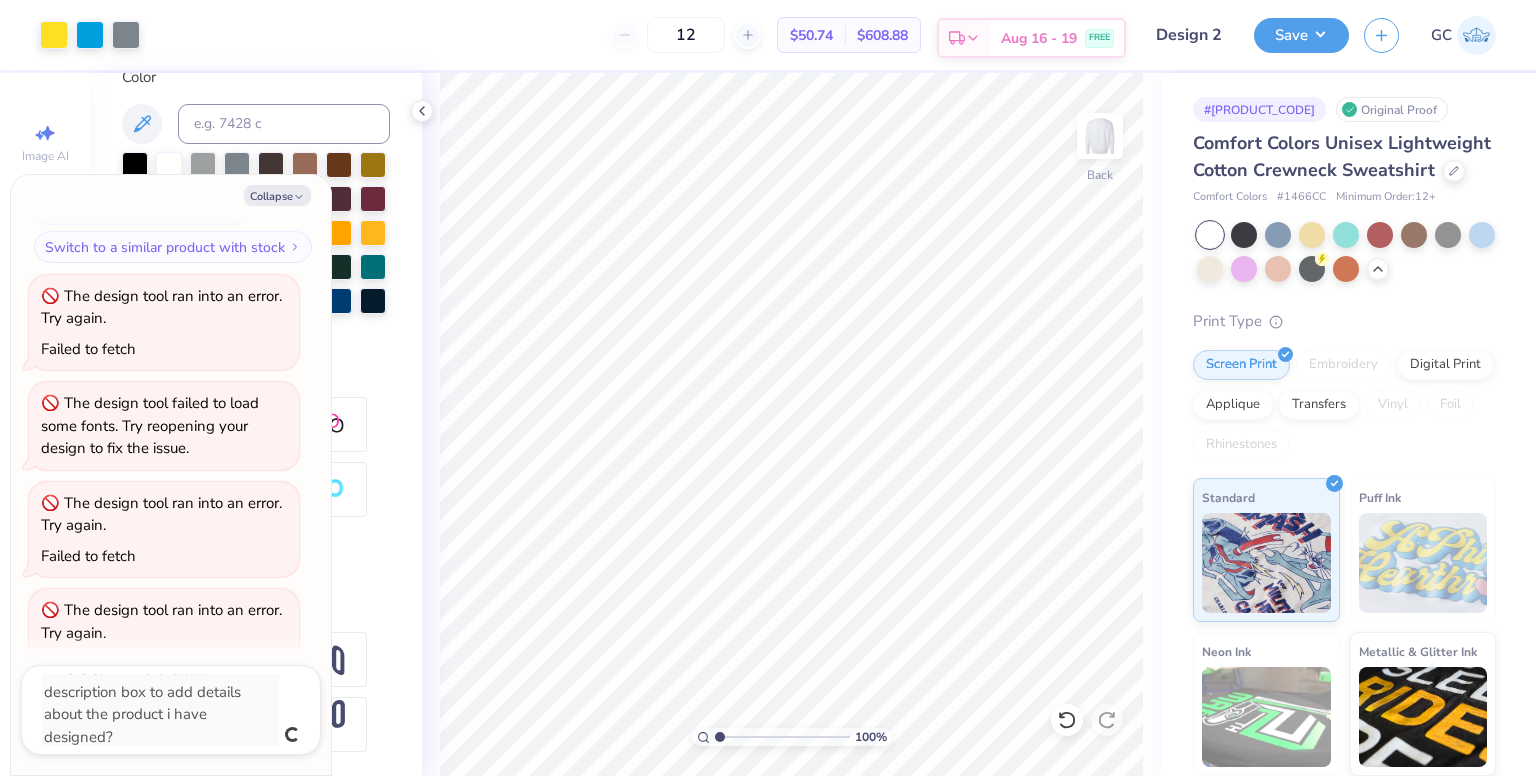 scroll, scrollTop: 416, scrollLeft: 0, axis: vertical 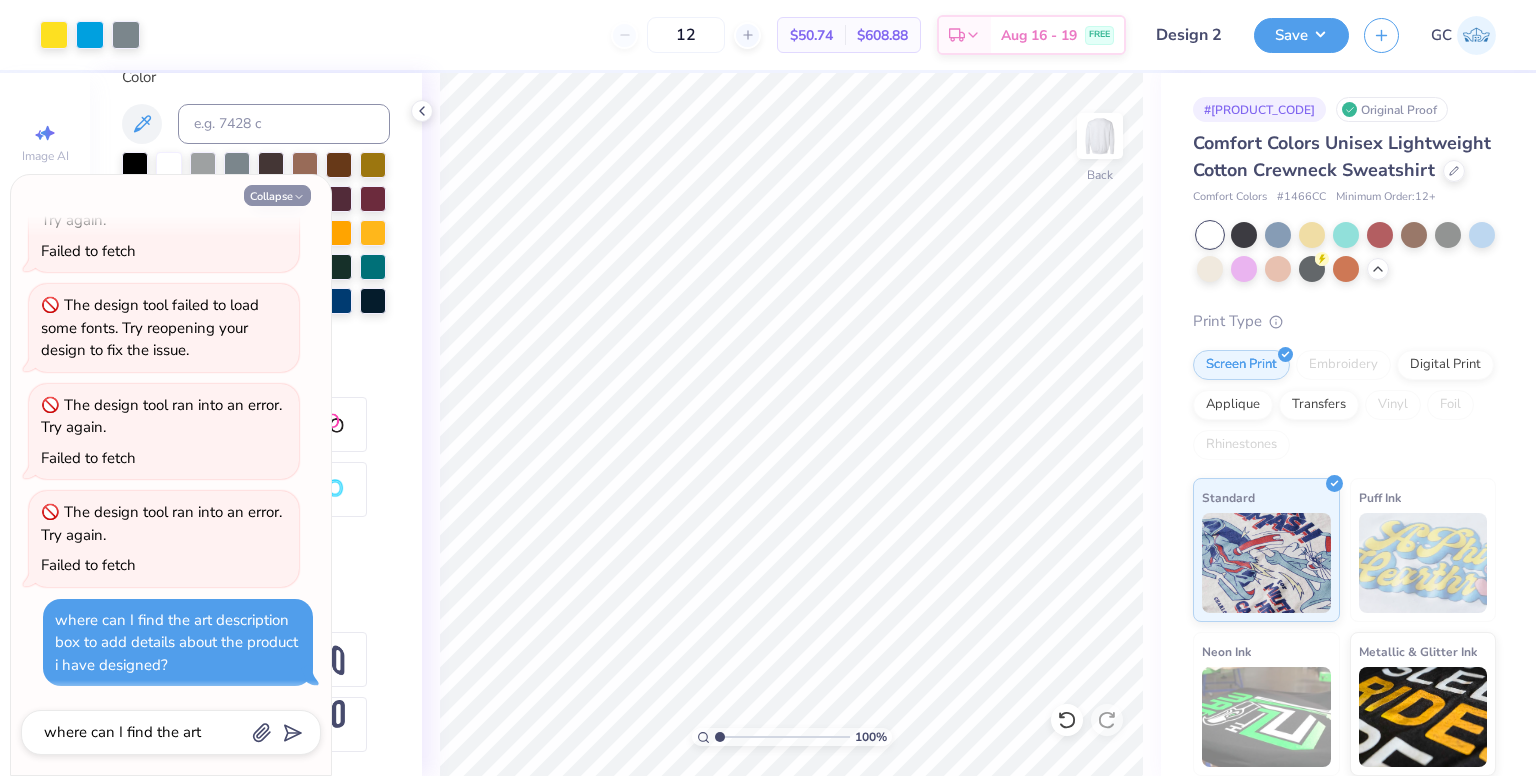 click on "Collapse" at bounding box center [277, 195] 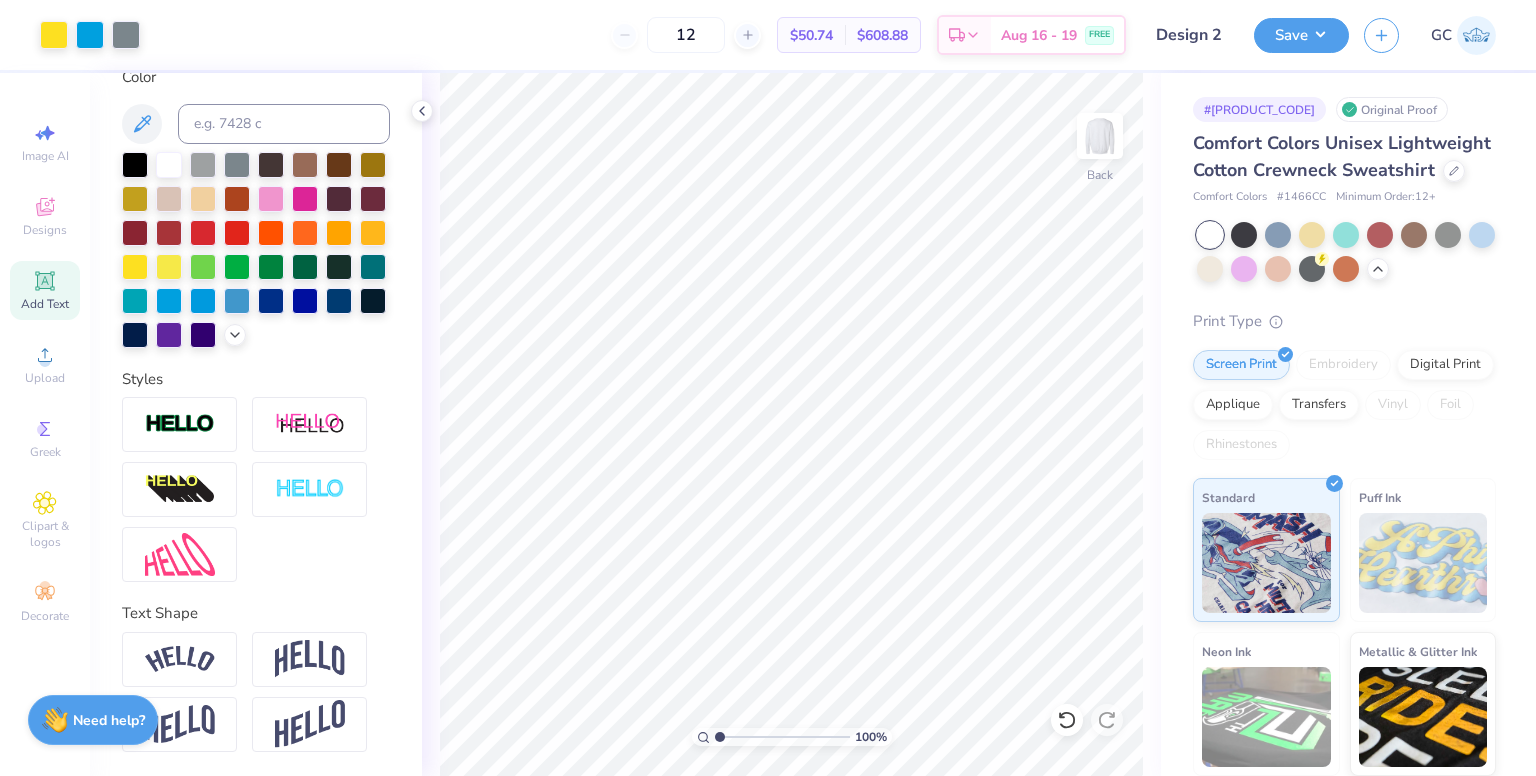click on "Need help?" at bounding box center (109, 720) 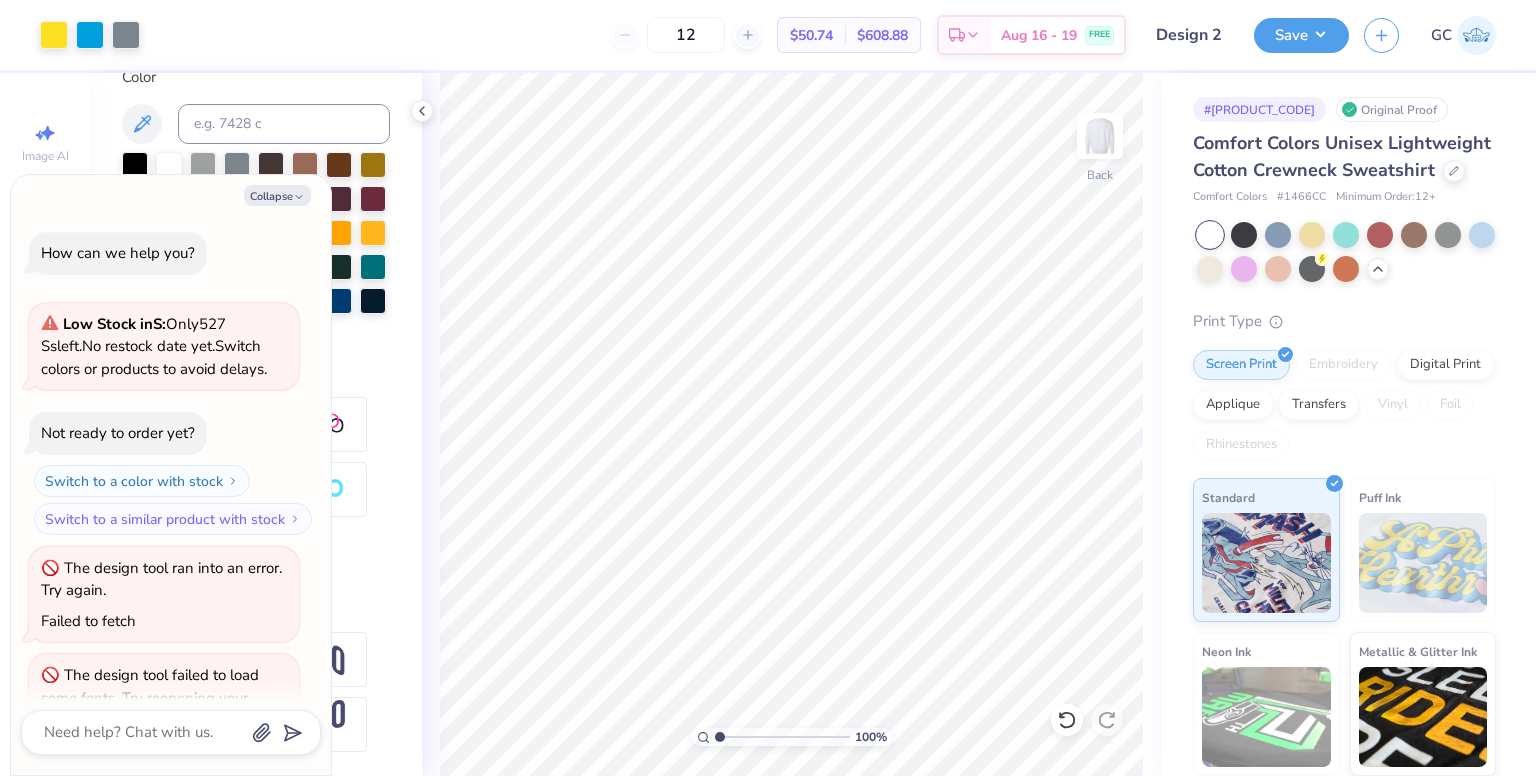 scroll, scrollTop: 371, scrollLeft: 0, axis: vertical 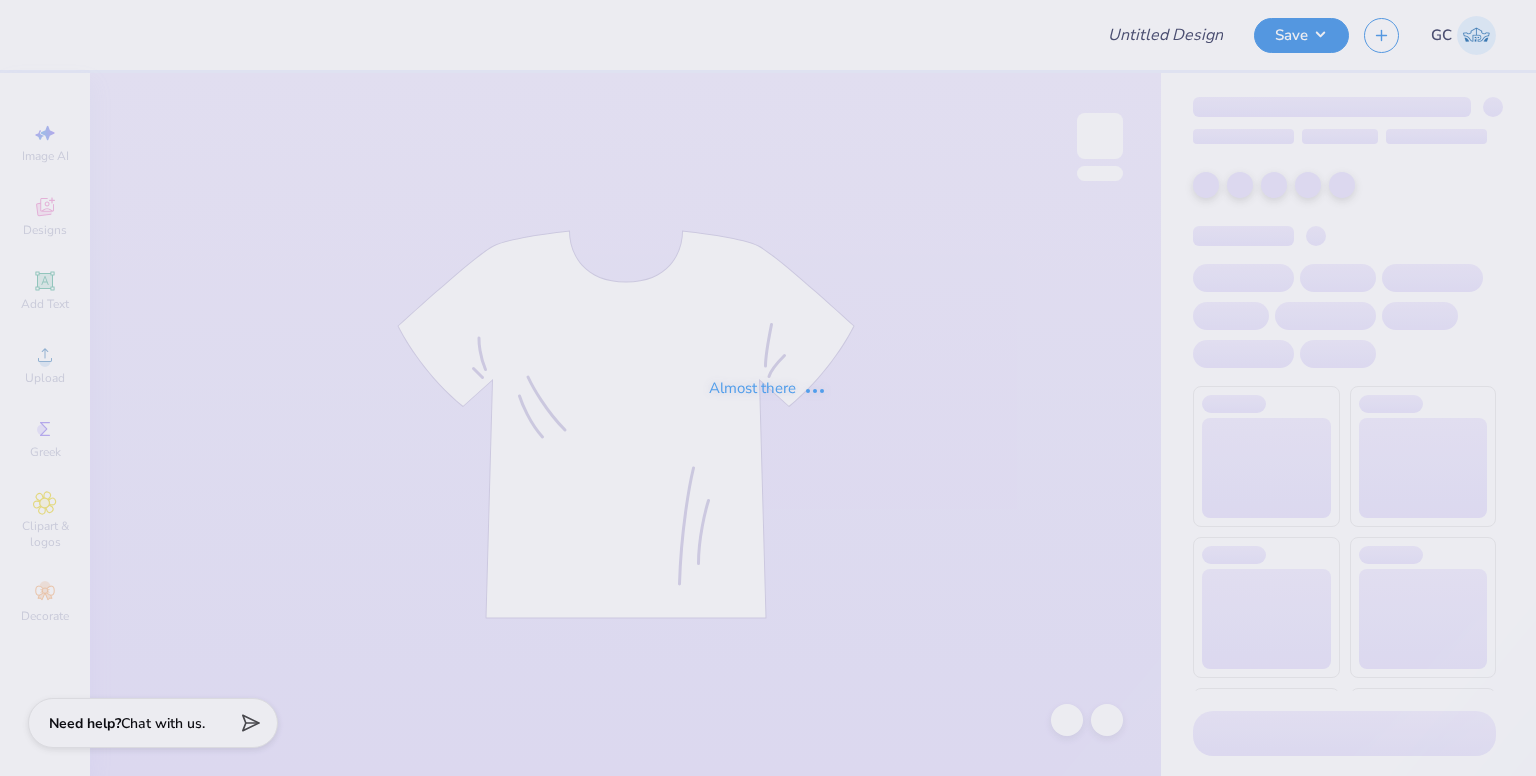 type on "Design 1" 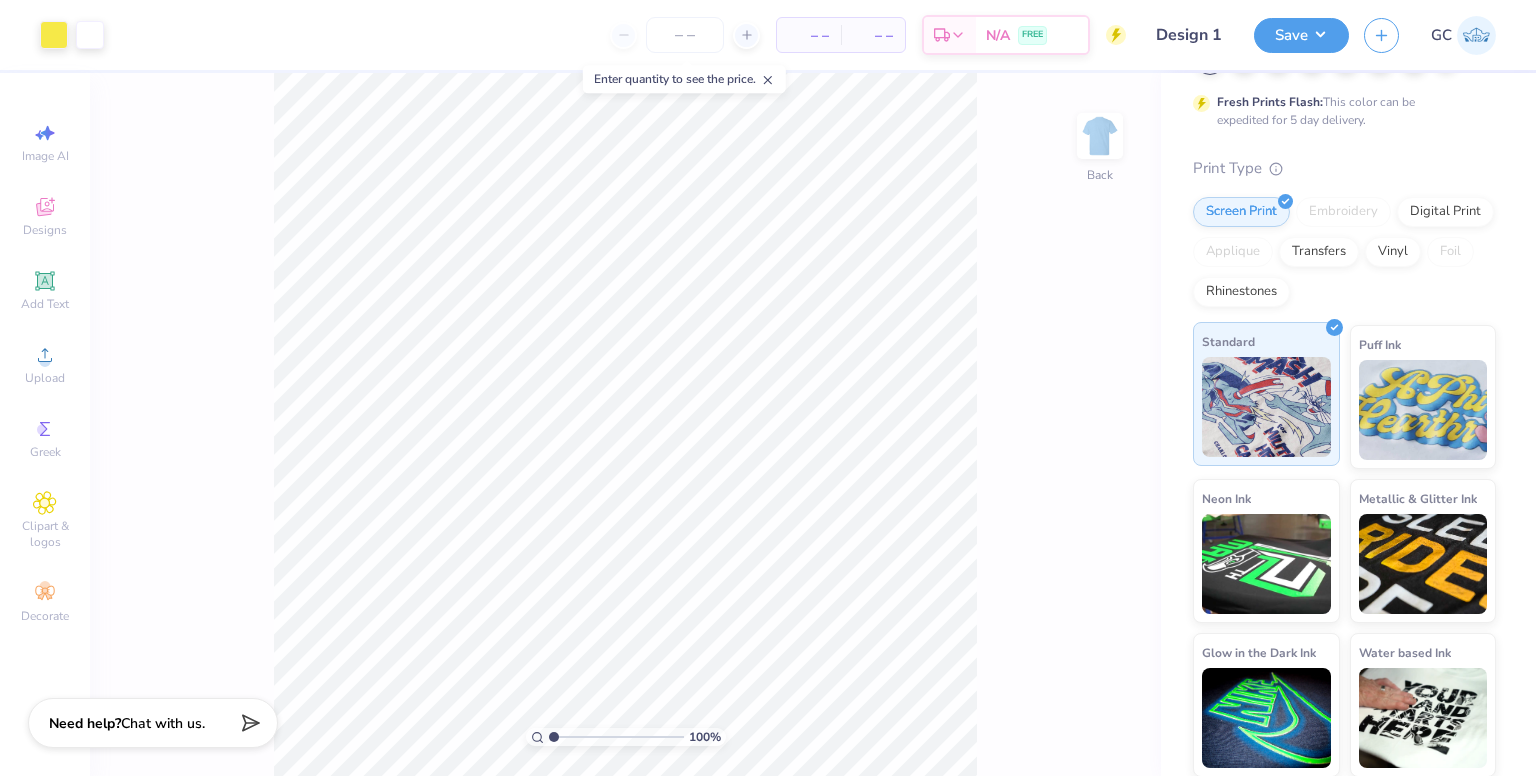 scroll, scrollTop: 0, scrollLeft: 0, axis: both 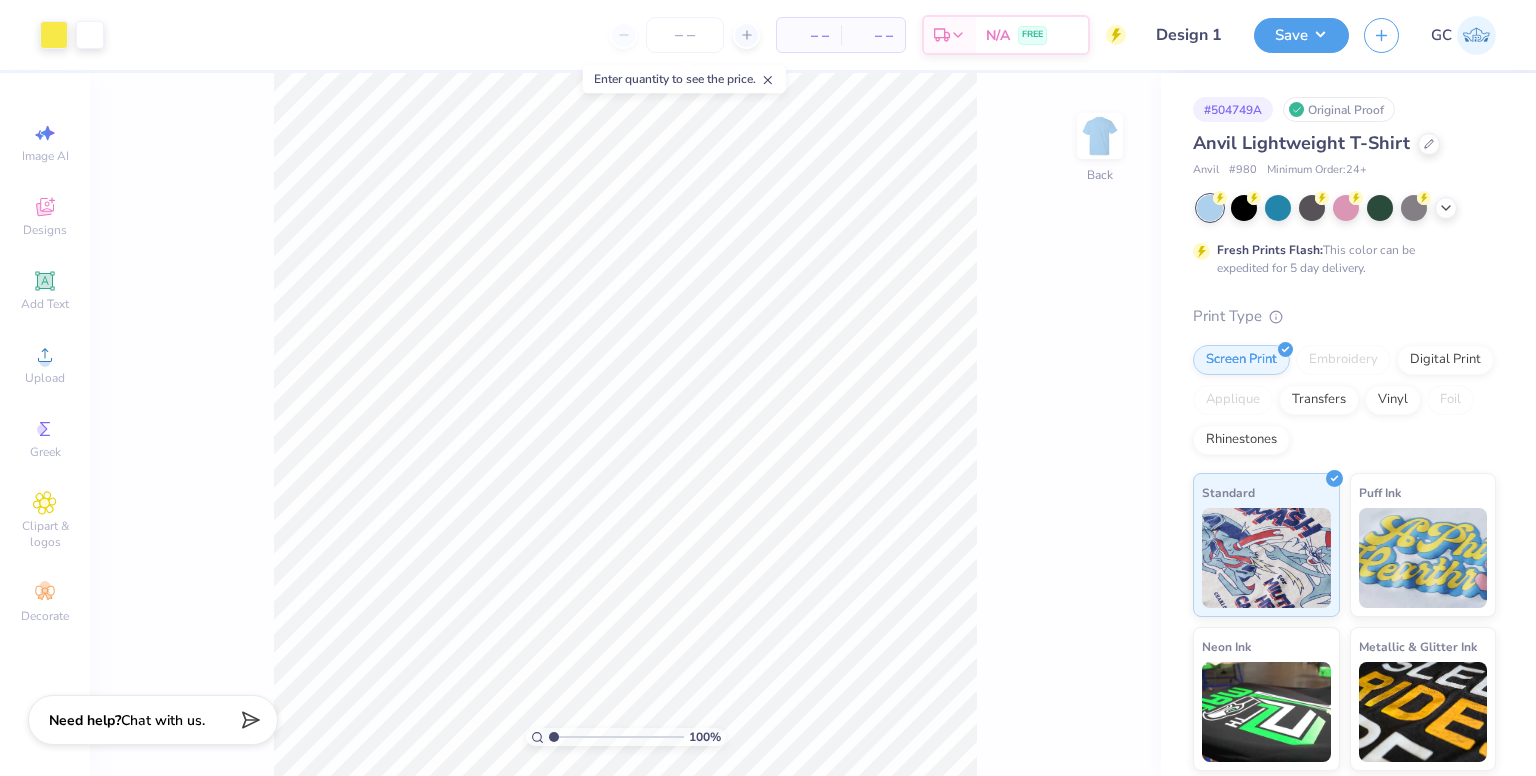 click on "Need help?" at bounding box center (85, 720) 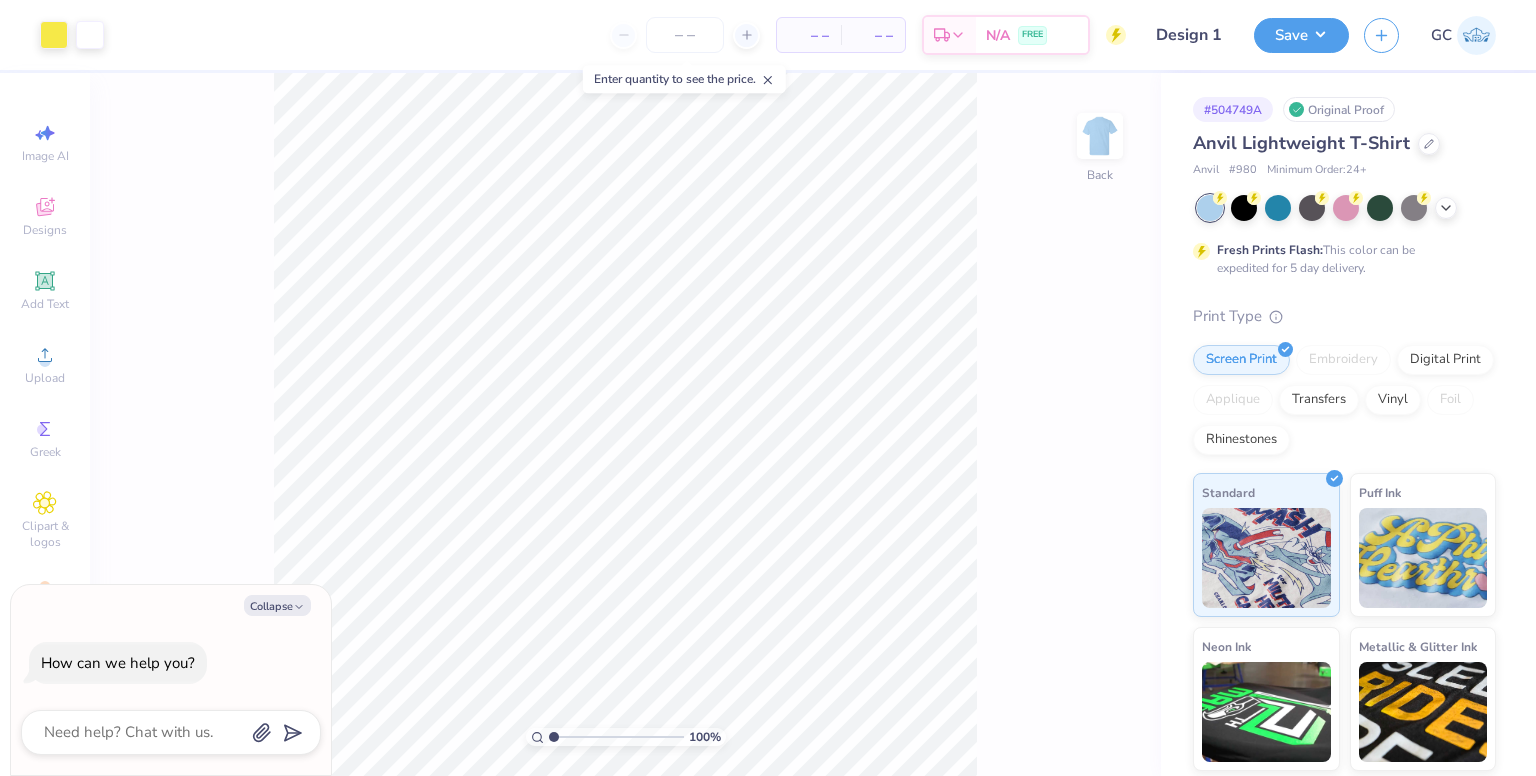 type on "x" 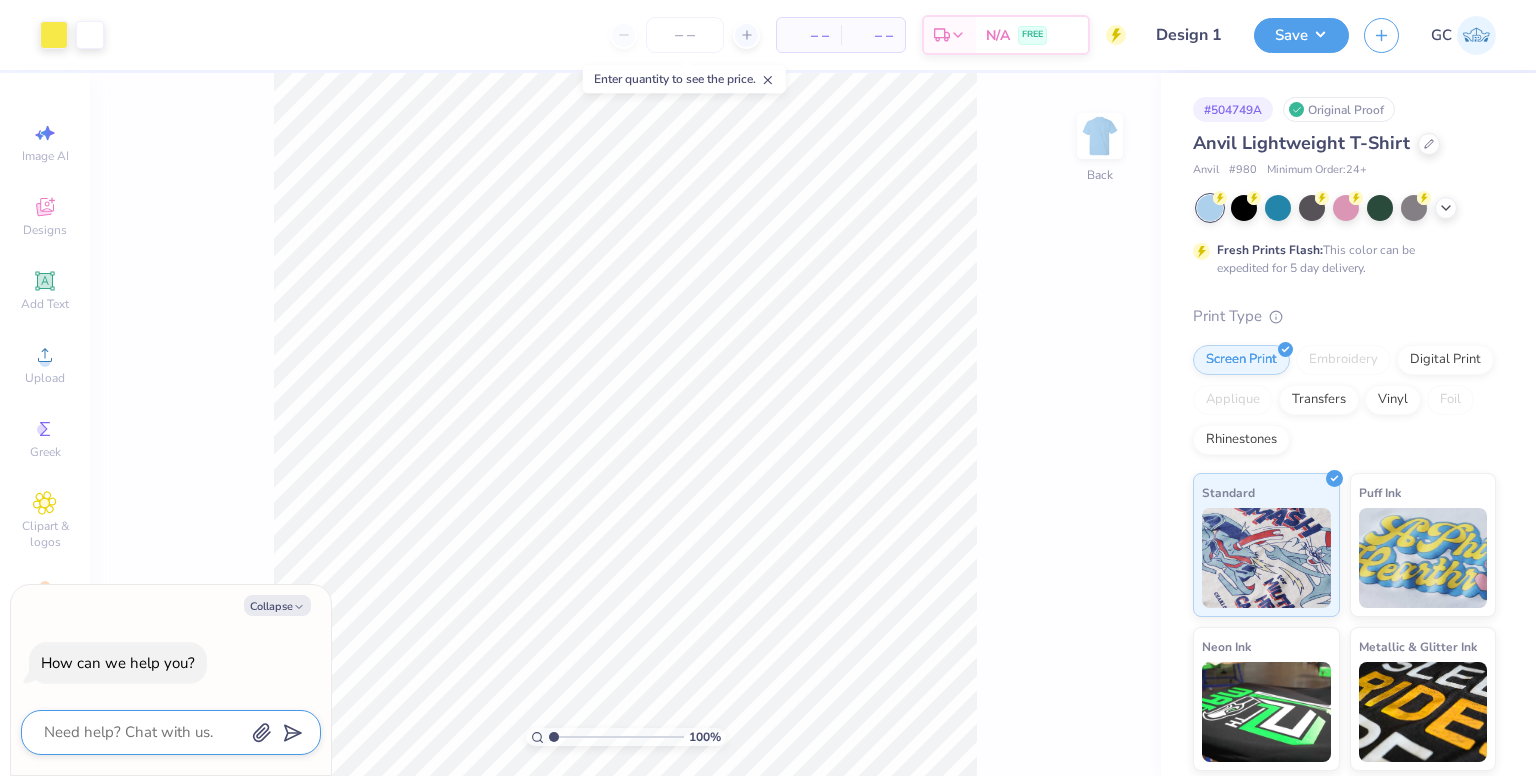click at bounding box center (143, 732) 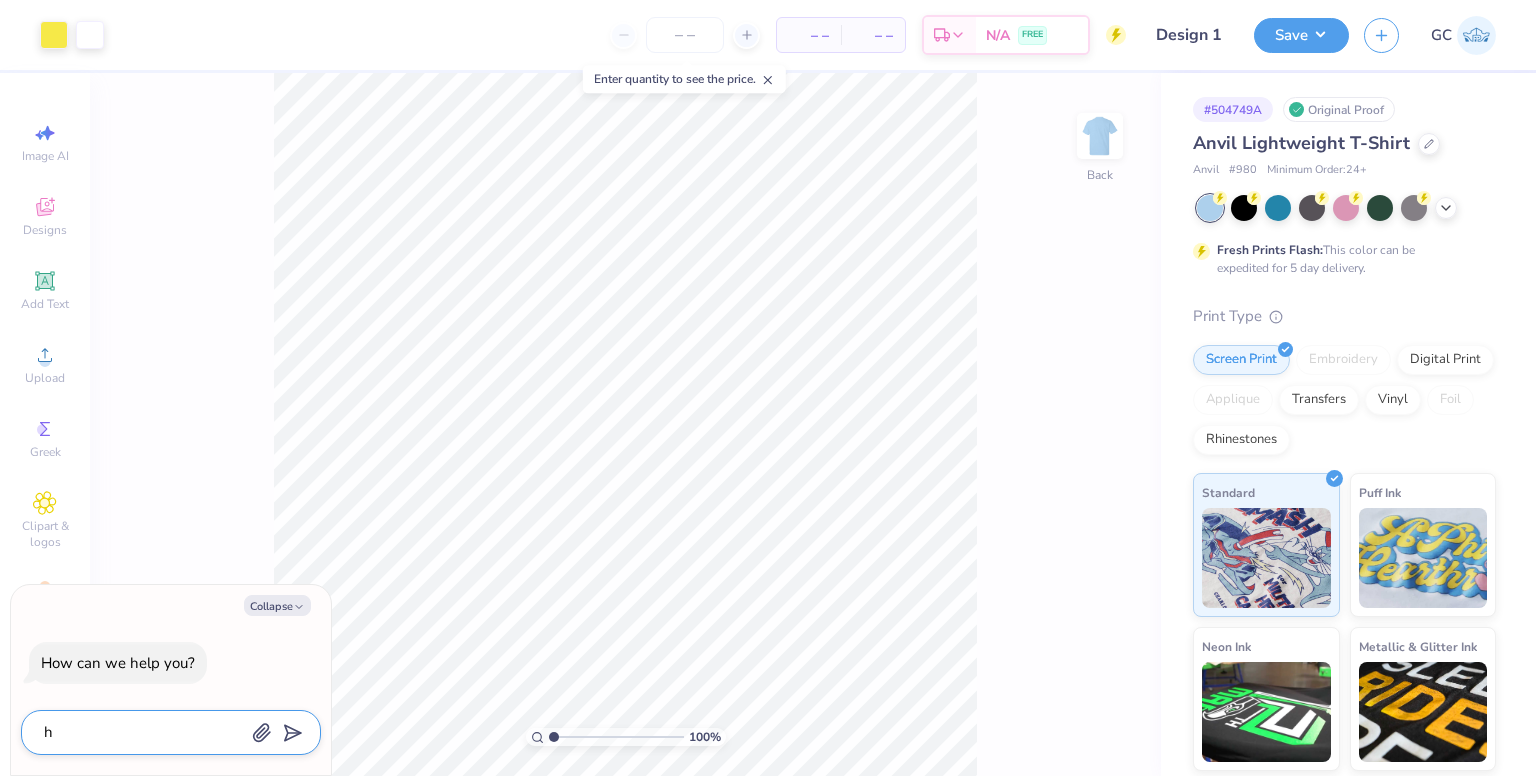 type on "he" 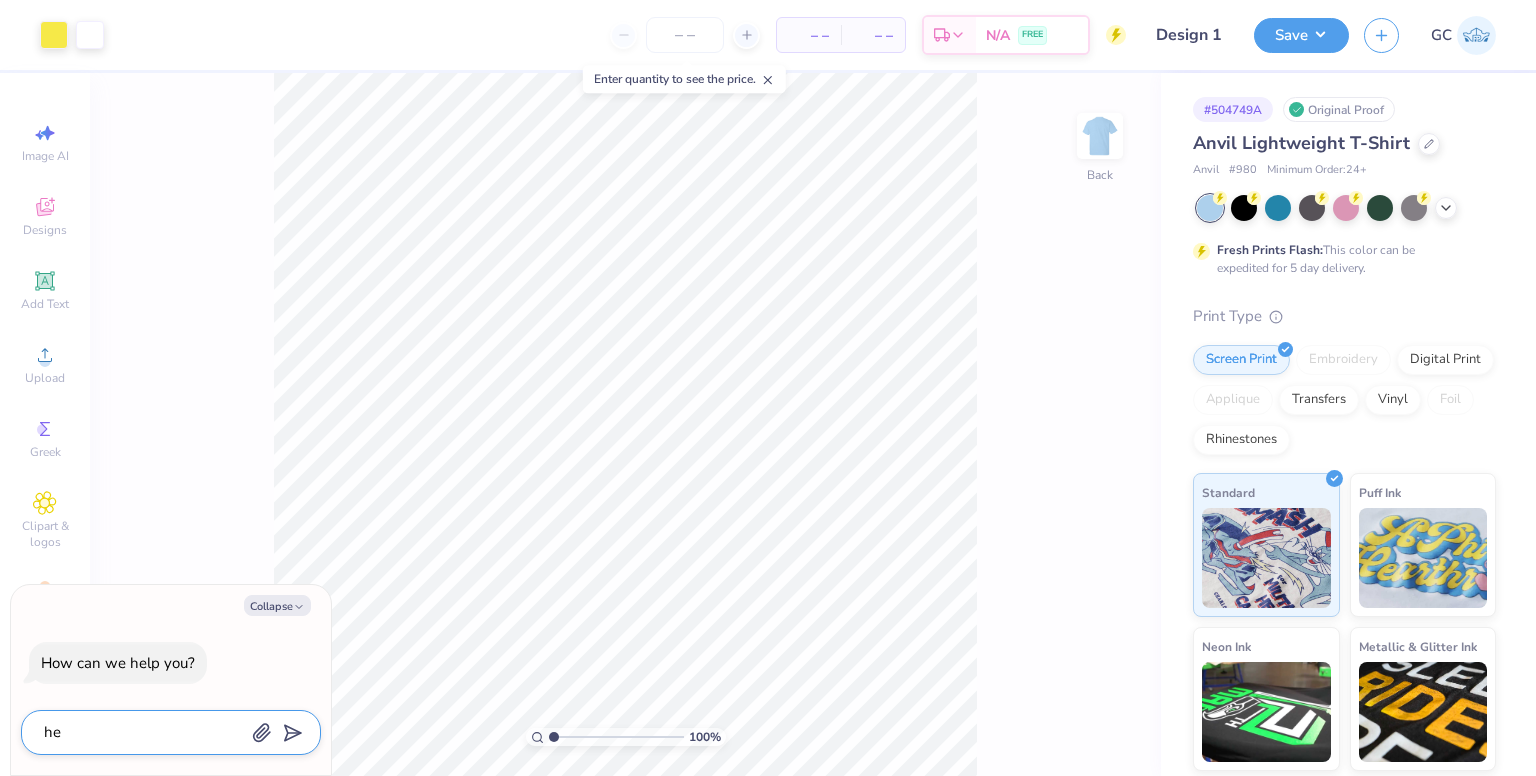 type on "hel" 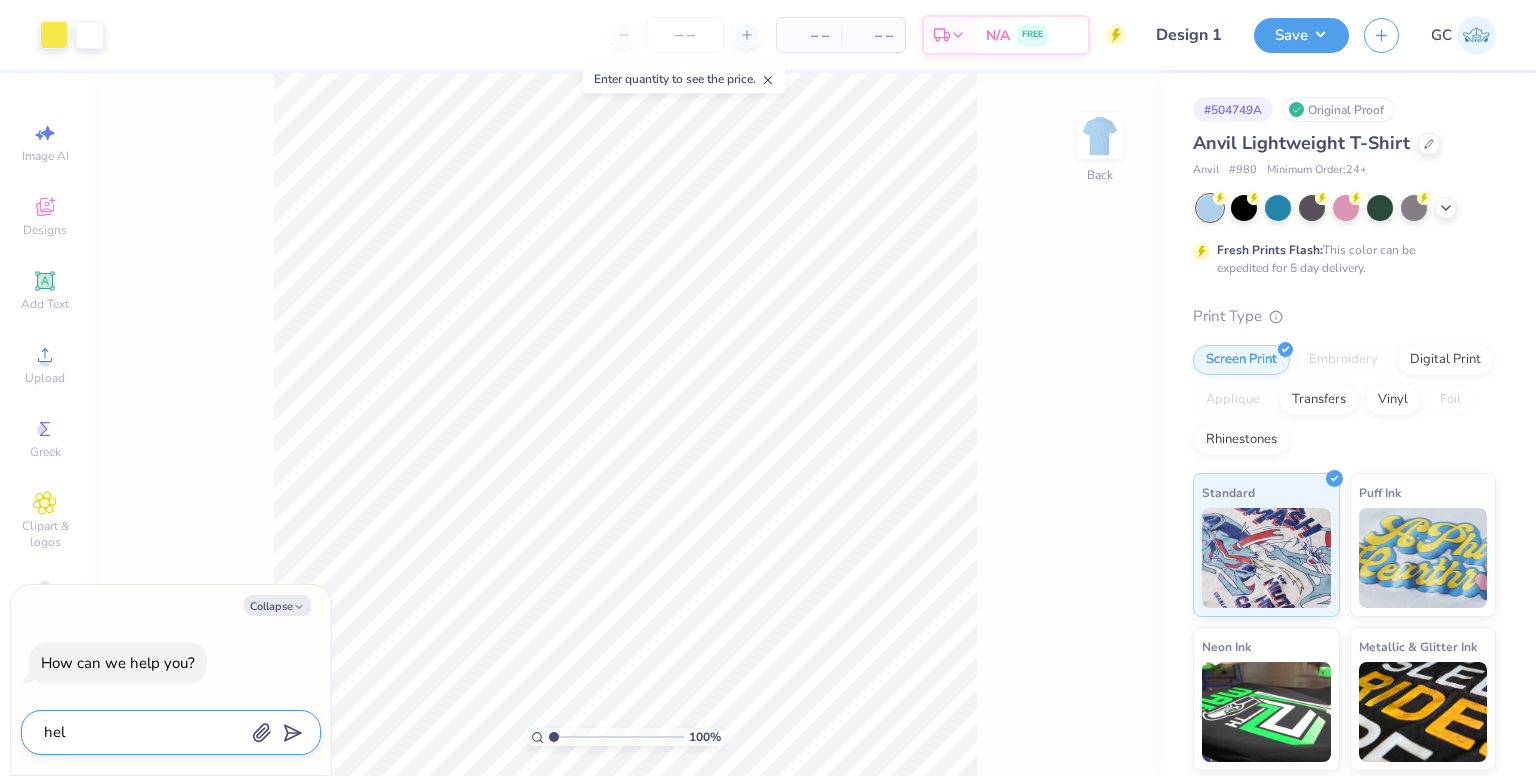 type on "hell" 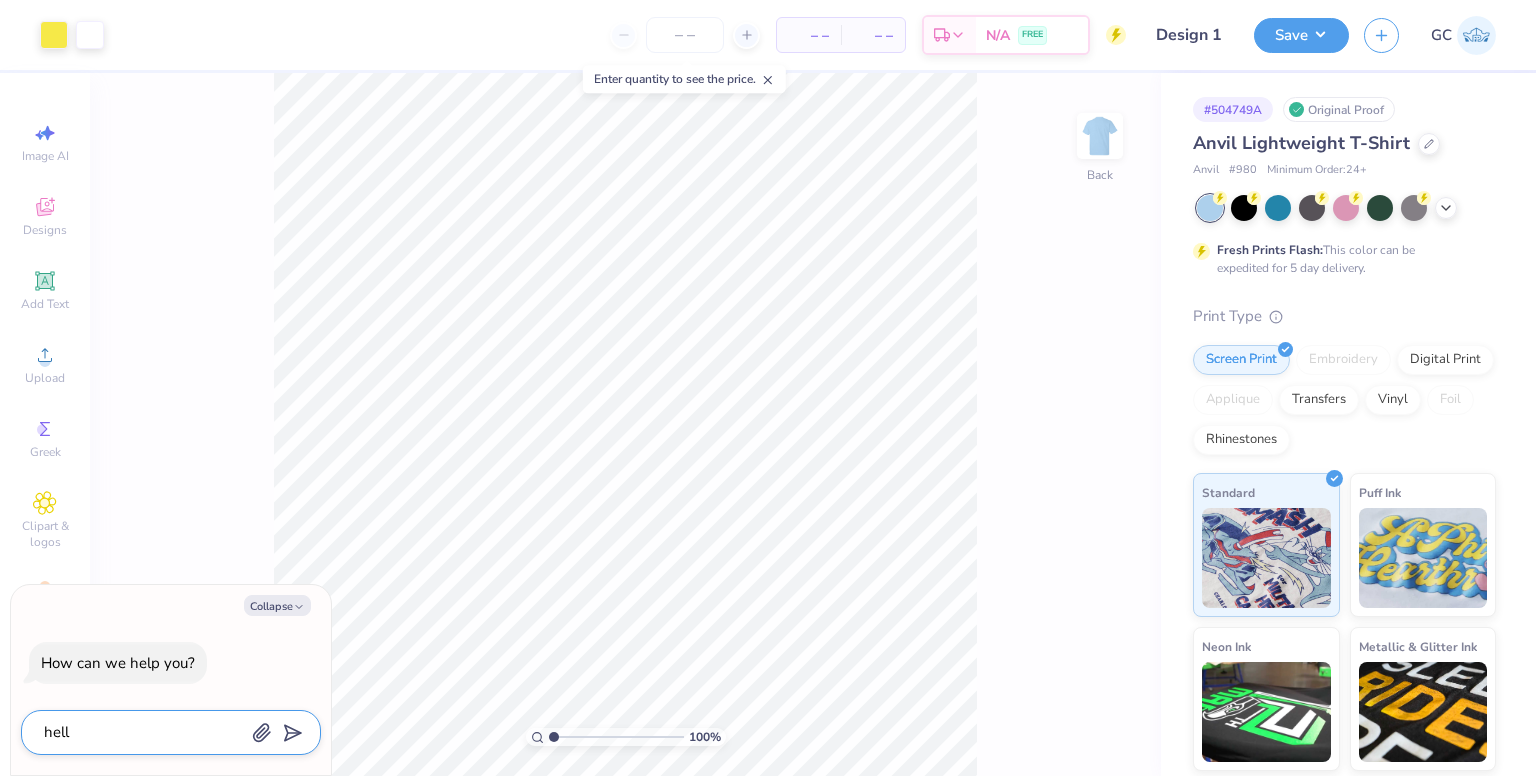 type on "hello" 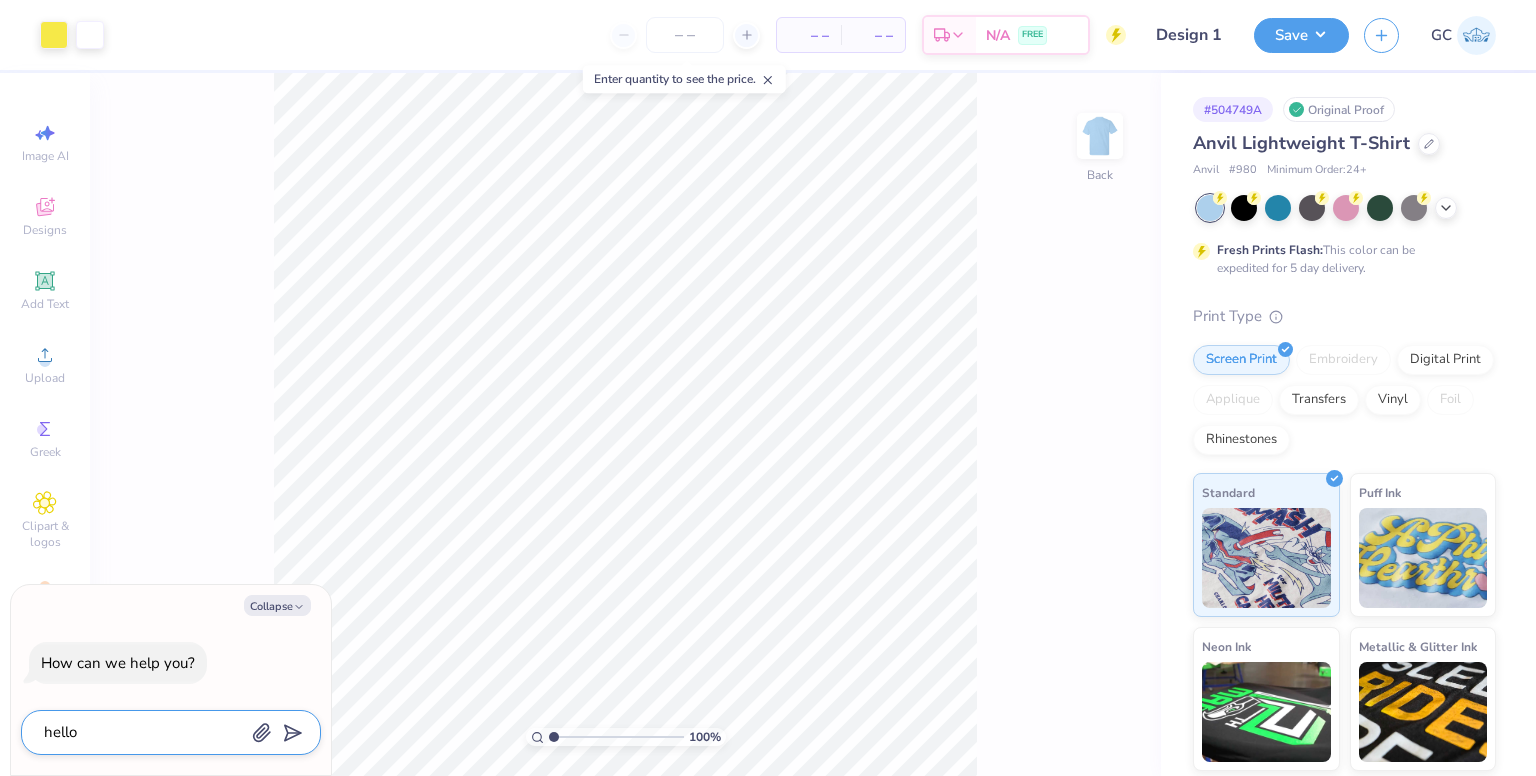 type on "hello\" 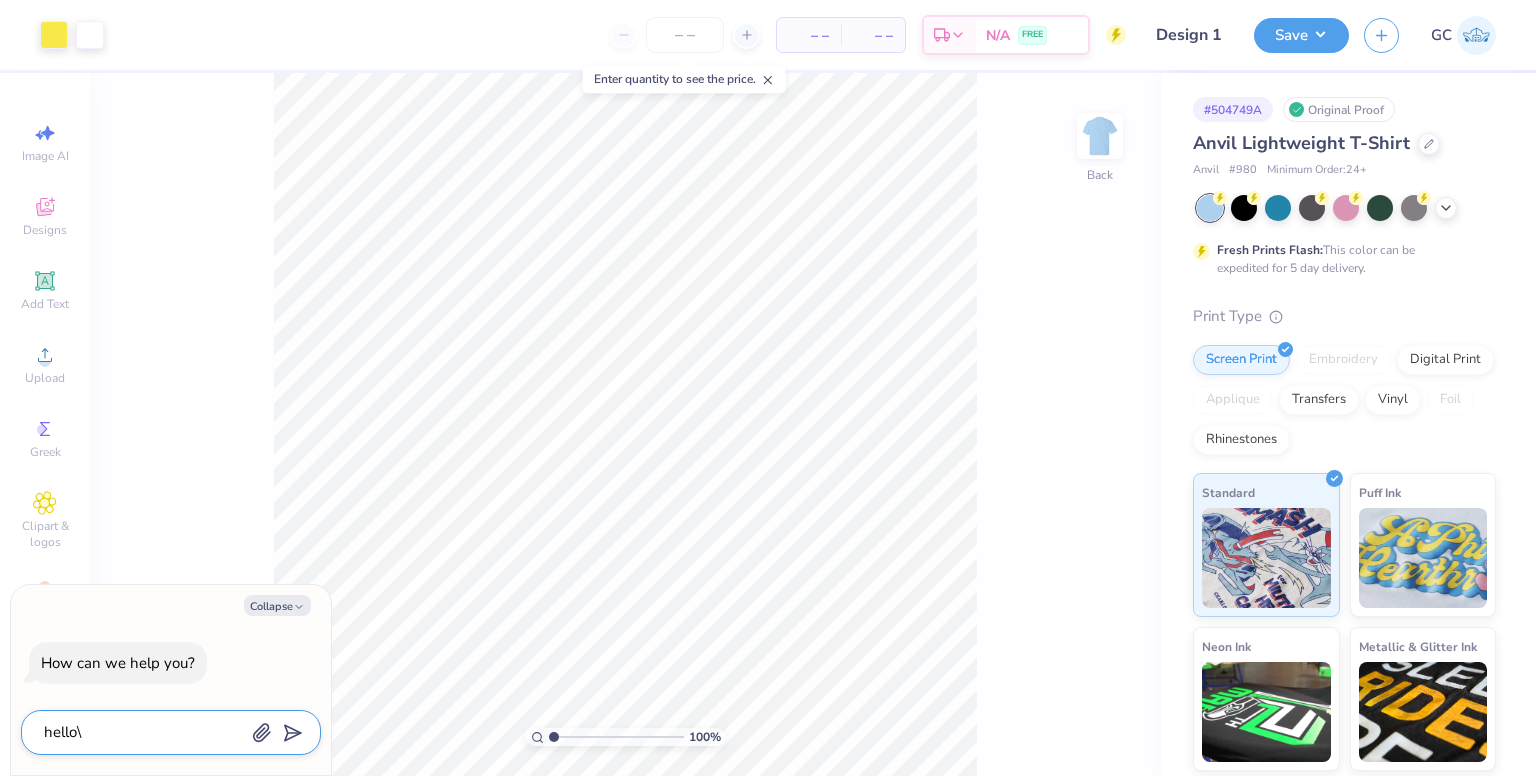 type on "hello" 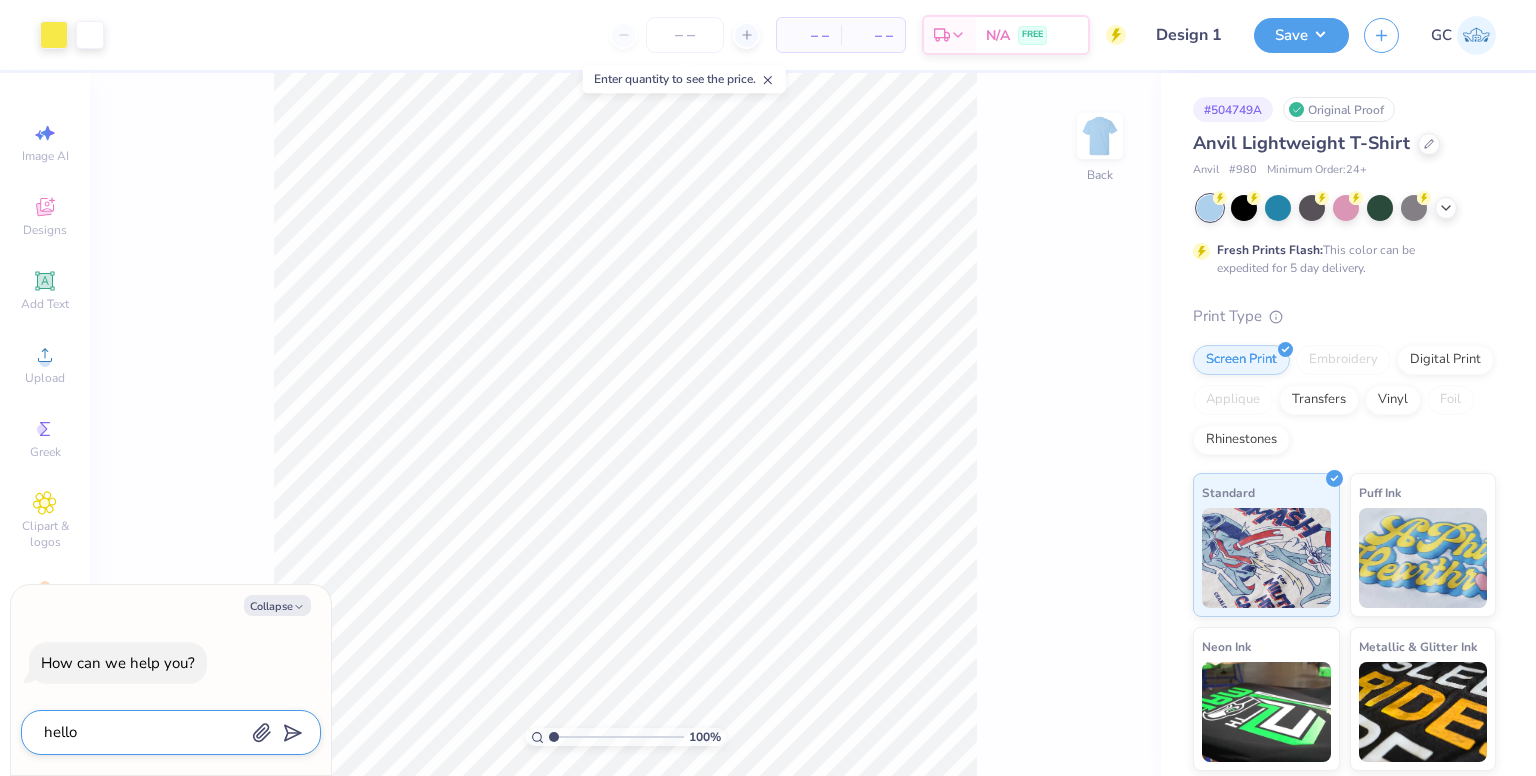 type on "hello" 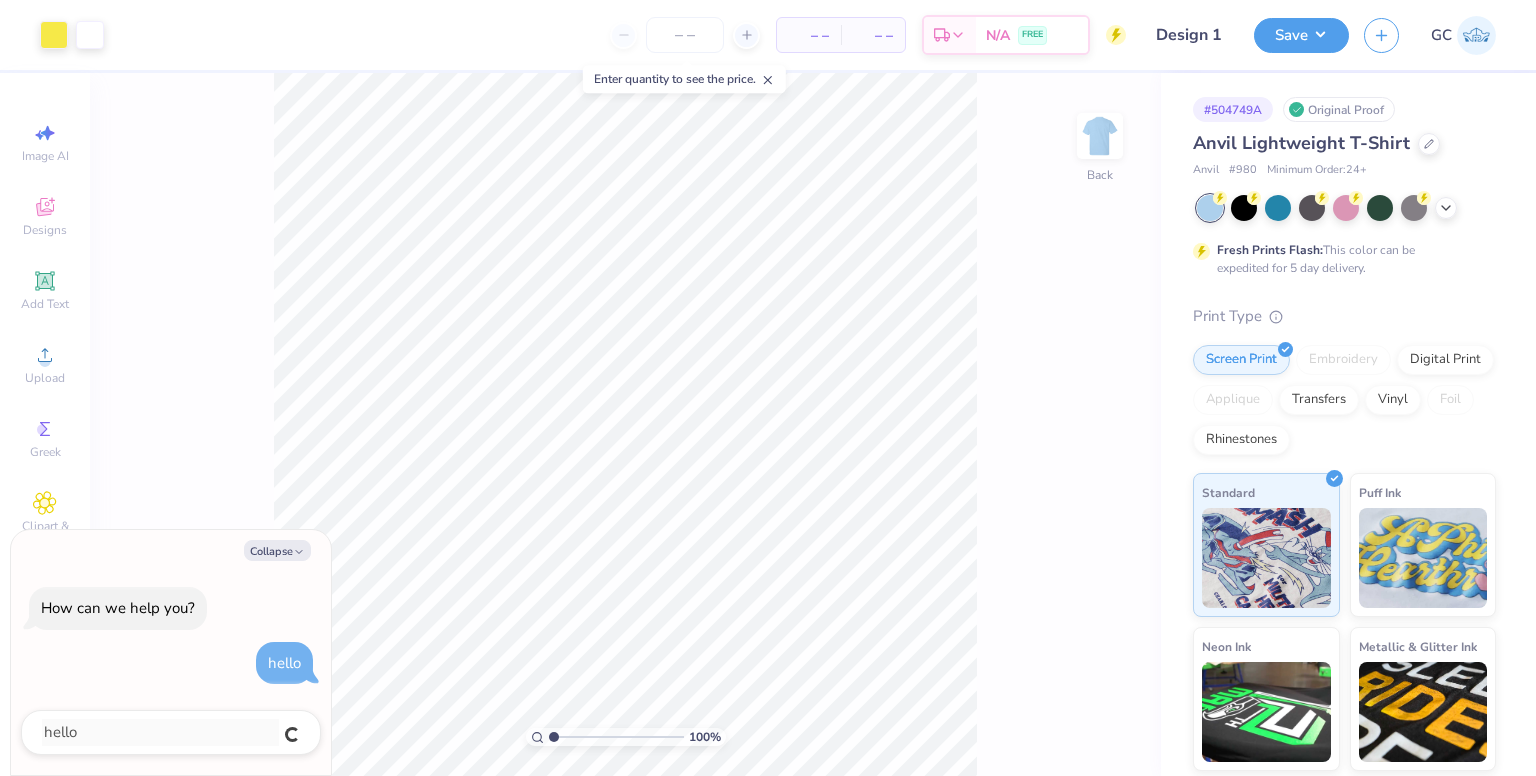 type on "x" 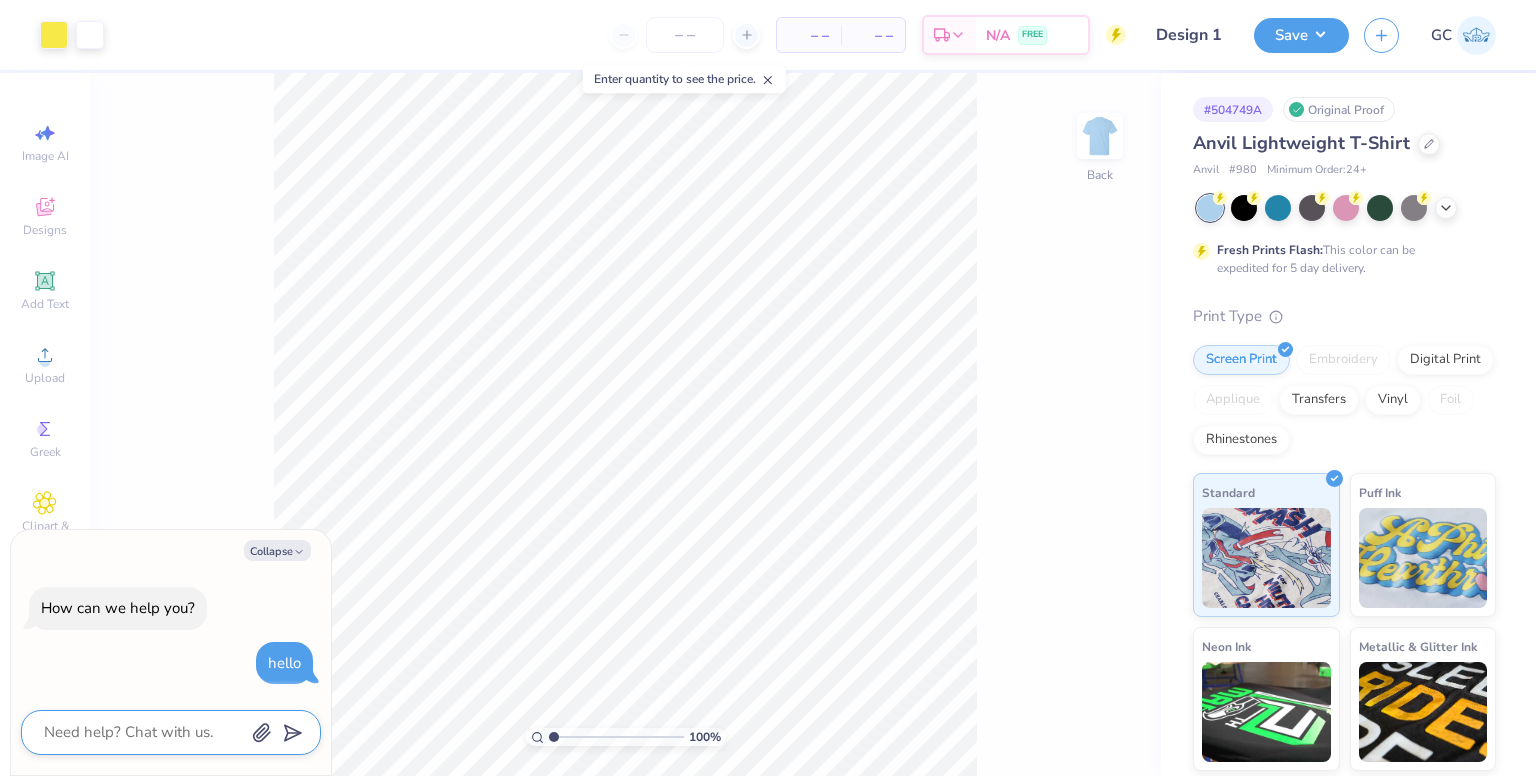 click at bounding box center [143, 732] 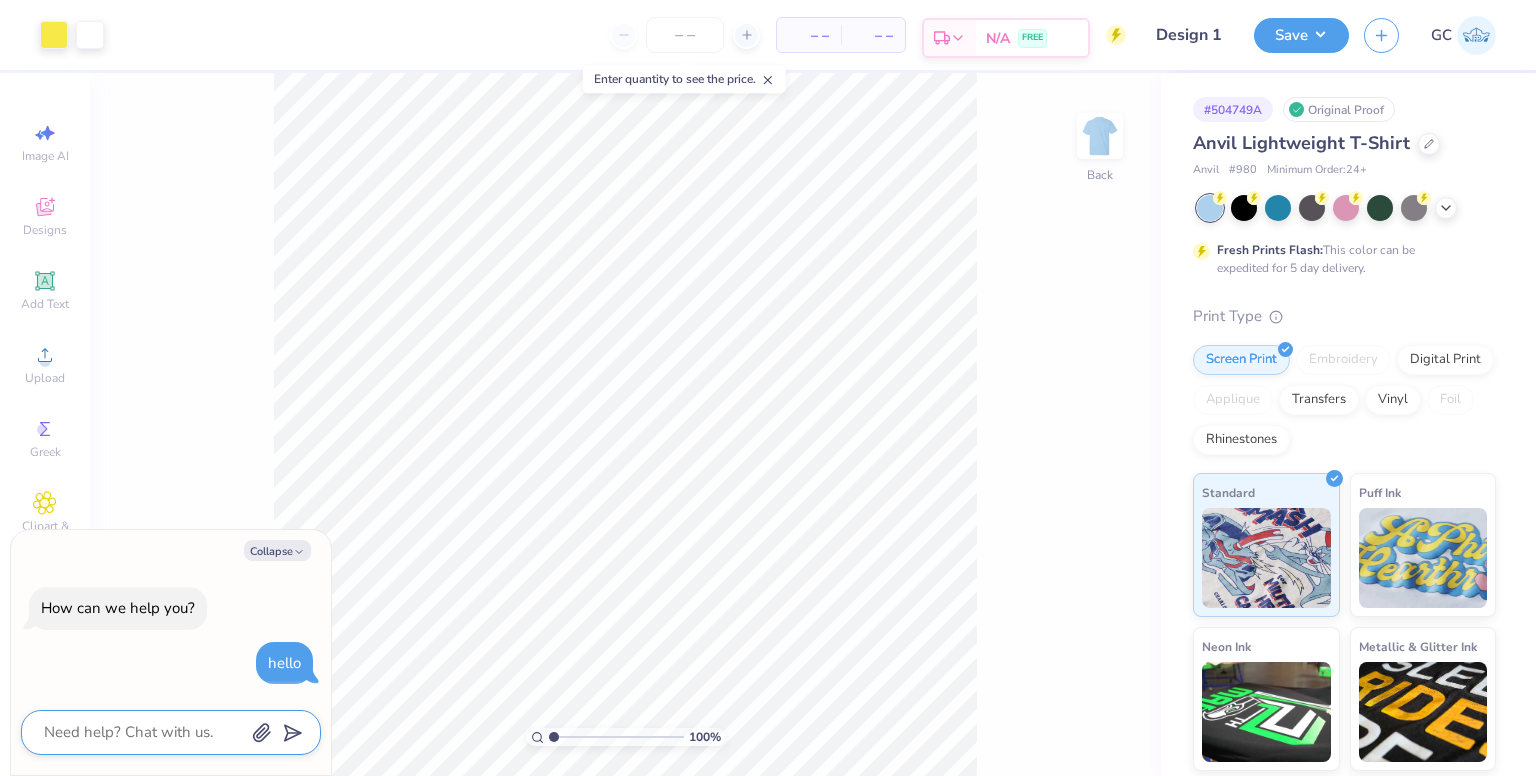 type on "x" 